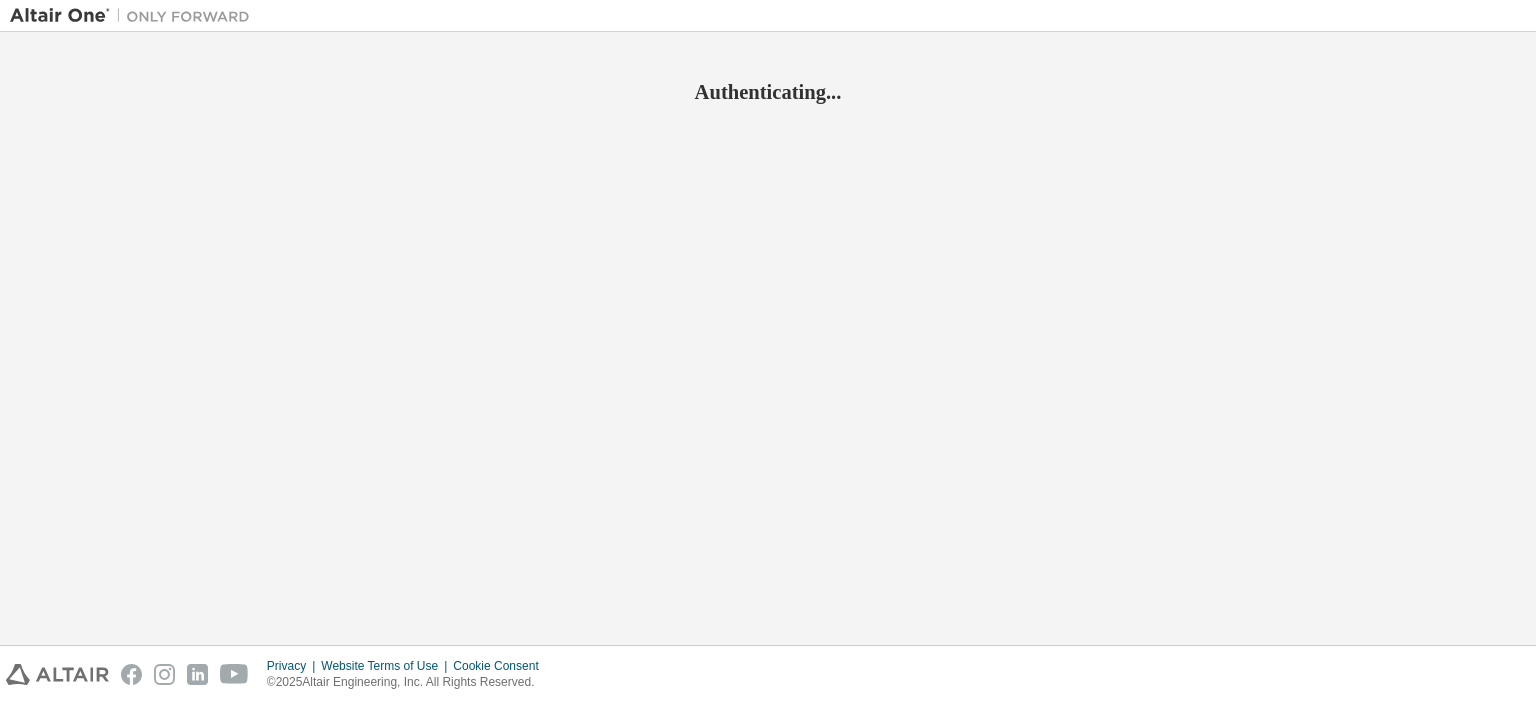 scroll, scrollTop: 0, scrollLeft: 0, axis: both 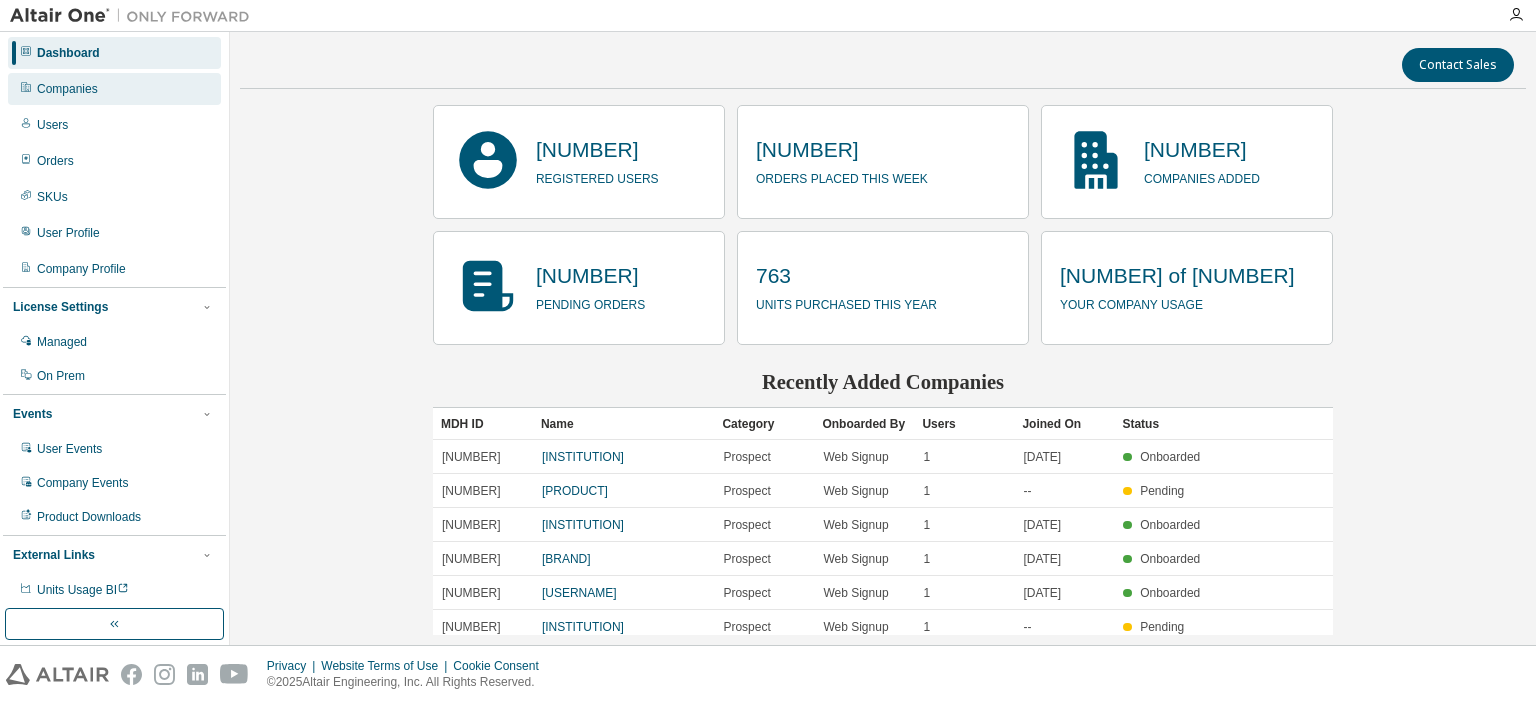 click on "Companies" at bounding box center [67, 89] 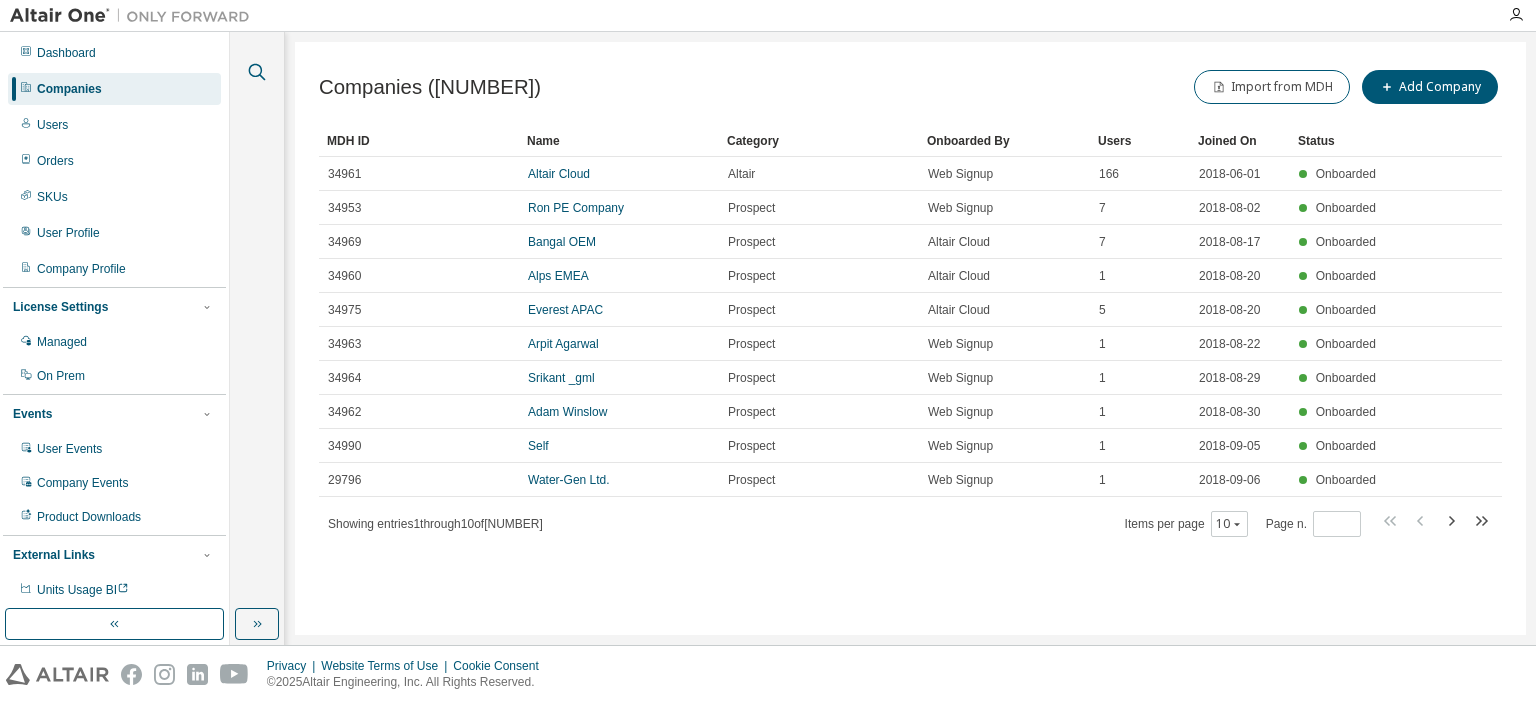 click 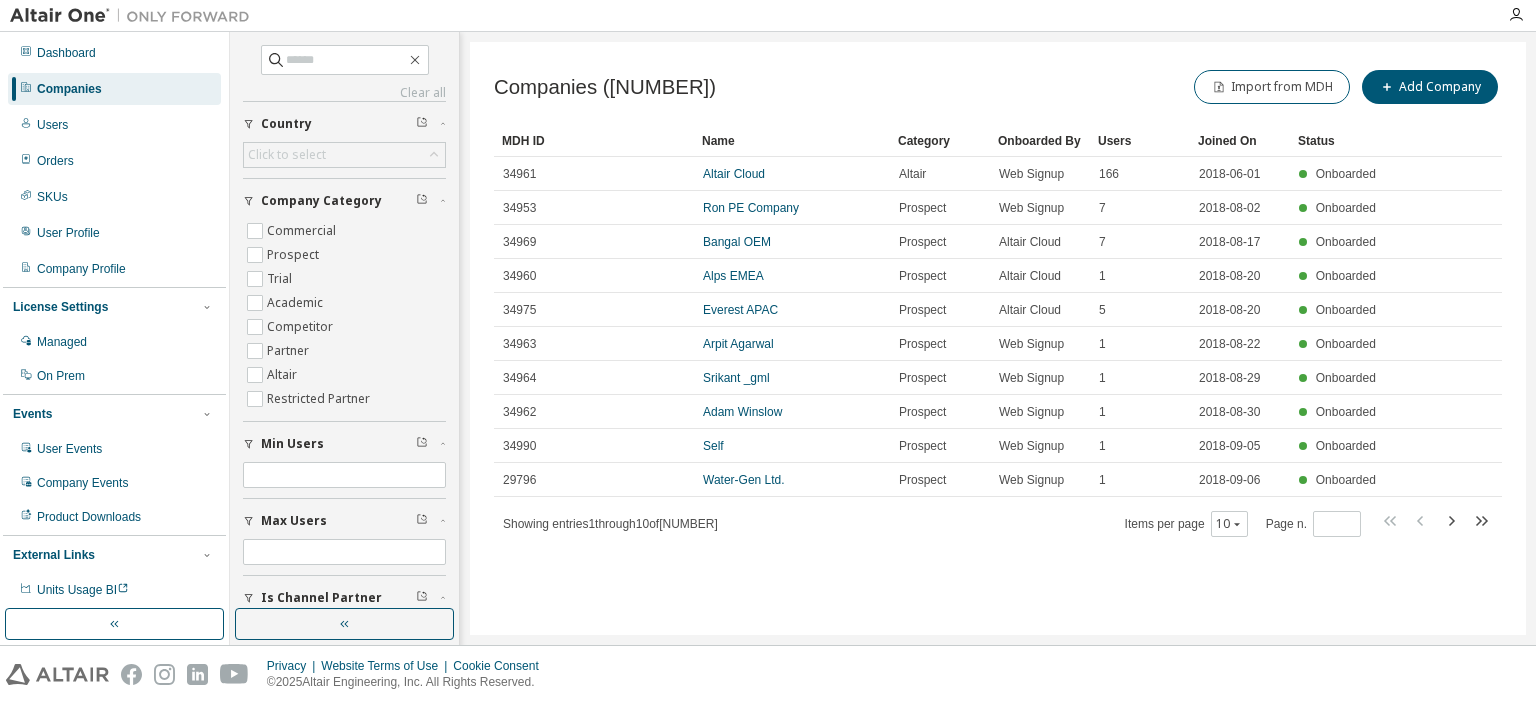 click on "Clear all Is Channel Partner Yes No Max Users Min Users Company Category Commercial Prospect Trial Academic Competitor Partner Altair Restricted Partner Country Click to select" at bounding box center [344, 359] 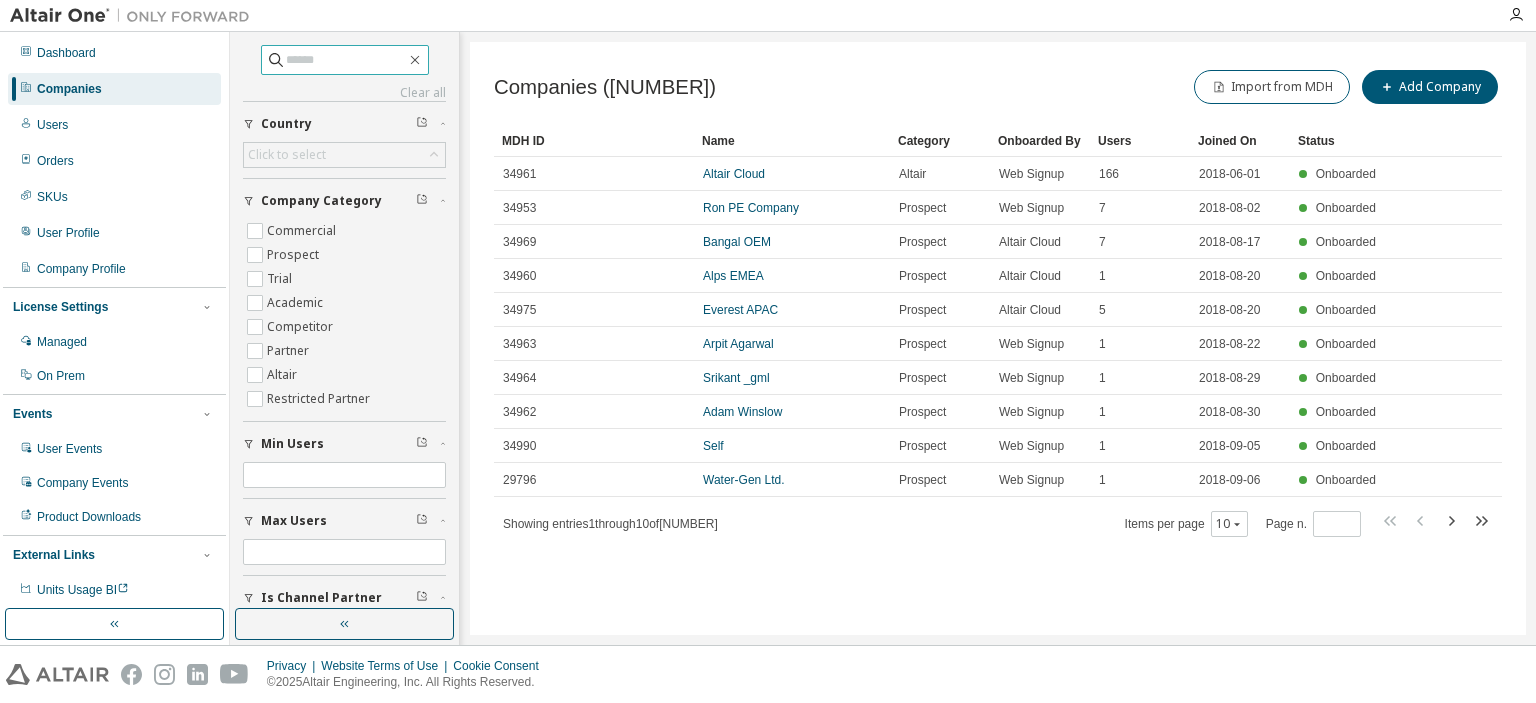 click at bounding box center [346, 60] 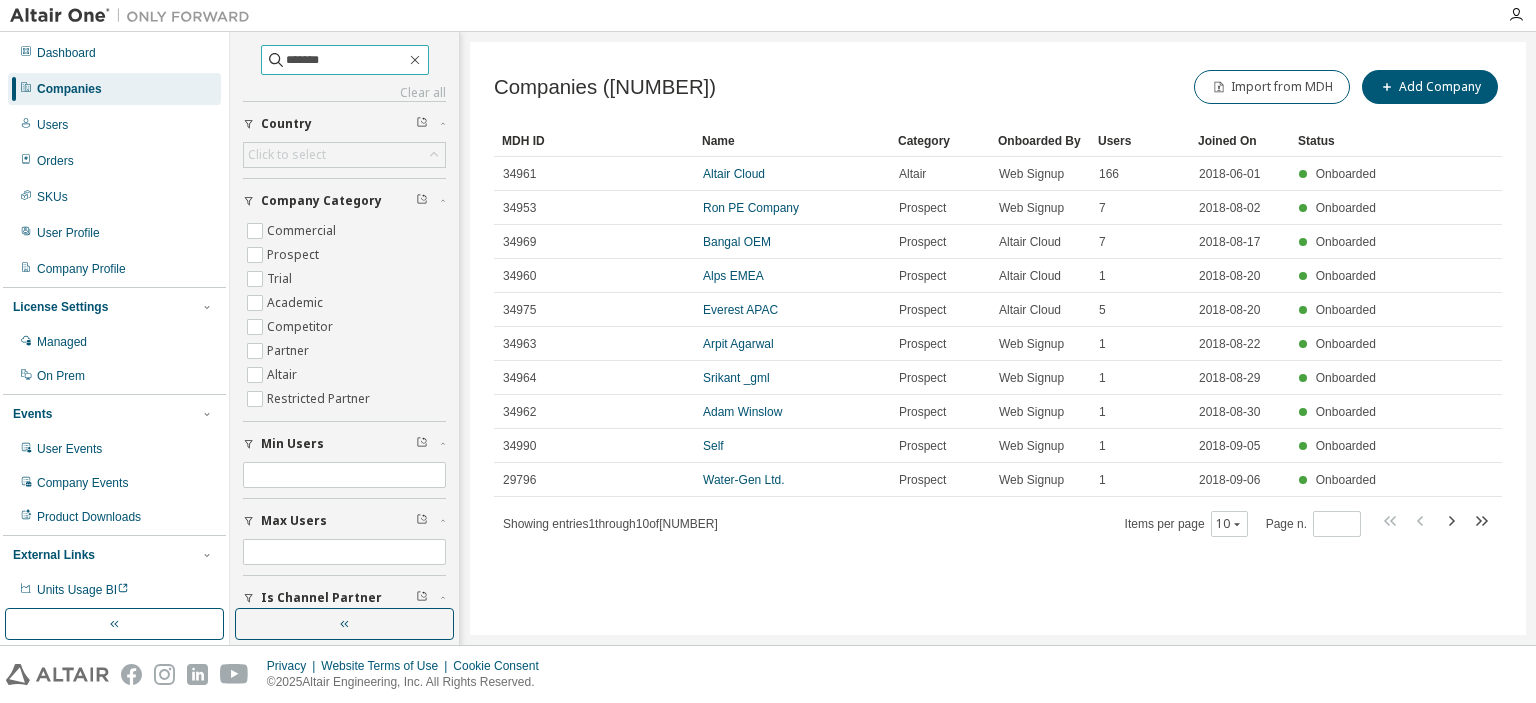 type on "*******" 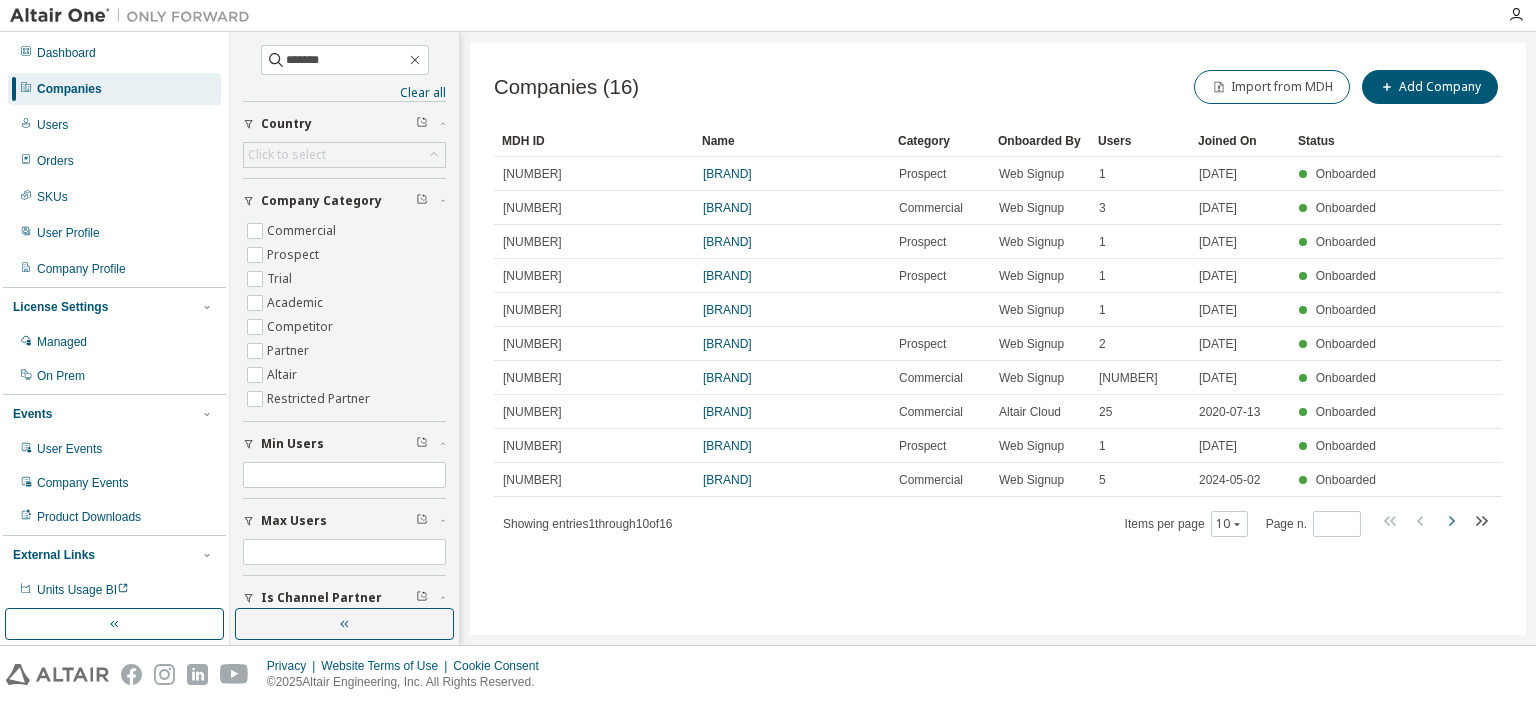 click 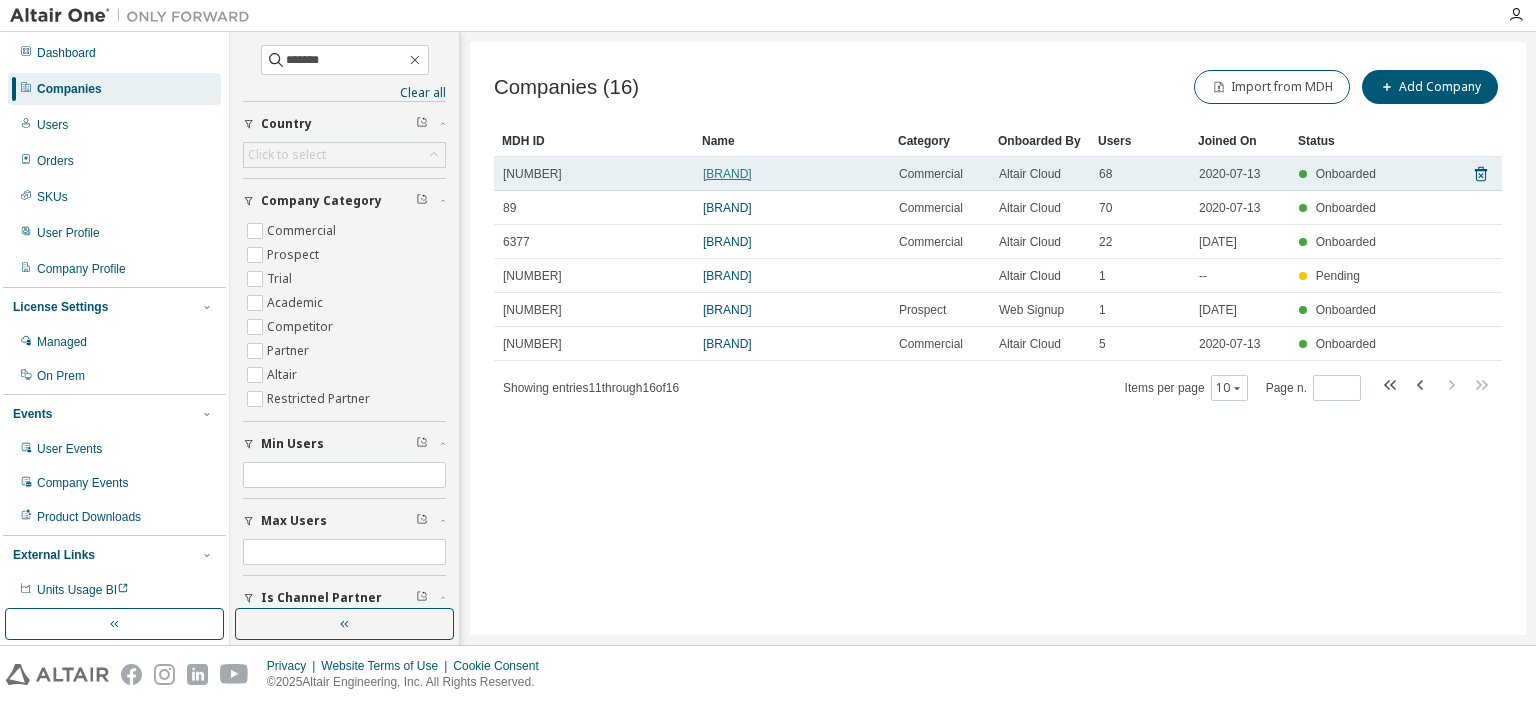 click on "Textron Aviation Inc." at bounding box center [727, 174] 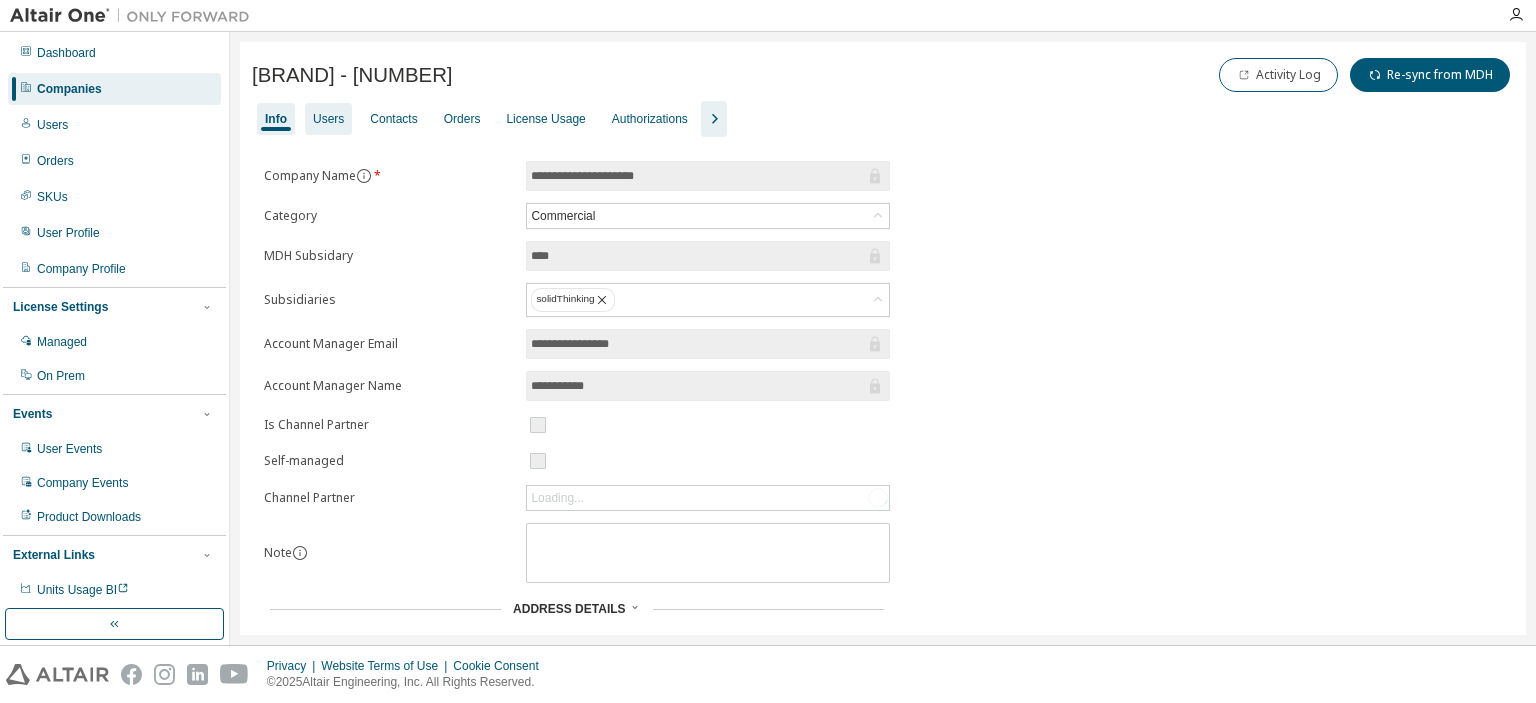 click on "Users" at bounding box center (328, 119) 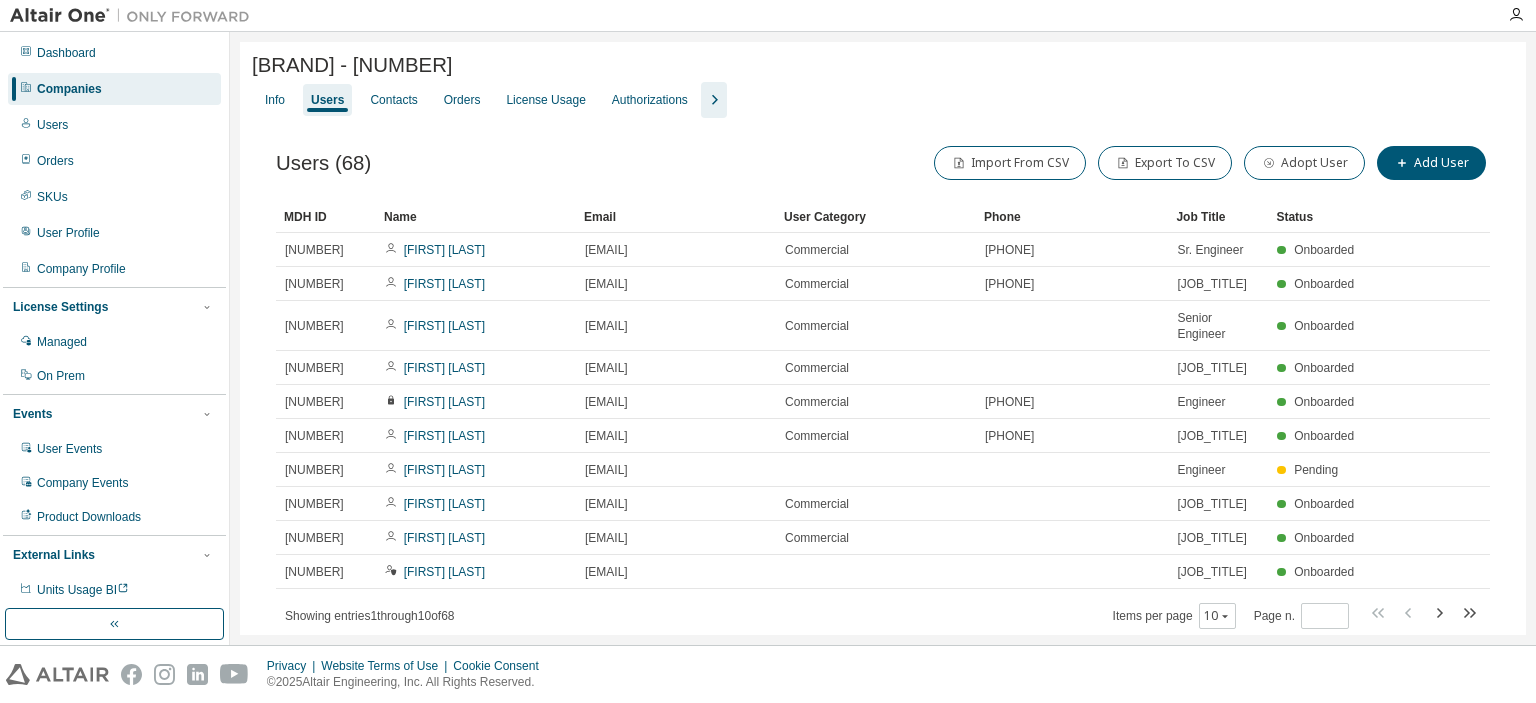 scroll, scrollTop: 173, scrollLeft: 0, axis: vertical 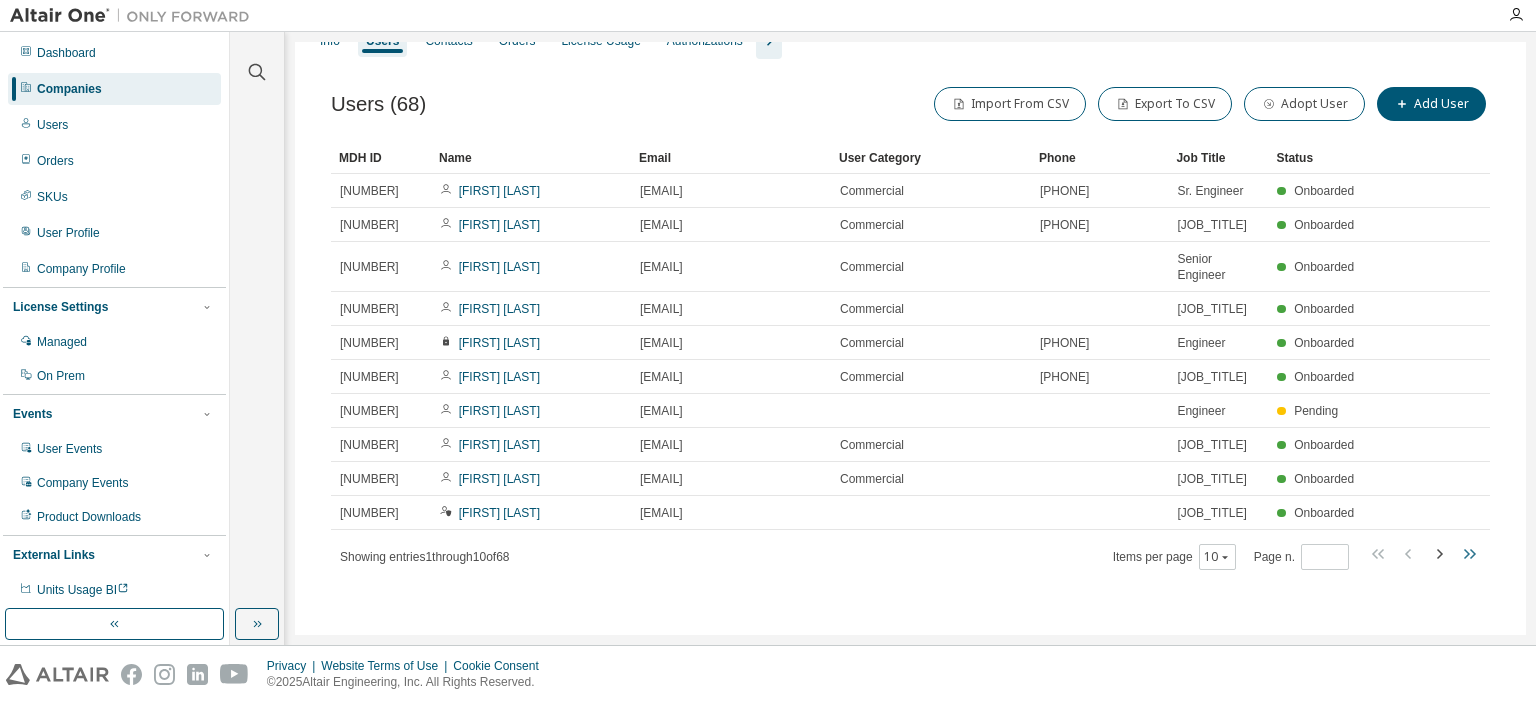 click 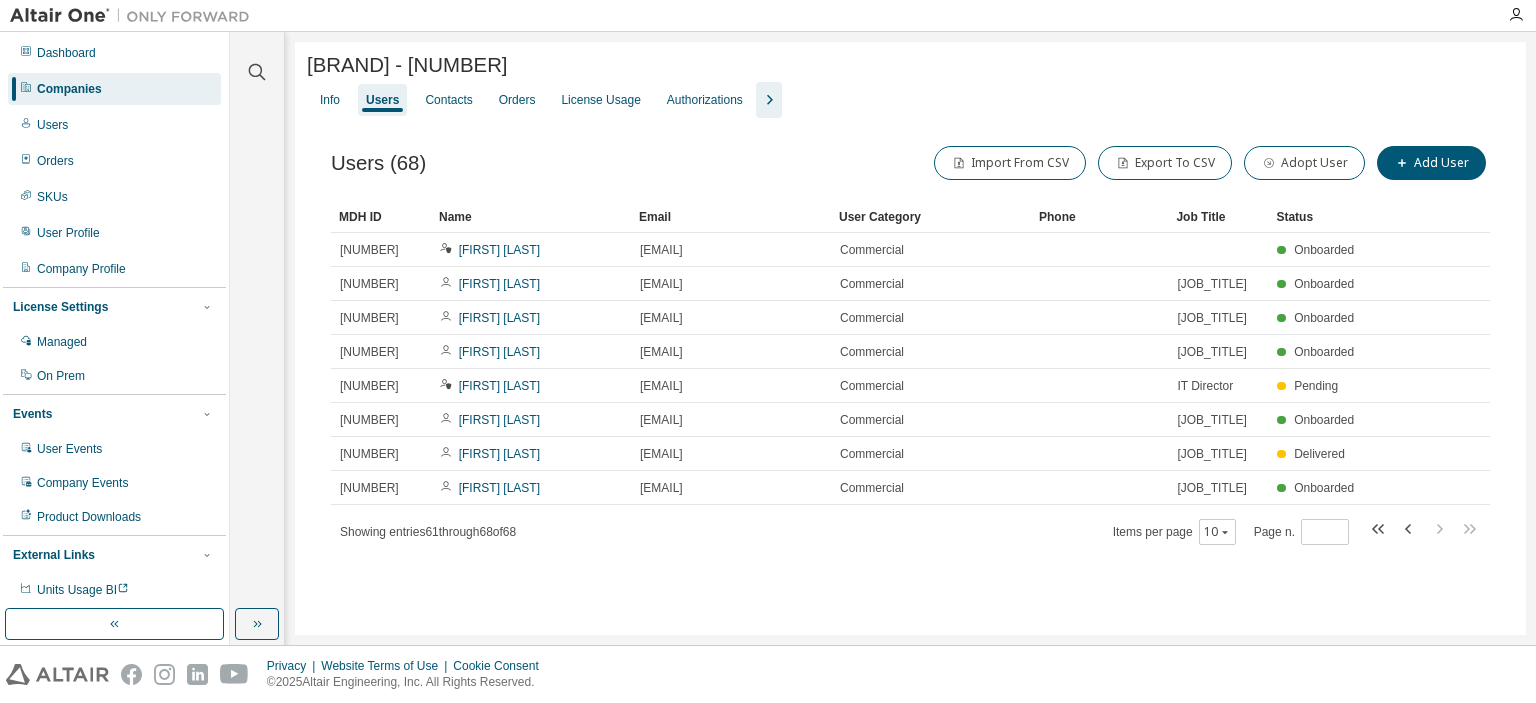 scroll, scrollTop: 0, scrollLeft: 0, axis: both 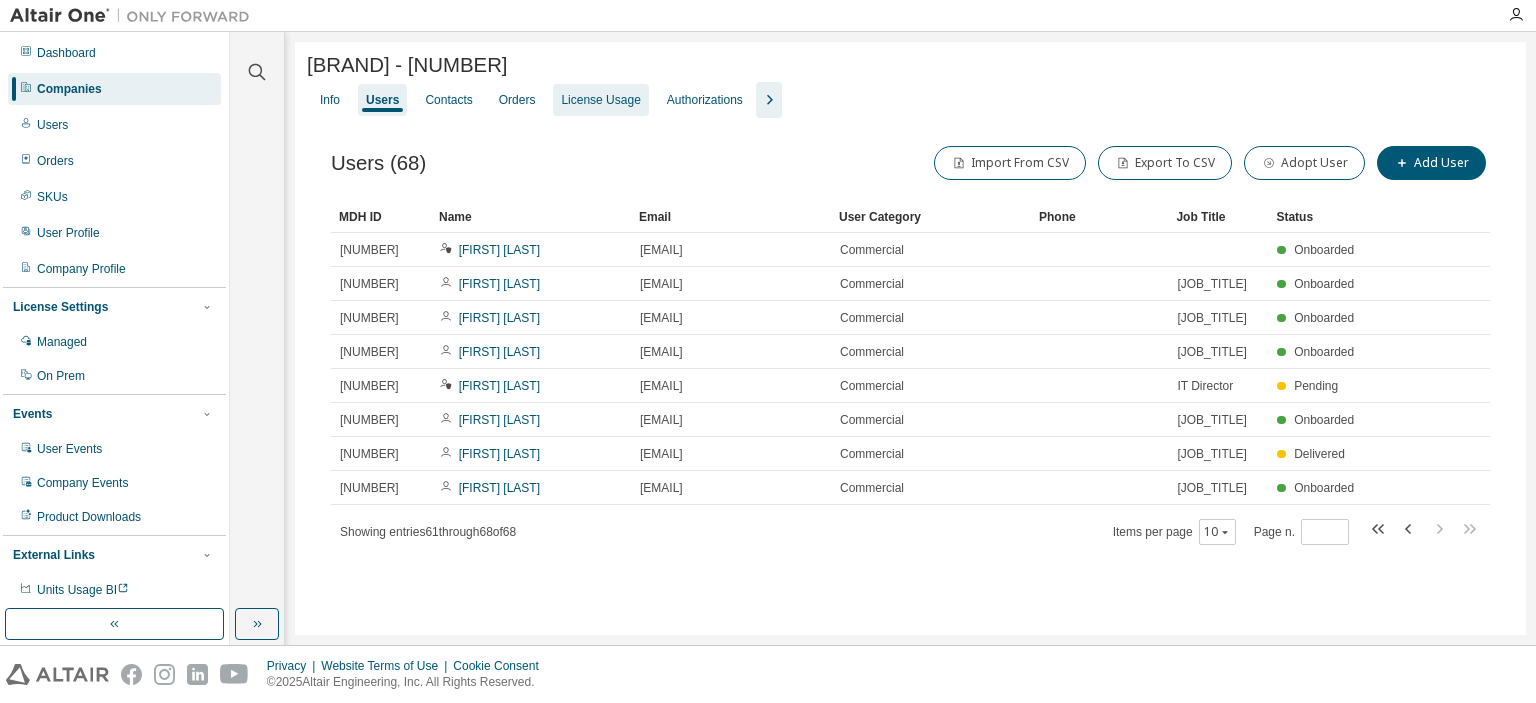 click on "License Usage" at bounding box center (600, 100) 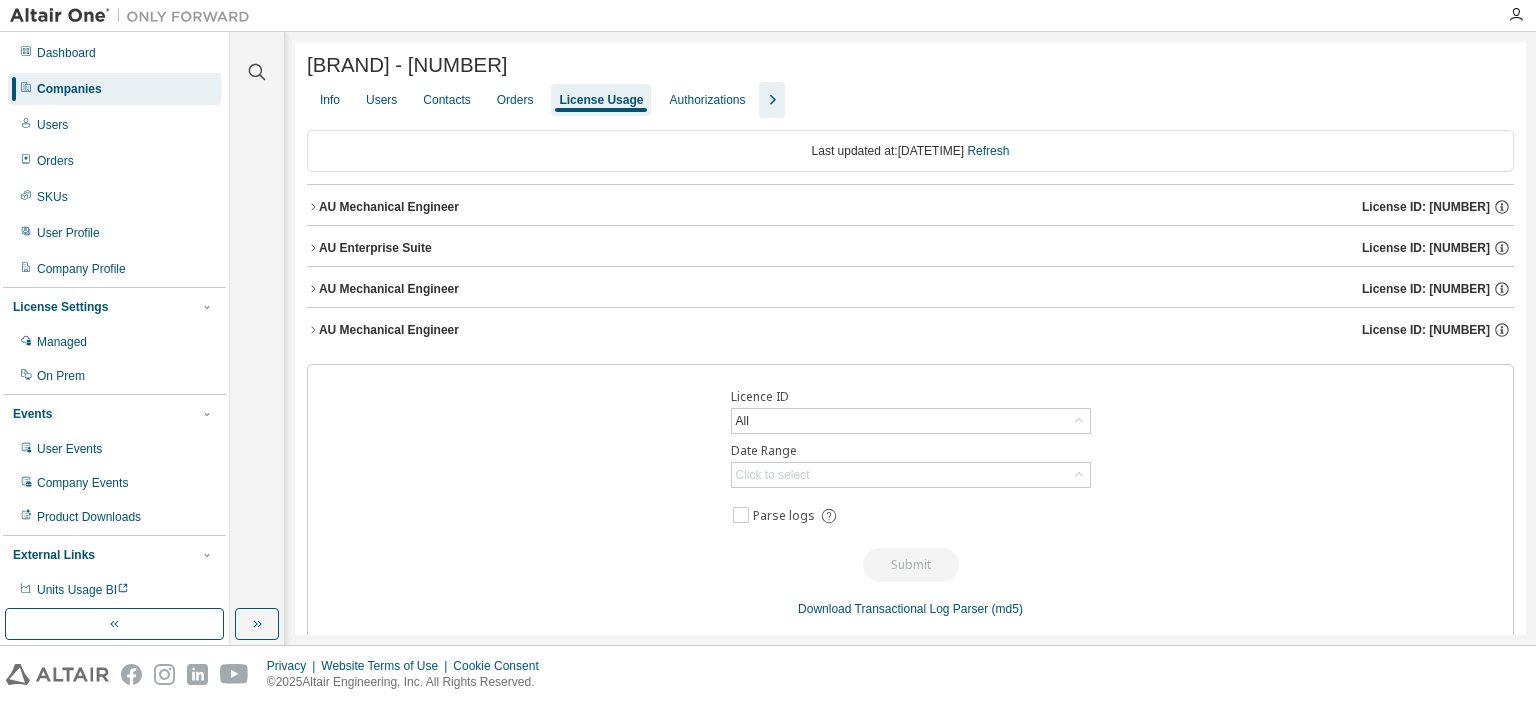 click on "AU Mechanical Engineer" at bounding box center [389, 207] 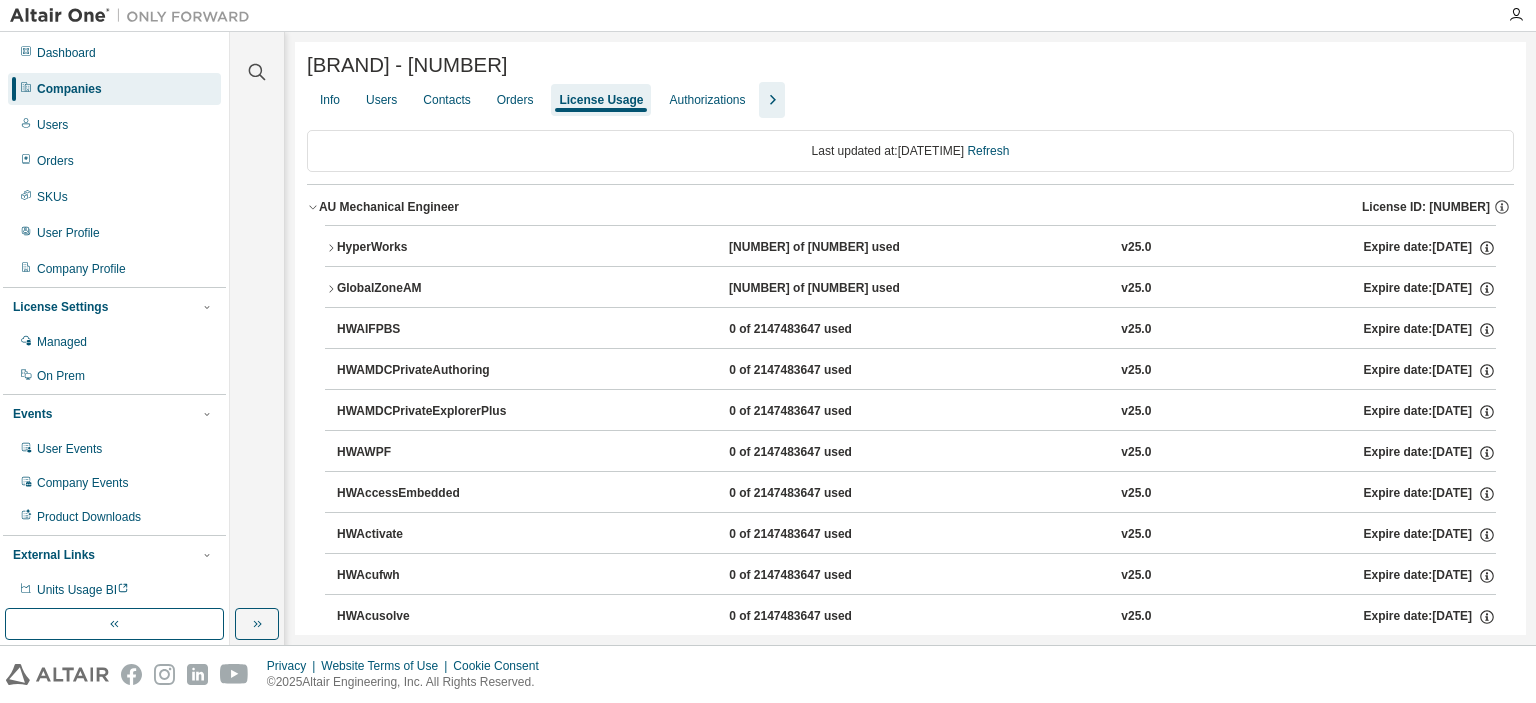 click on "AU Mechanical Engineer" at bounding box center [389, 207] 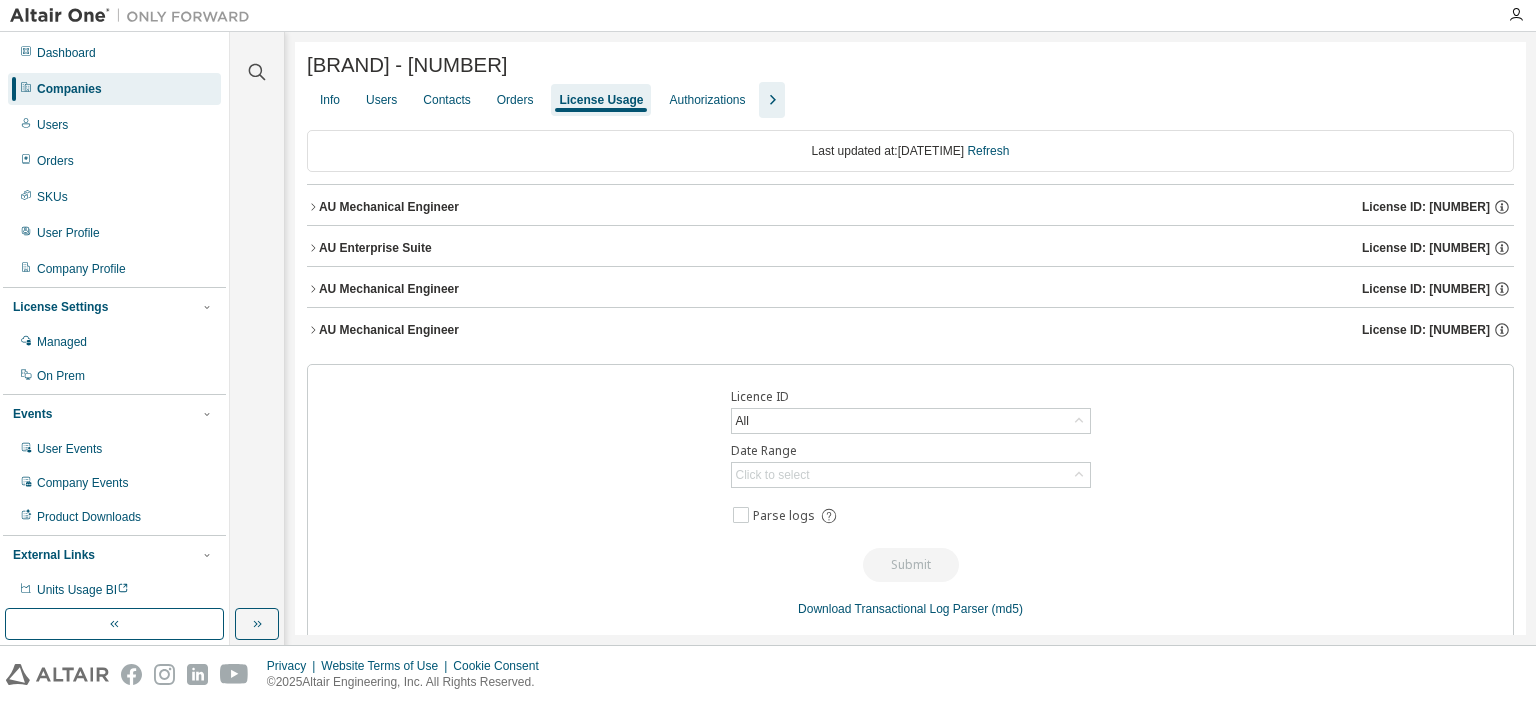 click on "AU Enterprise Suite" at bounding box center (375, 248) 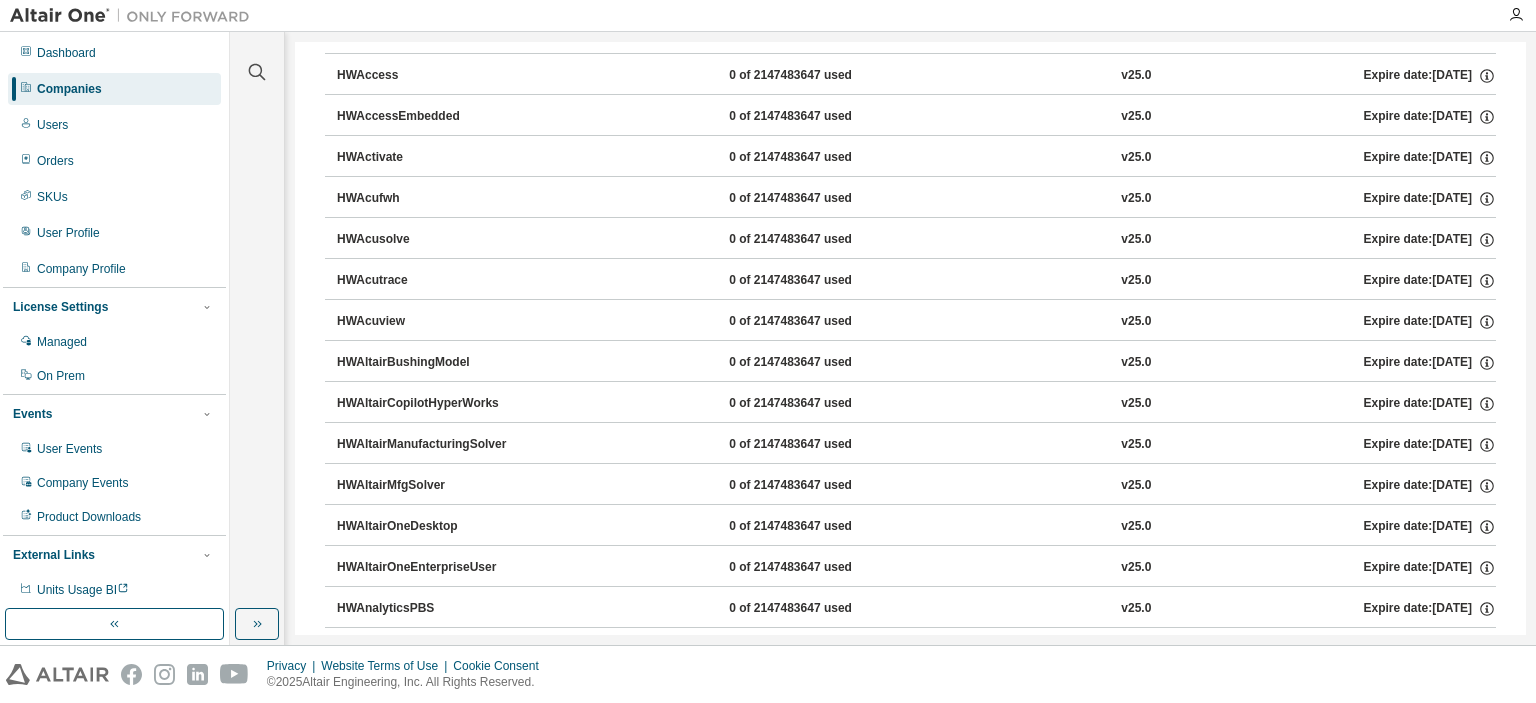 scroll, scrollTop: 0, scrollLeft: 0, axis: both 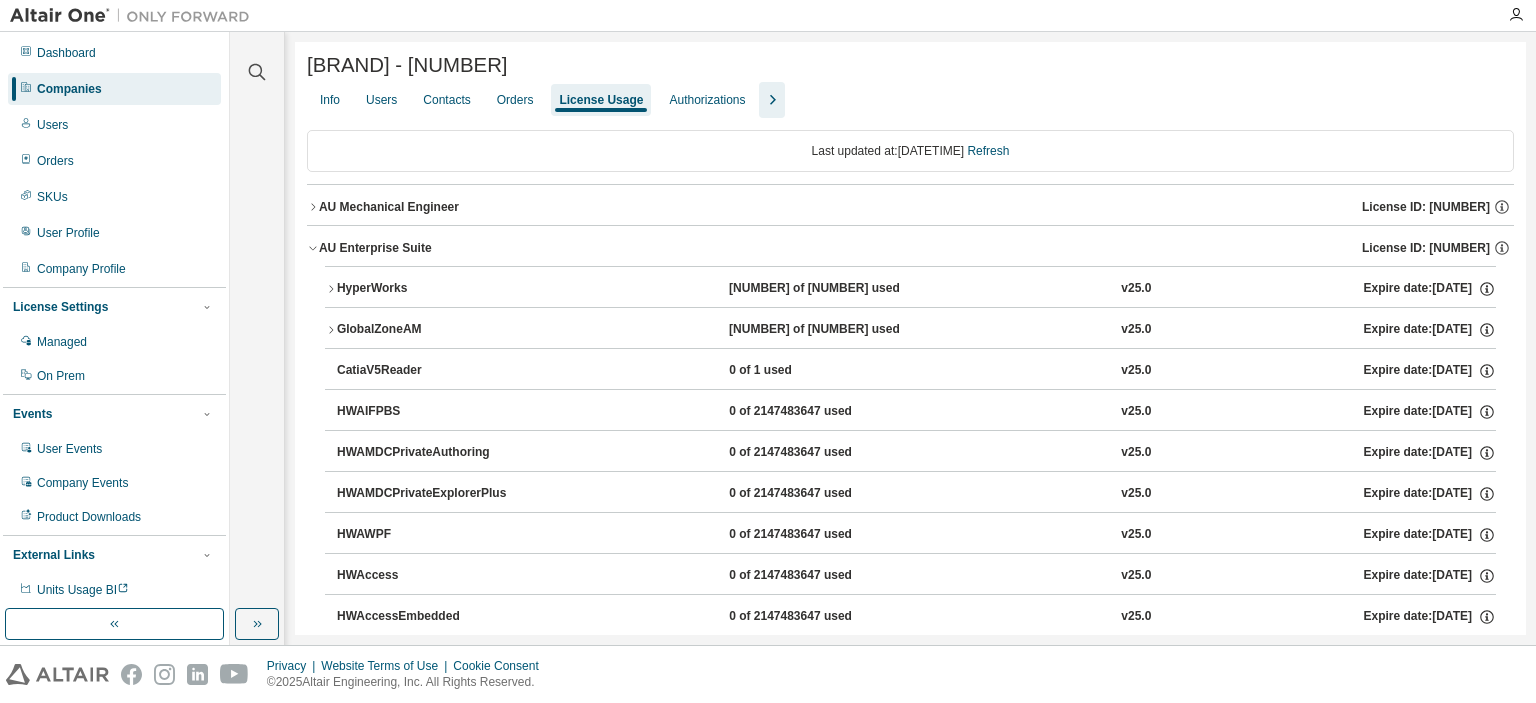 click 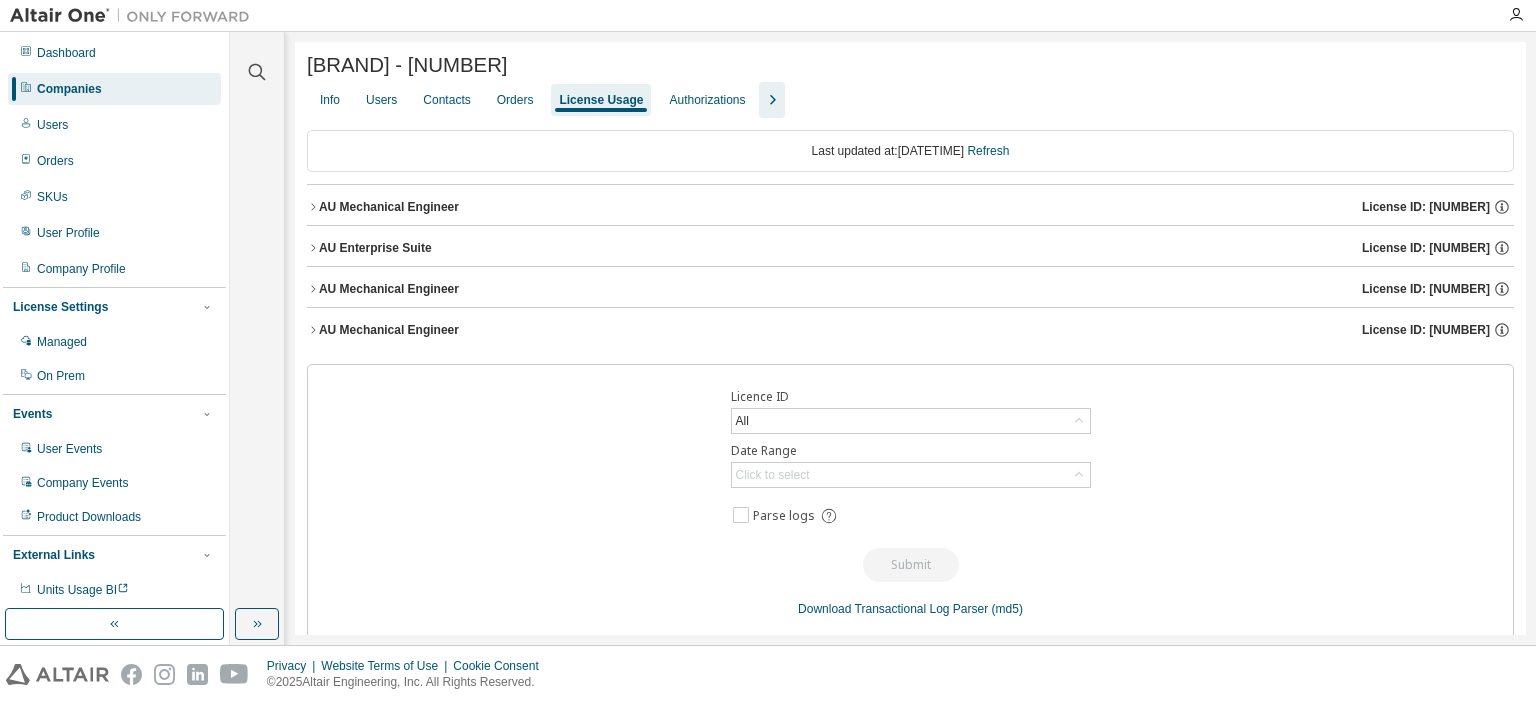 click 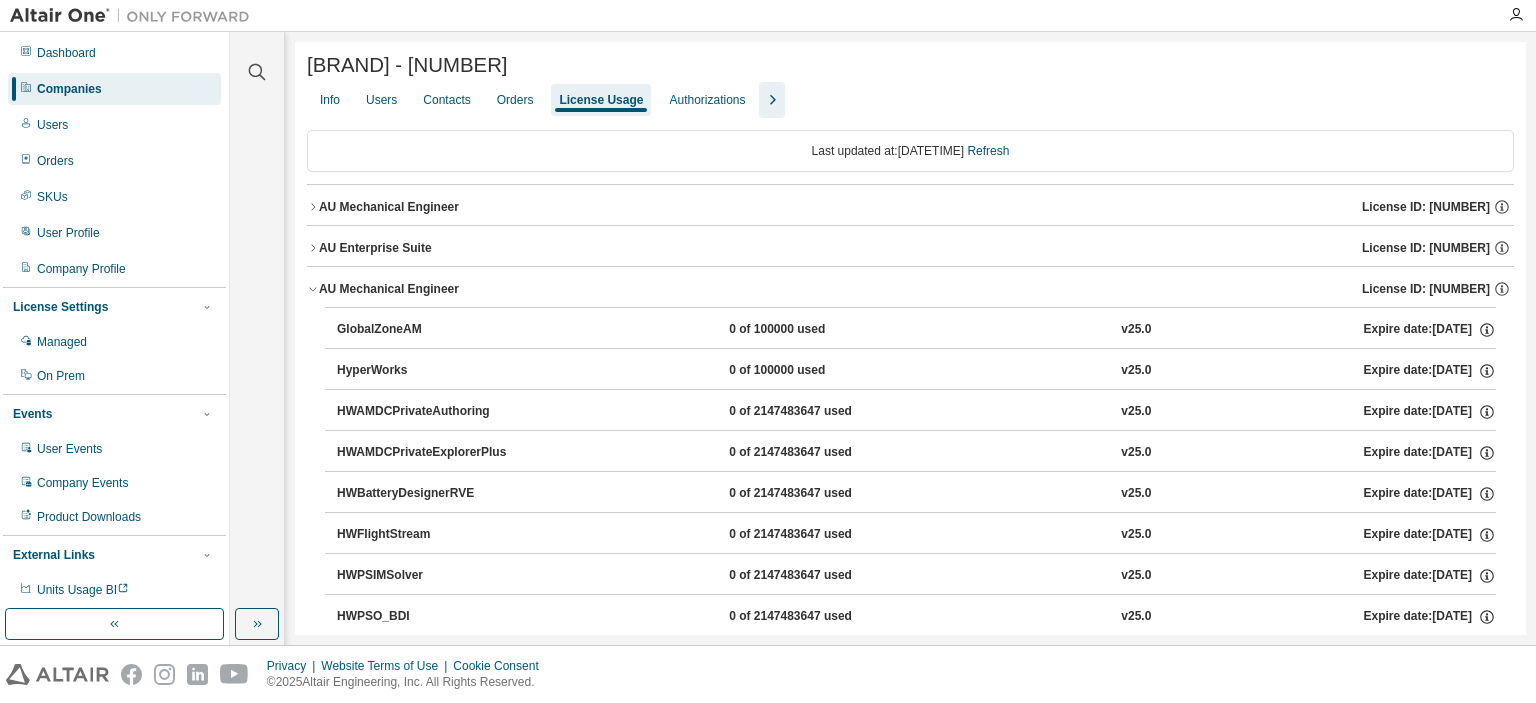 click 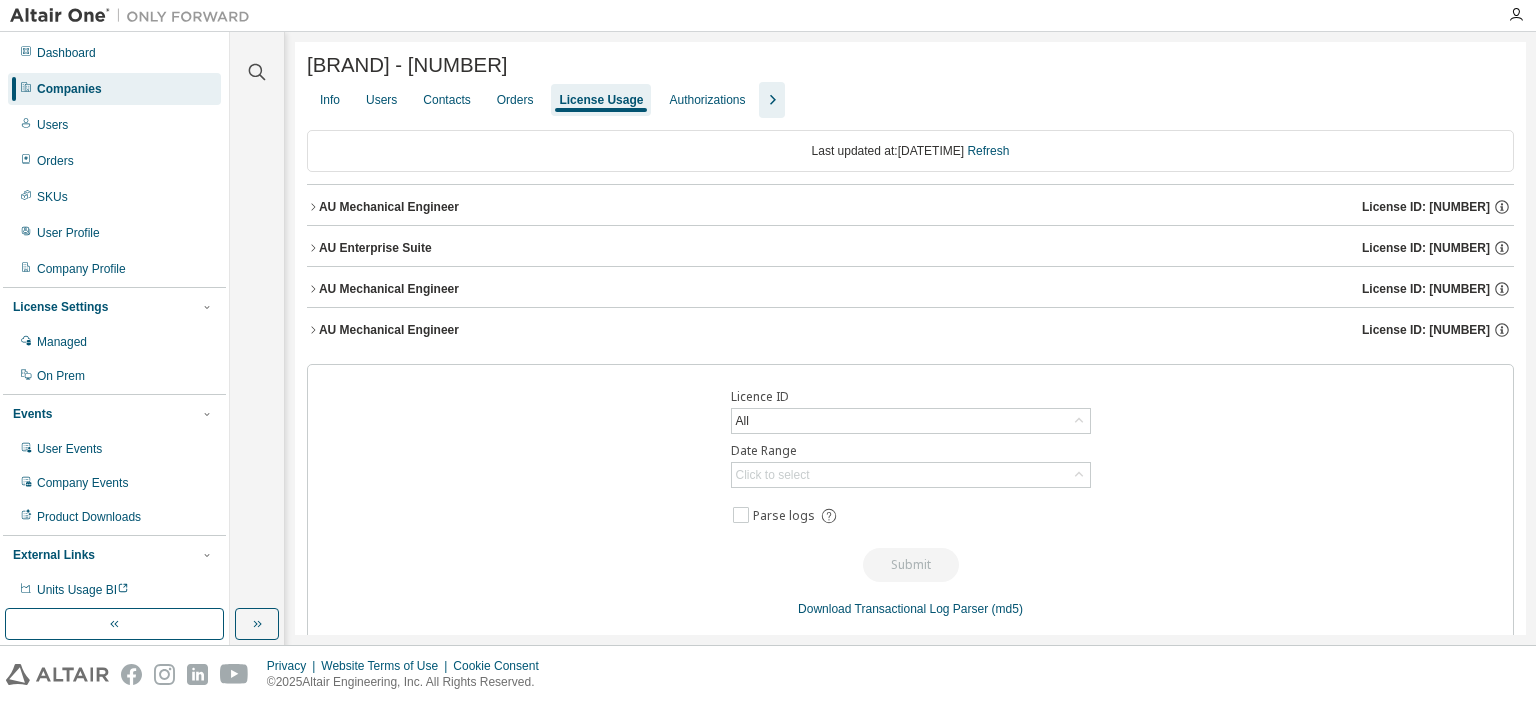 click 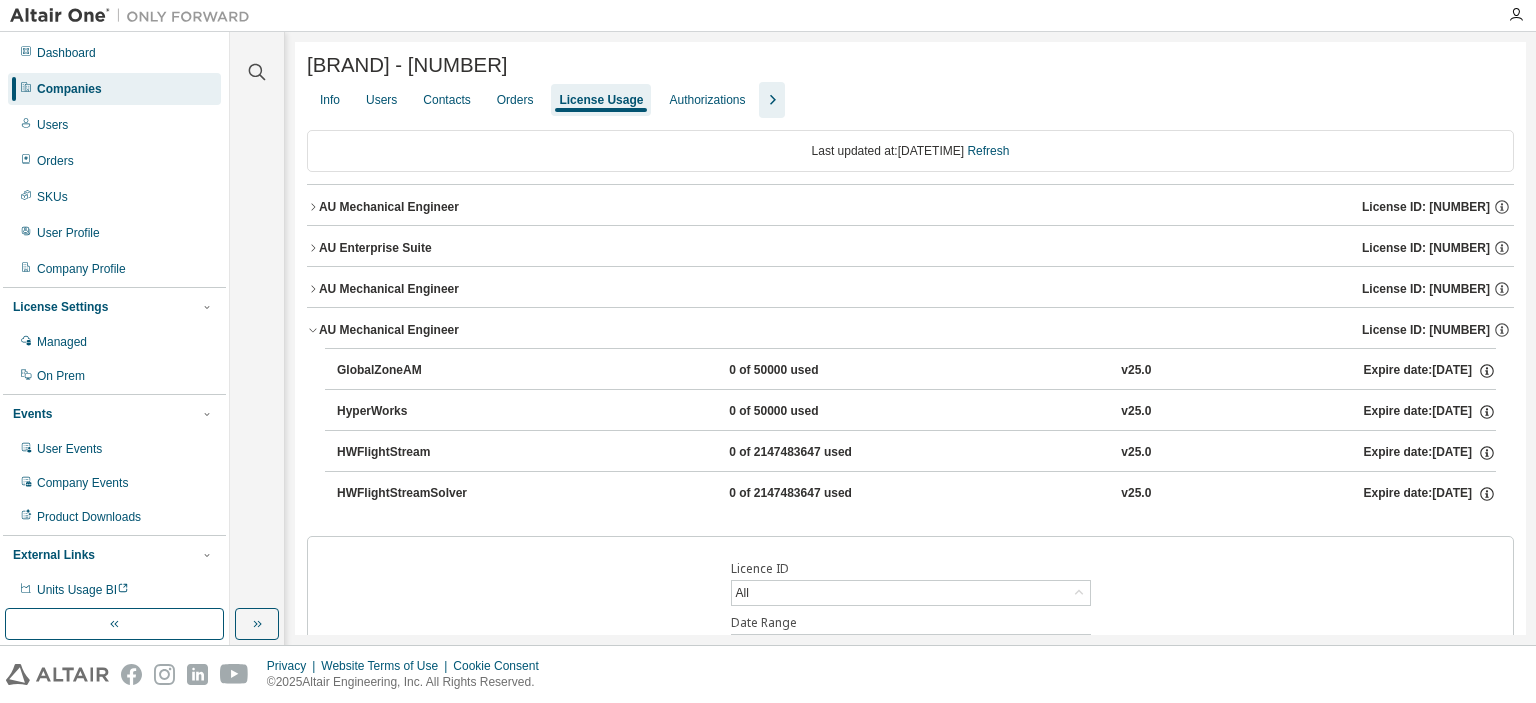 click 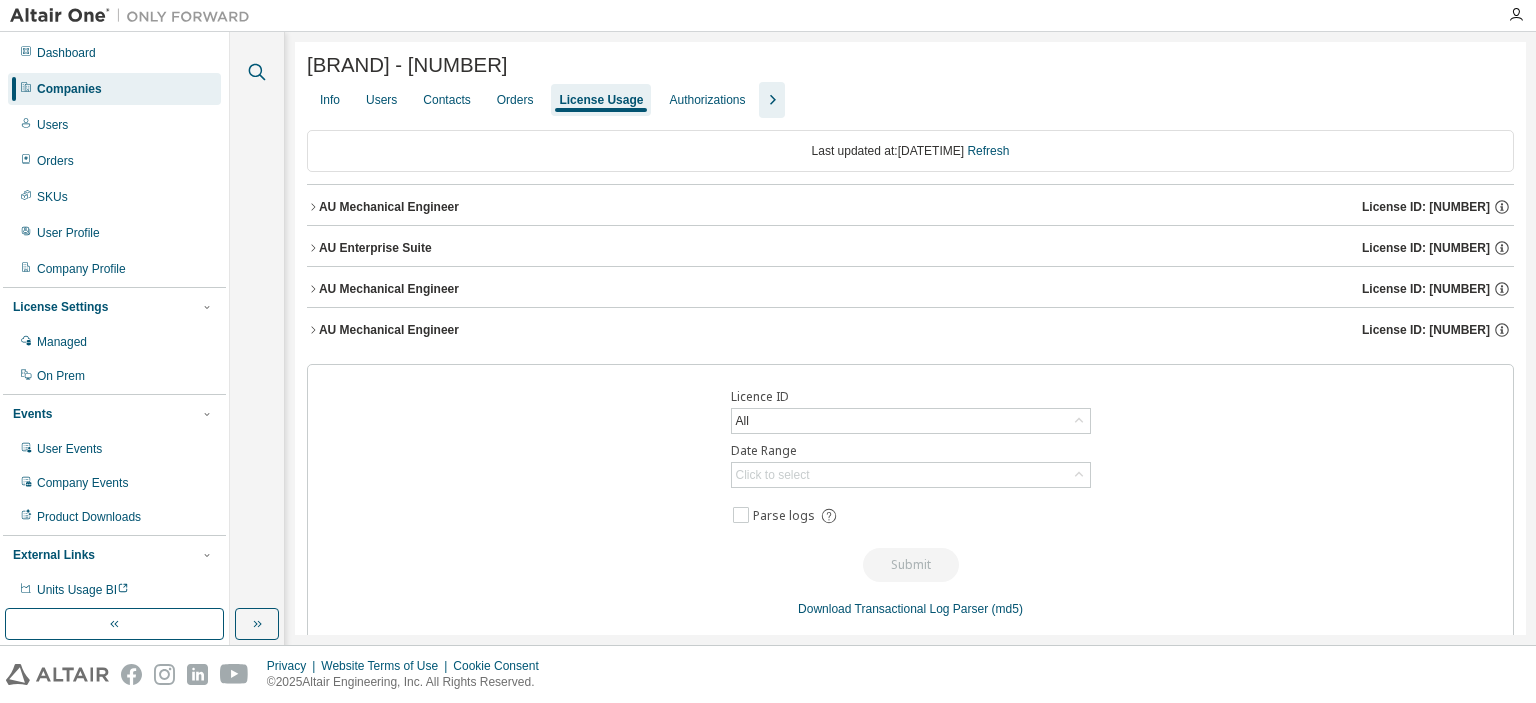 click 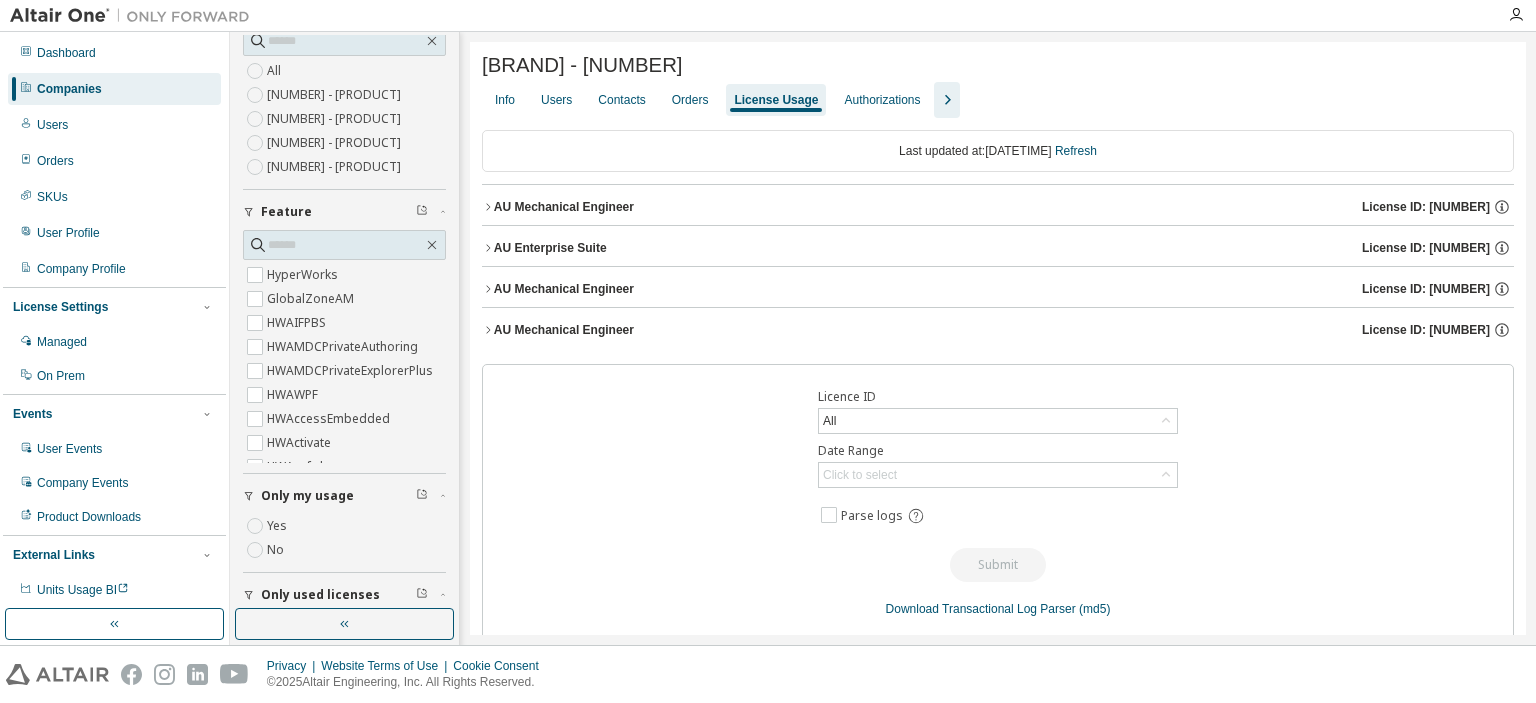 scroll, scrollTop: 335, scrollLeft: 0, axis: vertical 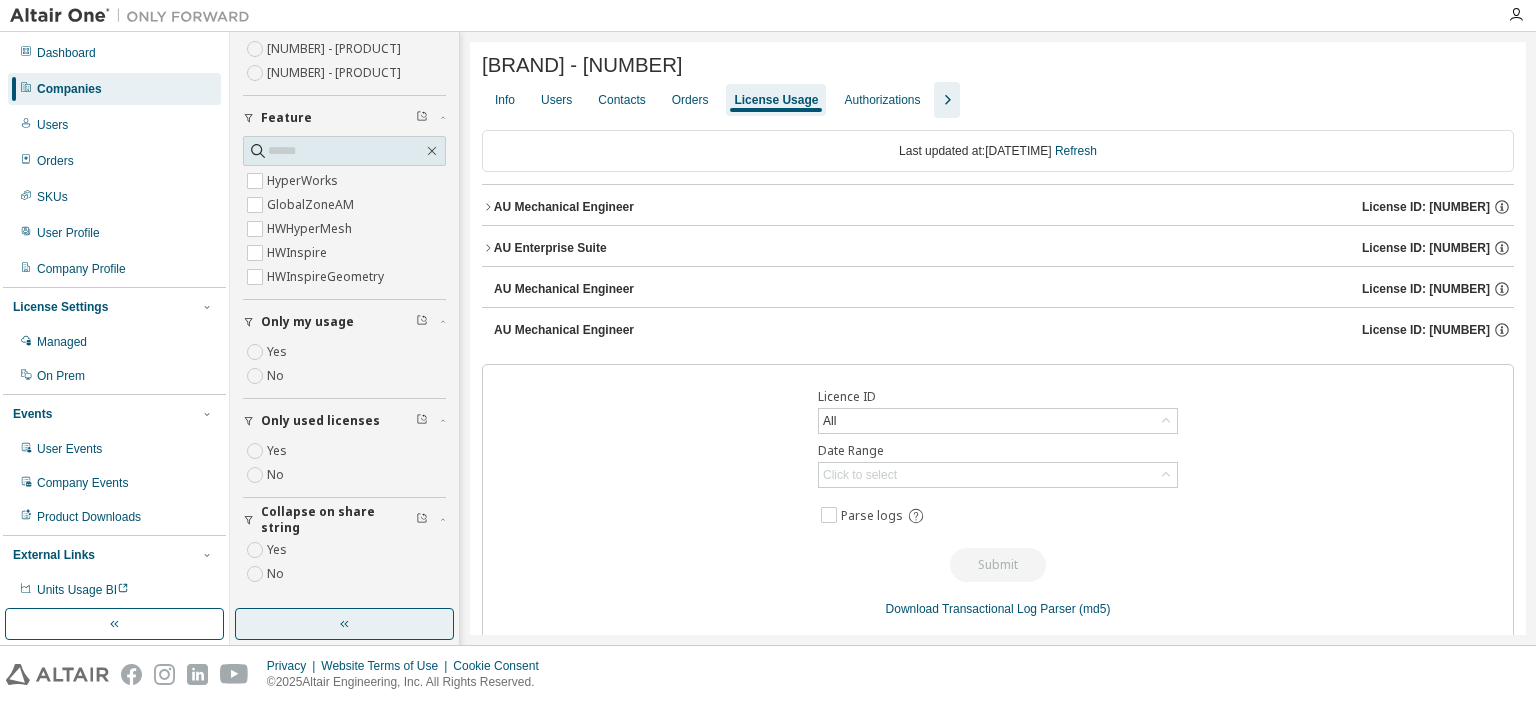 click at bounding box center (344, 624) 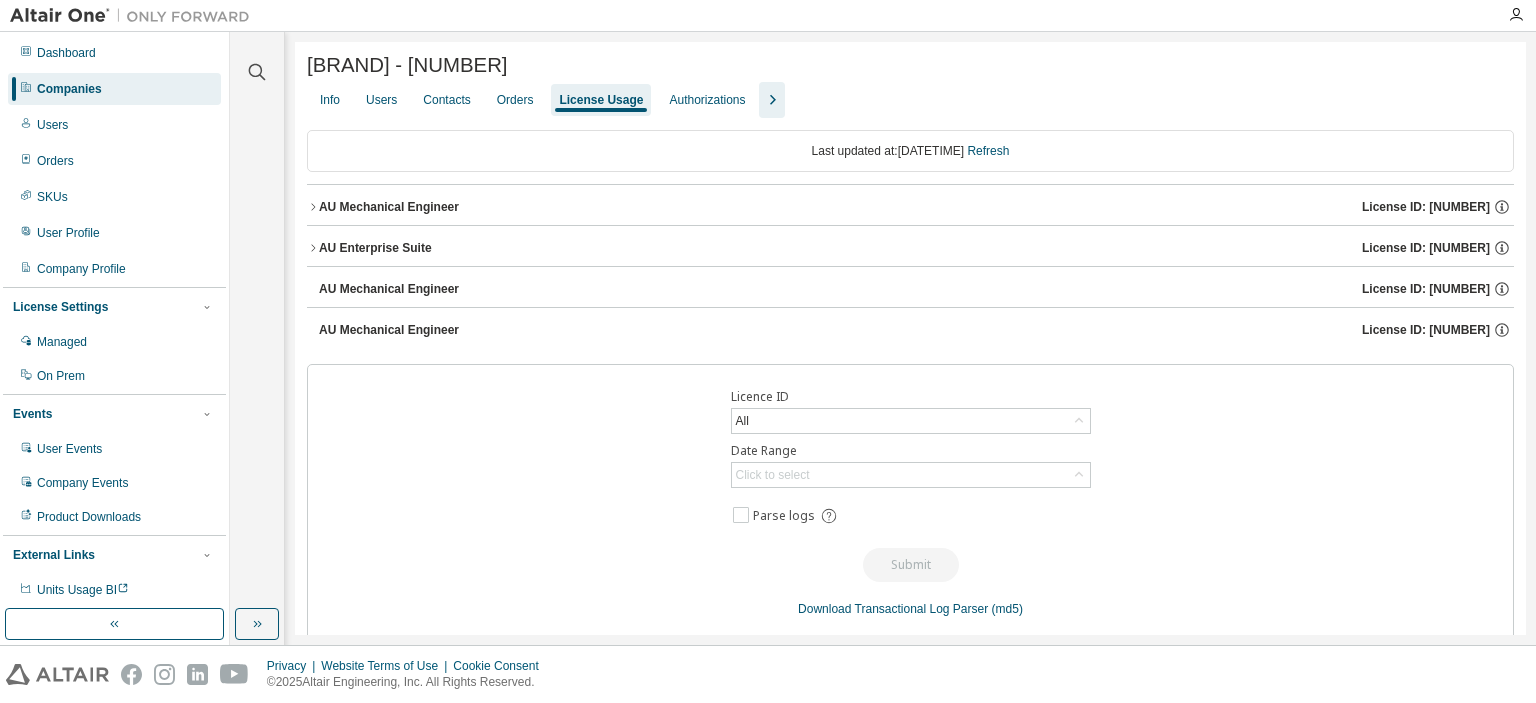 click 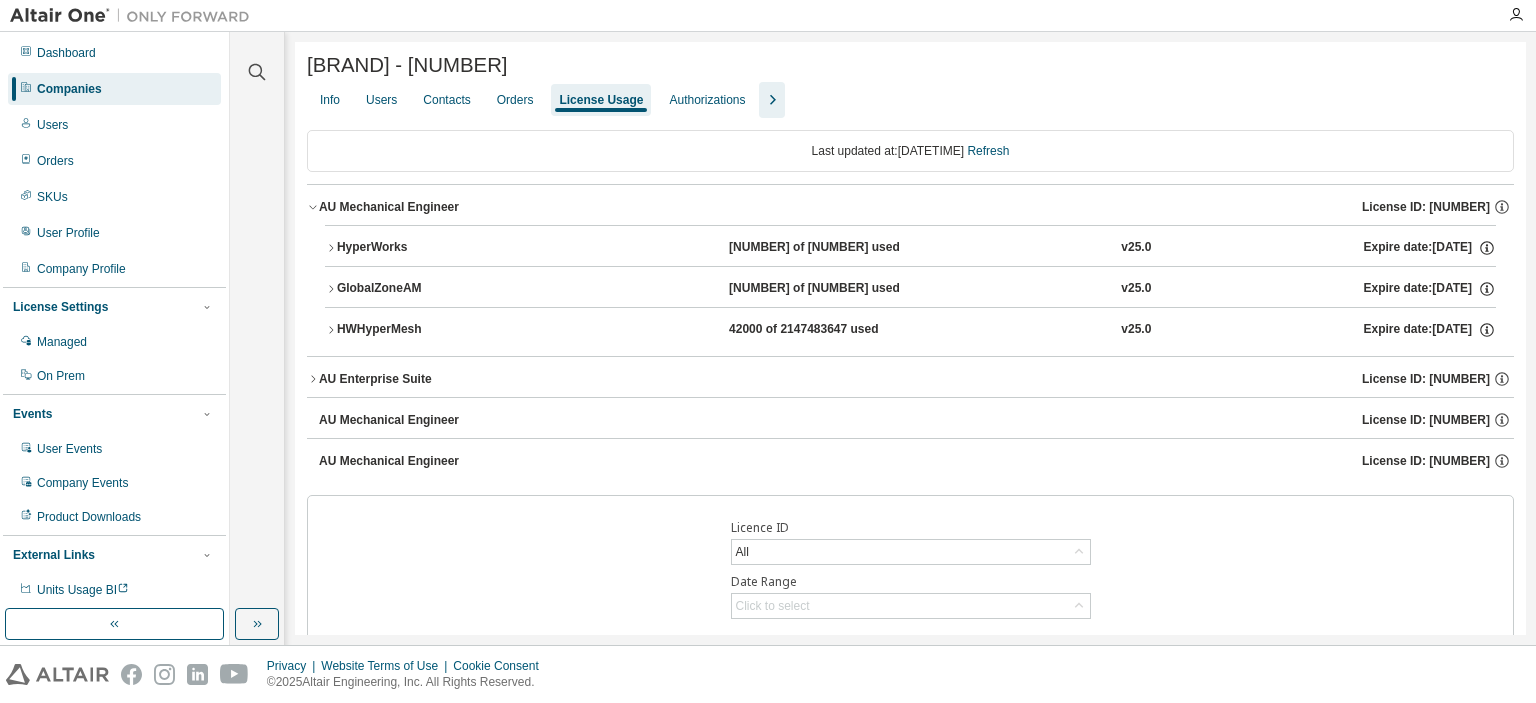 click 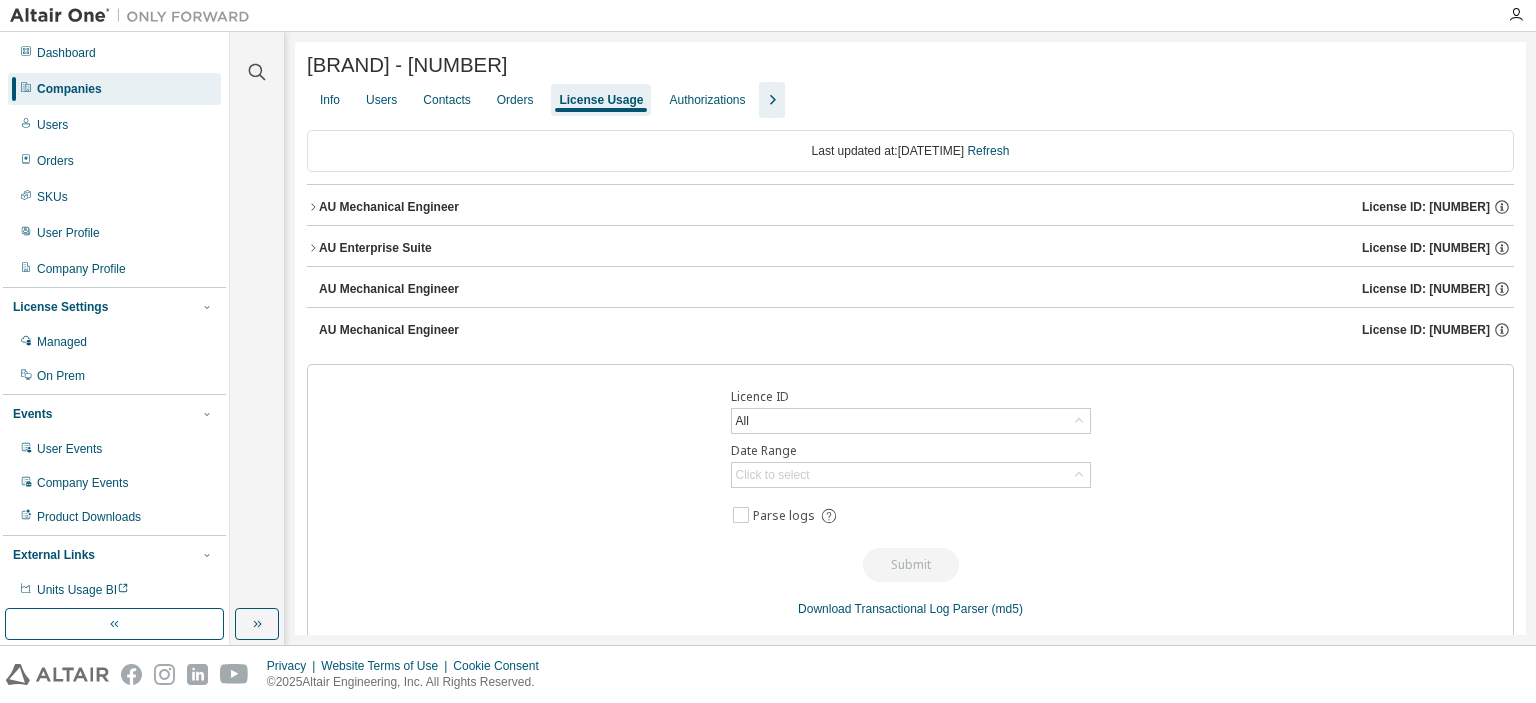 click 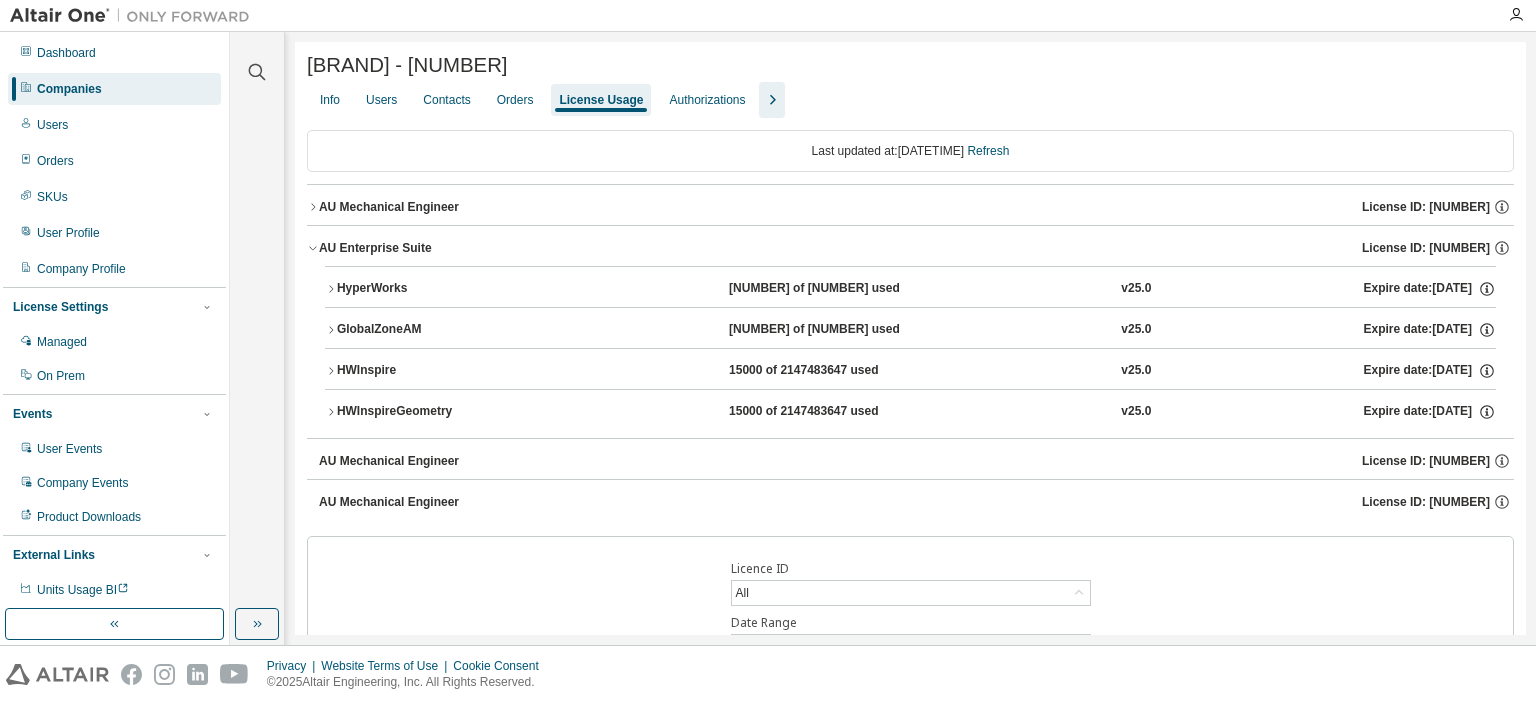 click on "HyperWorks" at bounding box center [427, 289] 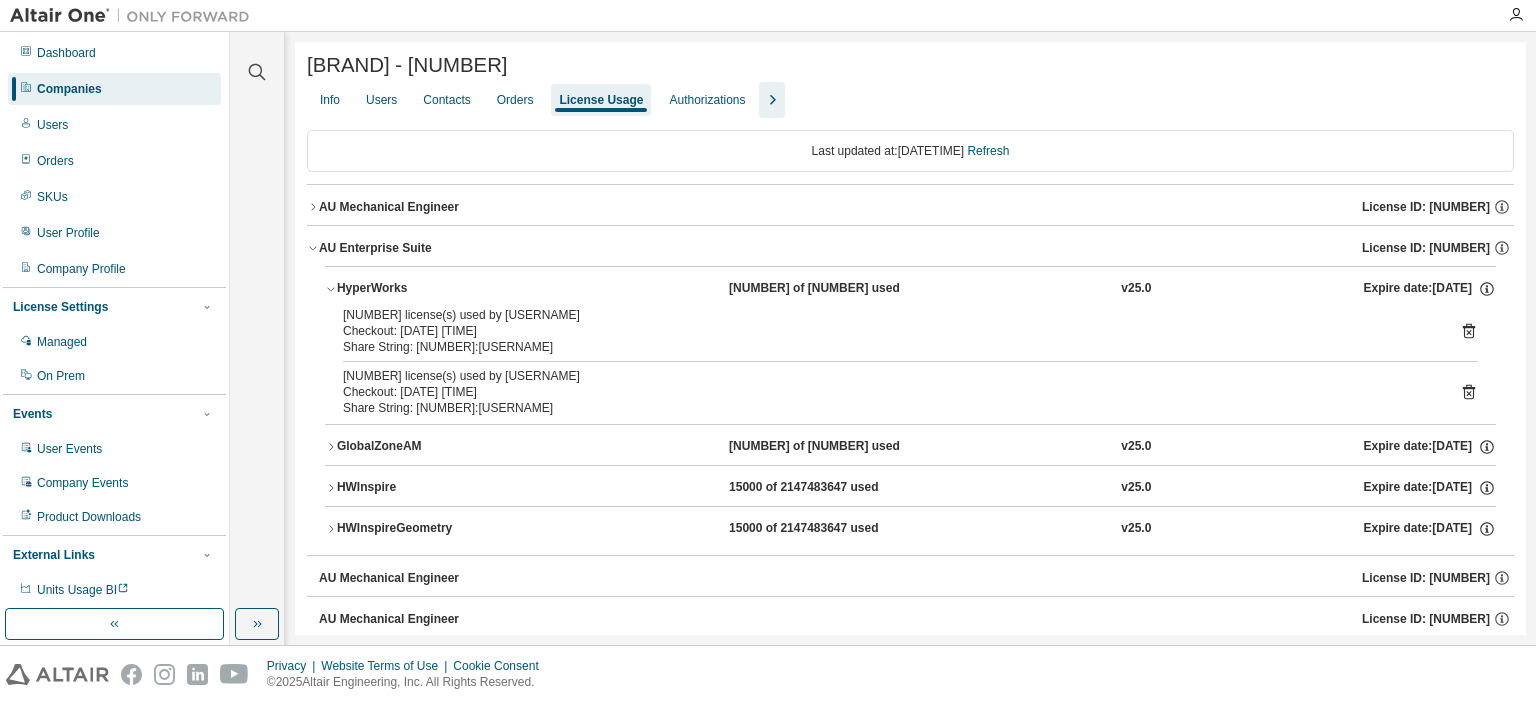 click 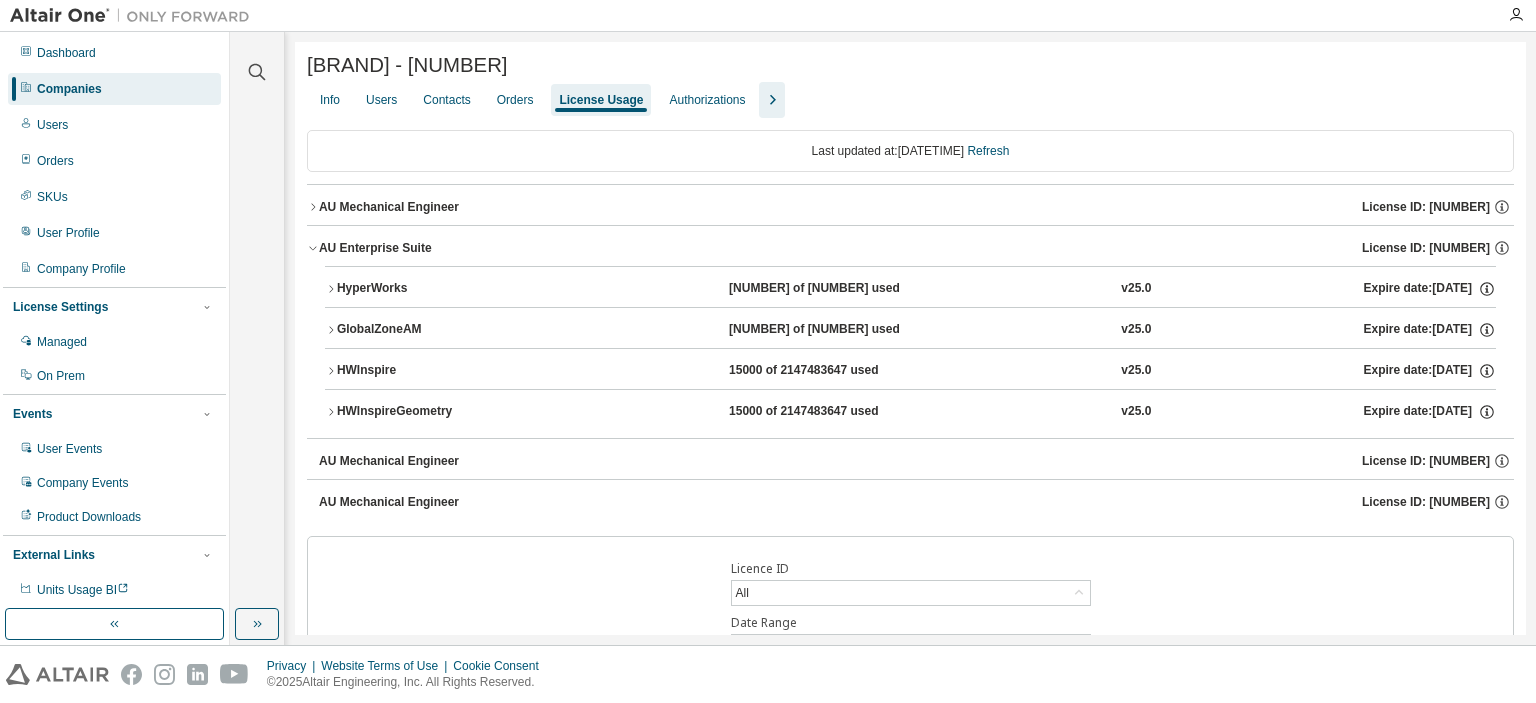click on "AU Enterprise Suite" at bounding box center [375, 248] 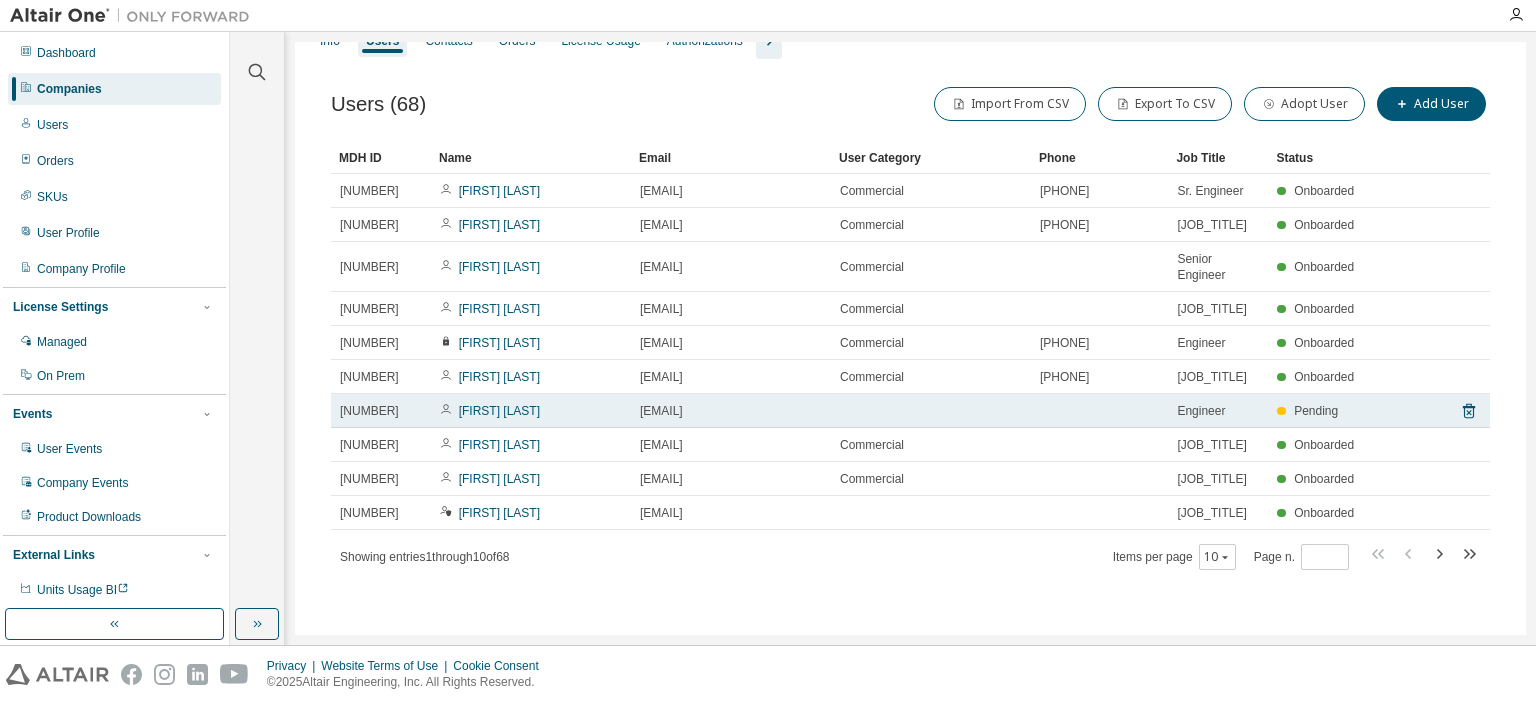 scroll, scrollTop: 173, scrollLeft: 0, axis: vertical 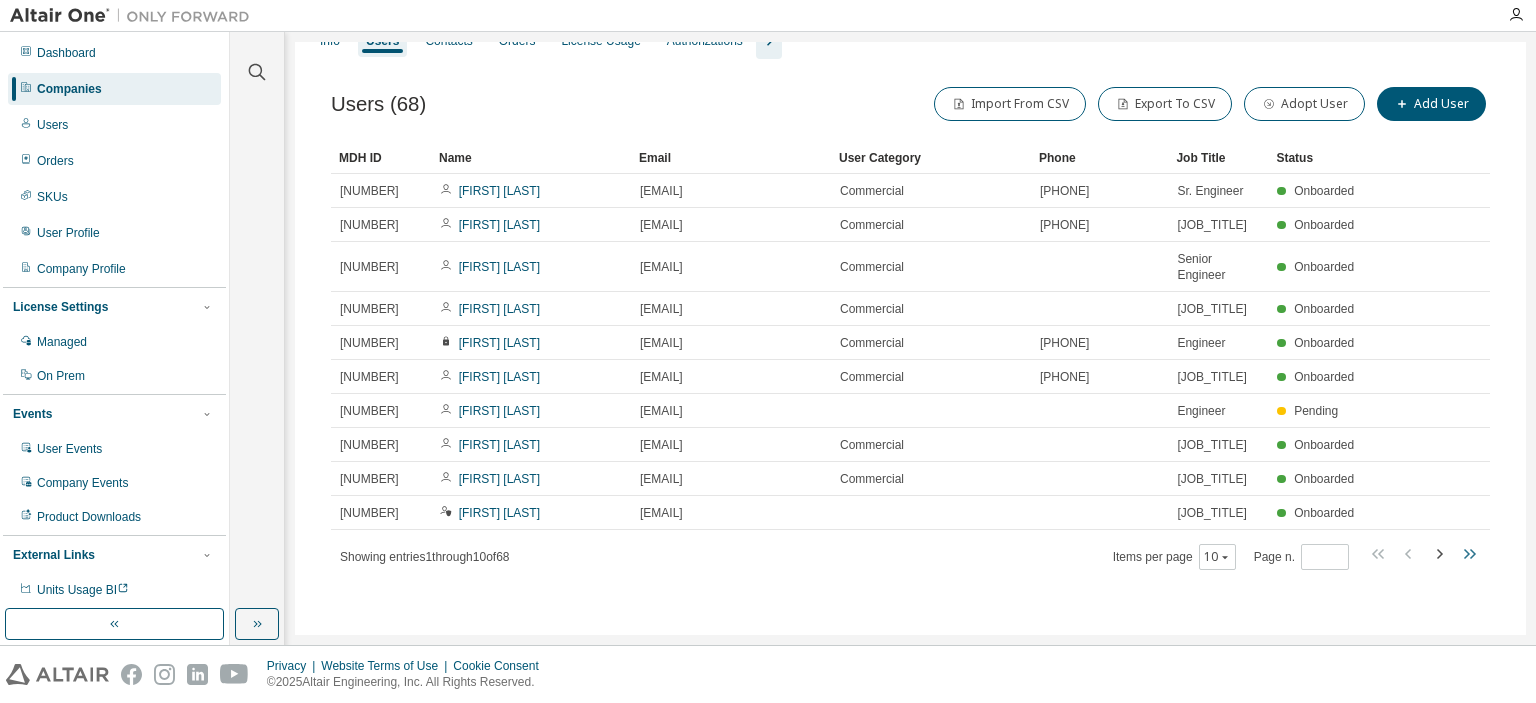 click 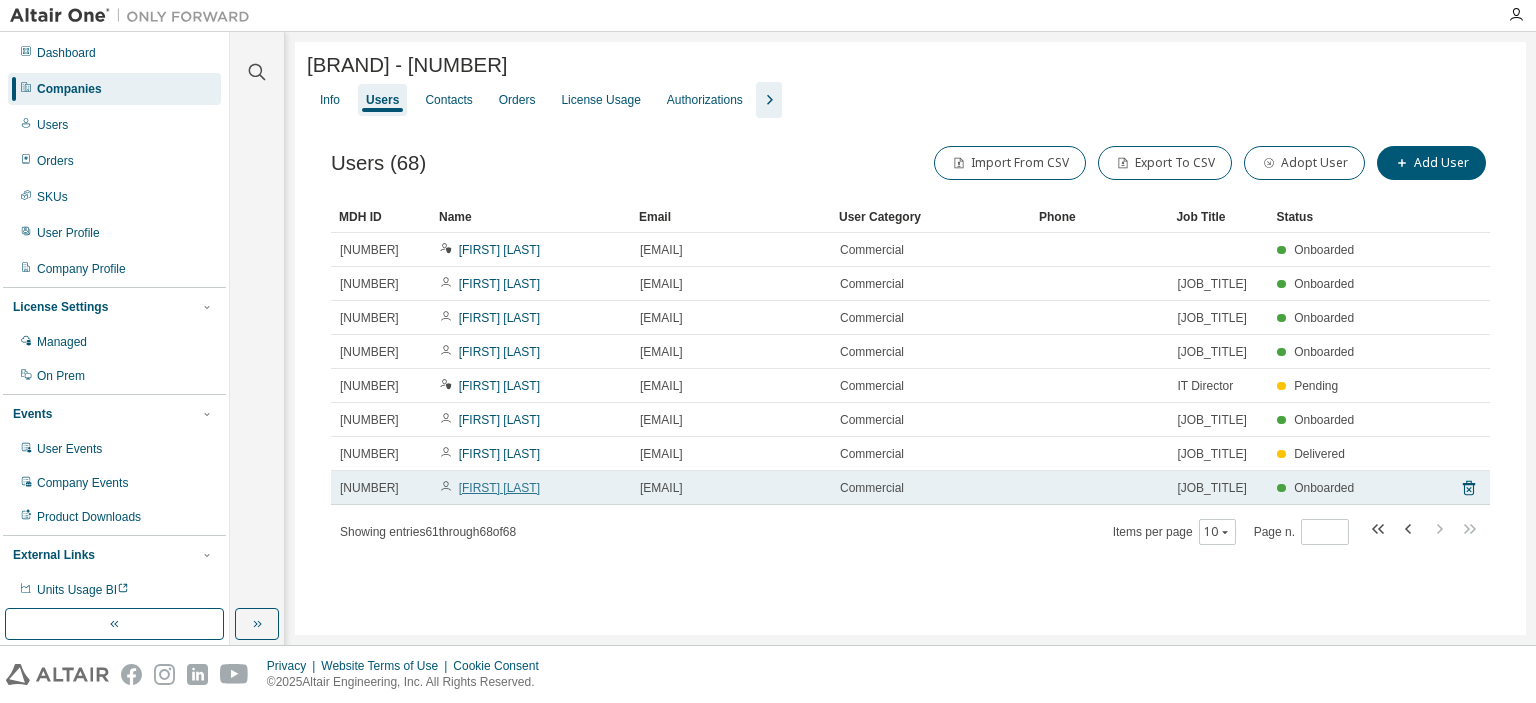 click on "[FIRST] [LAST]" at bounding box center (499, 488) 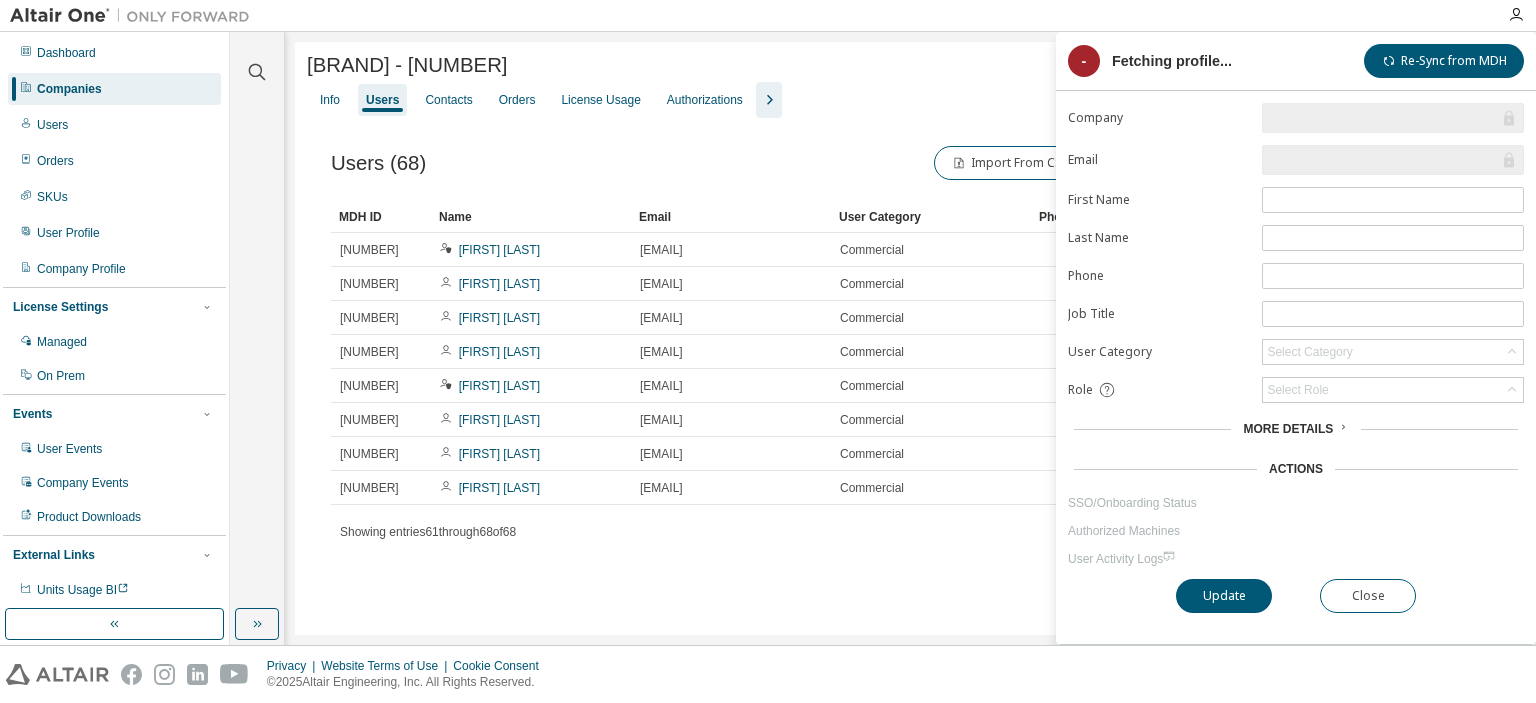 type on "*" 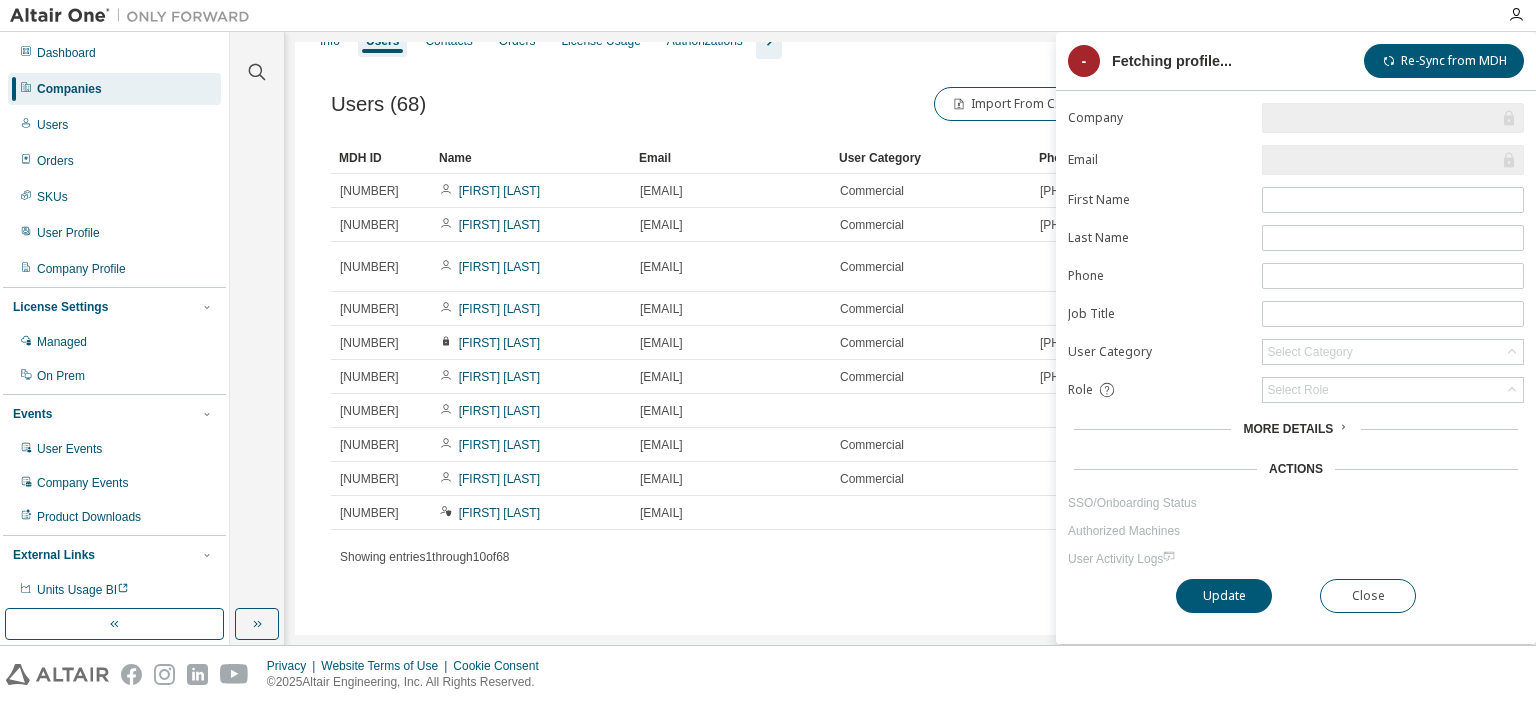 scroll, scrollTop: 173, scrollLeft: 0, axis: vertical 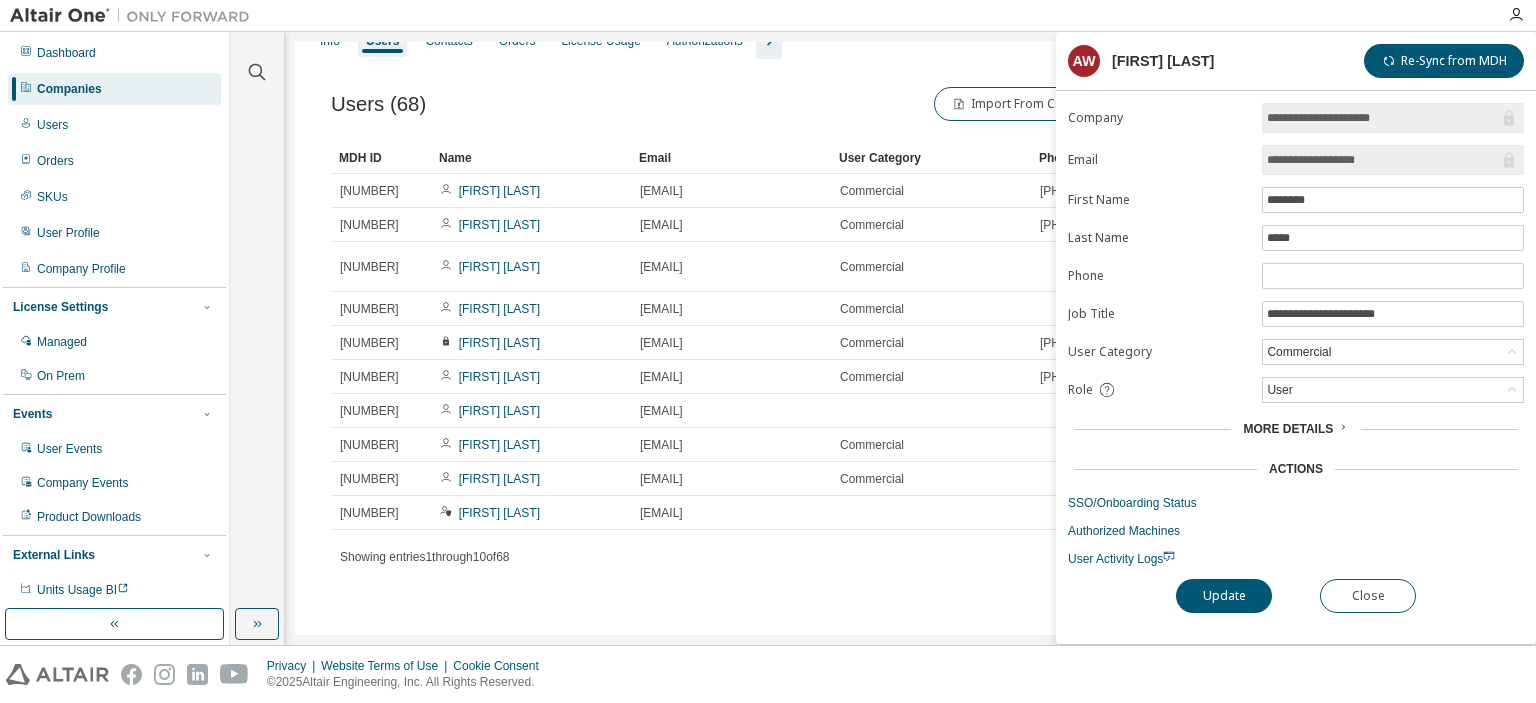 click 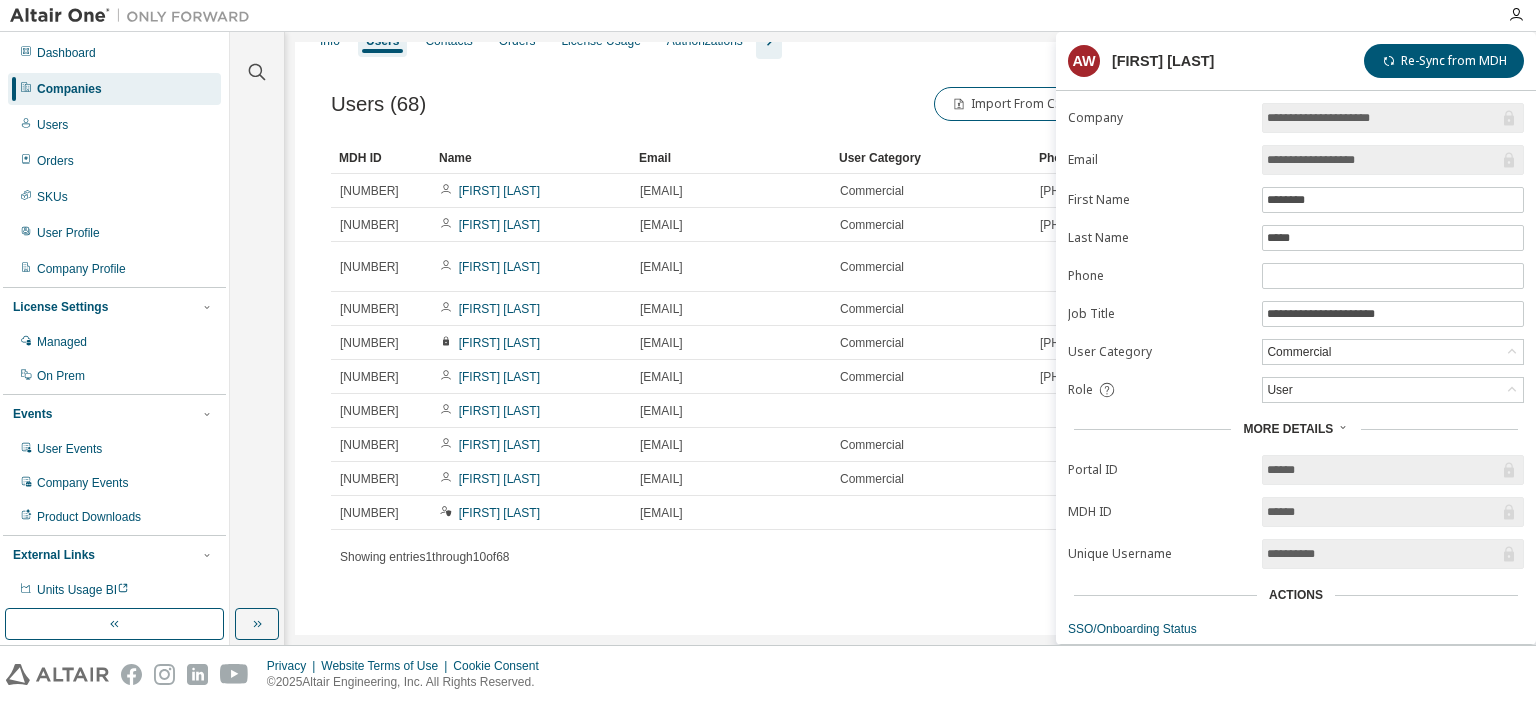 scroll, scrollTop: 98, scrollLeft: 0, axis: vertical 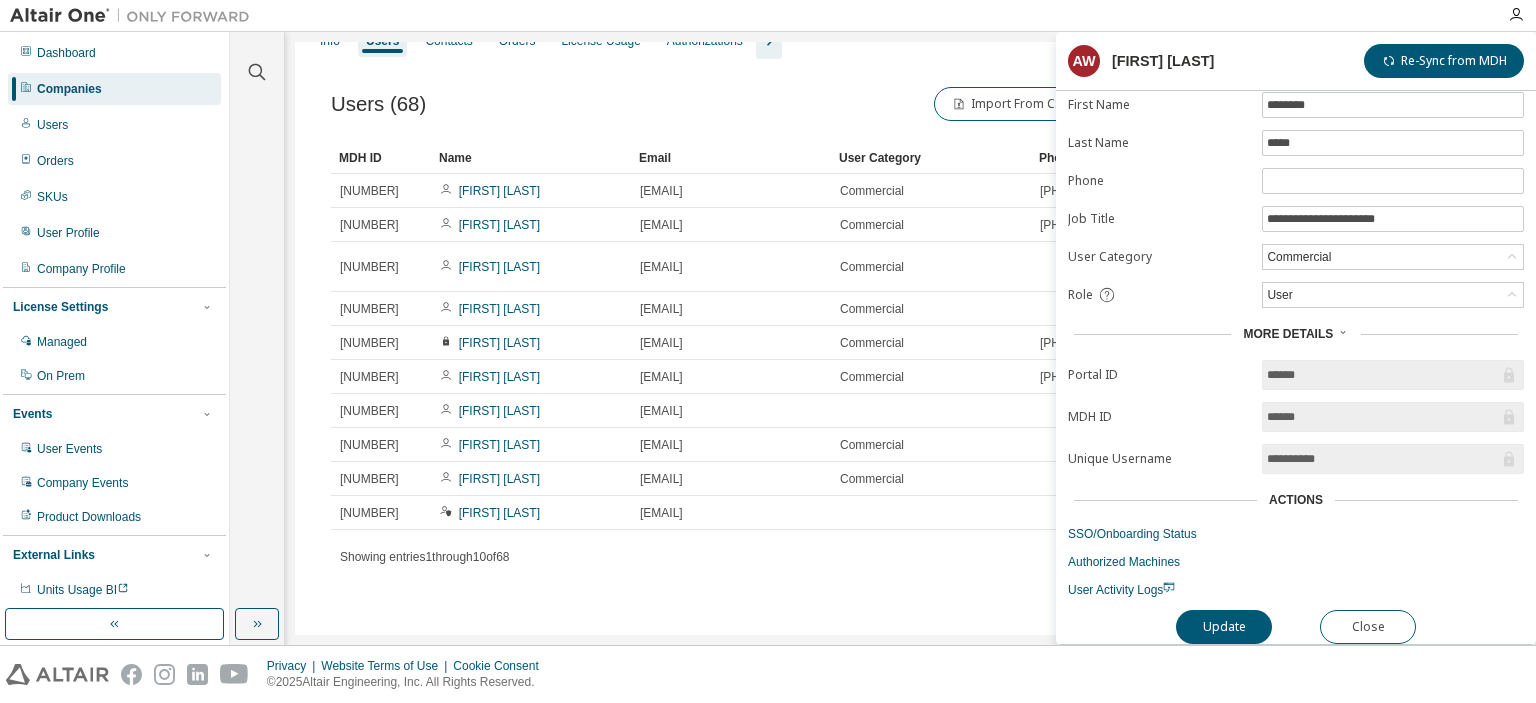 click on "**********" at bounding box center [1296, 303] 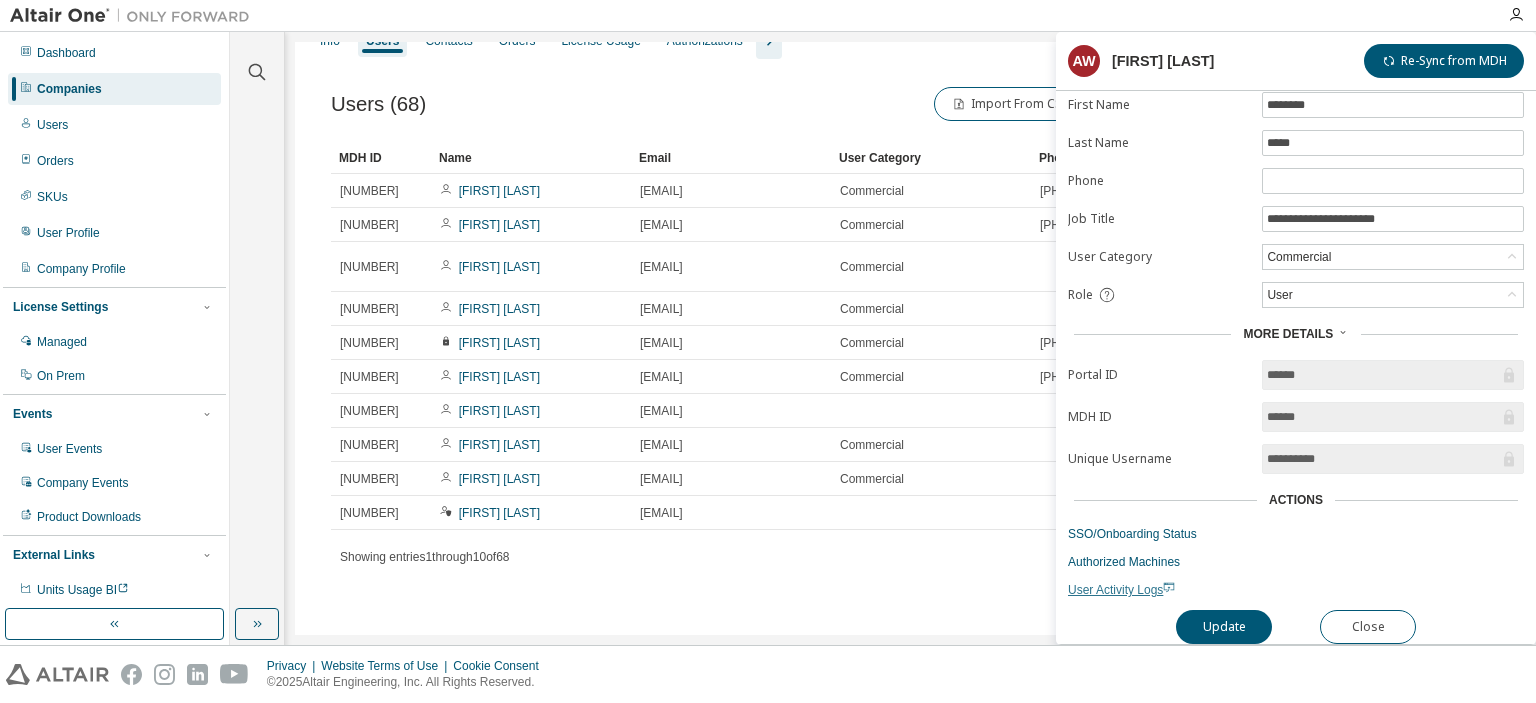 click on "User Activity Logs" at bounding box center [1121, 590] 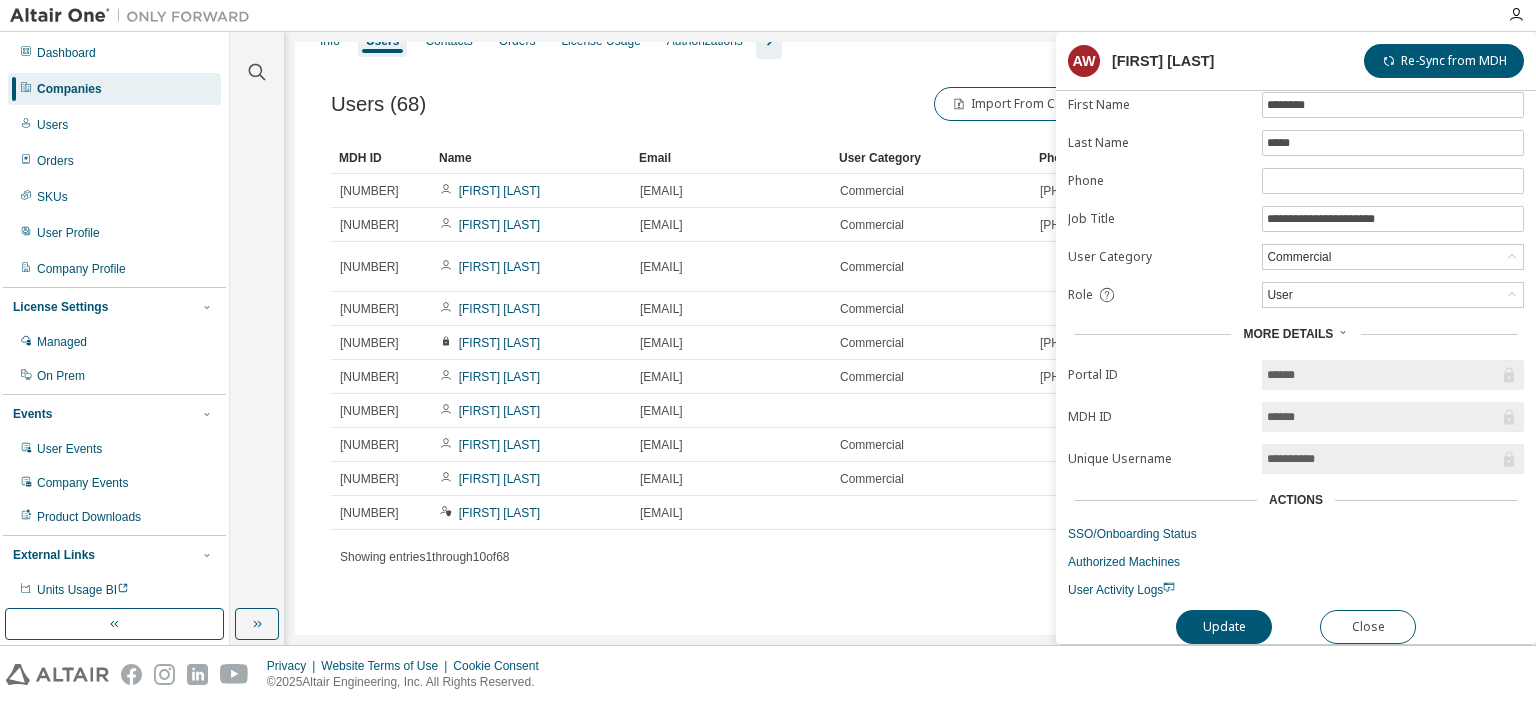 scroll, scrollTop: 0, scrollLeft: 0, axis: both 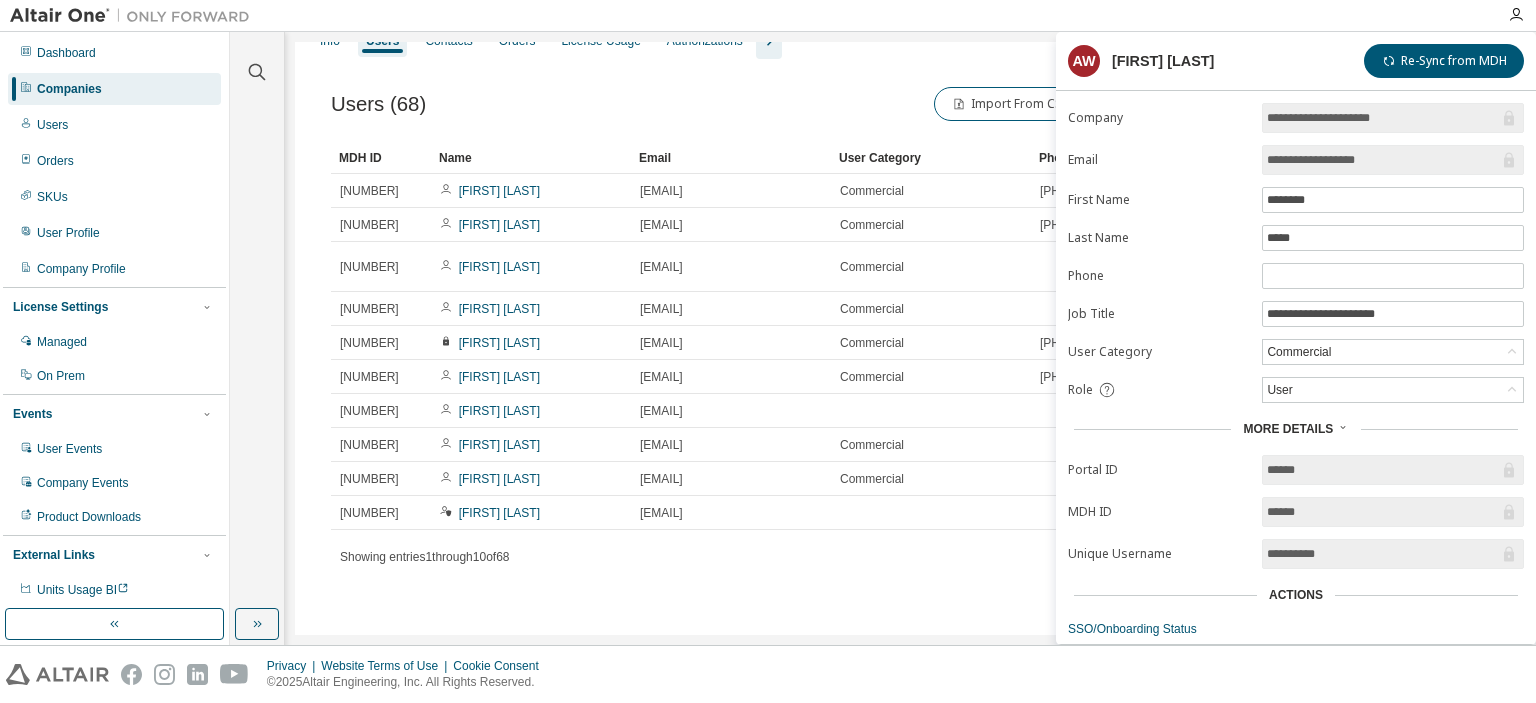 click on "Showing entries  1  through  10  of  68 Items per page 10 Page n. *" at bounding box center (910, 556) 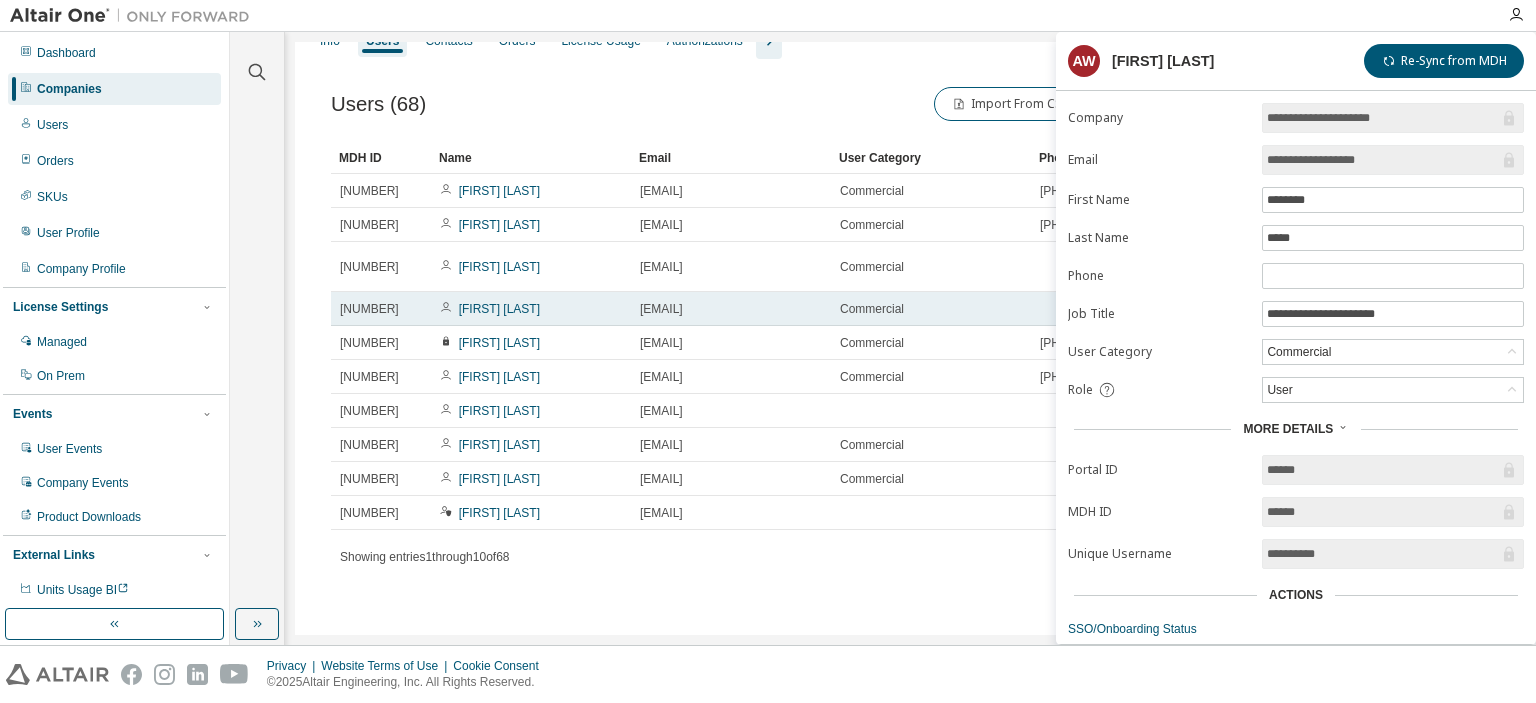 scroll, scrollTop: 0, scrollLeft: 0, axis: both 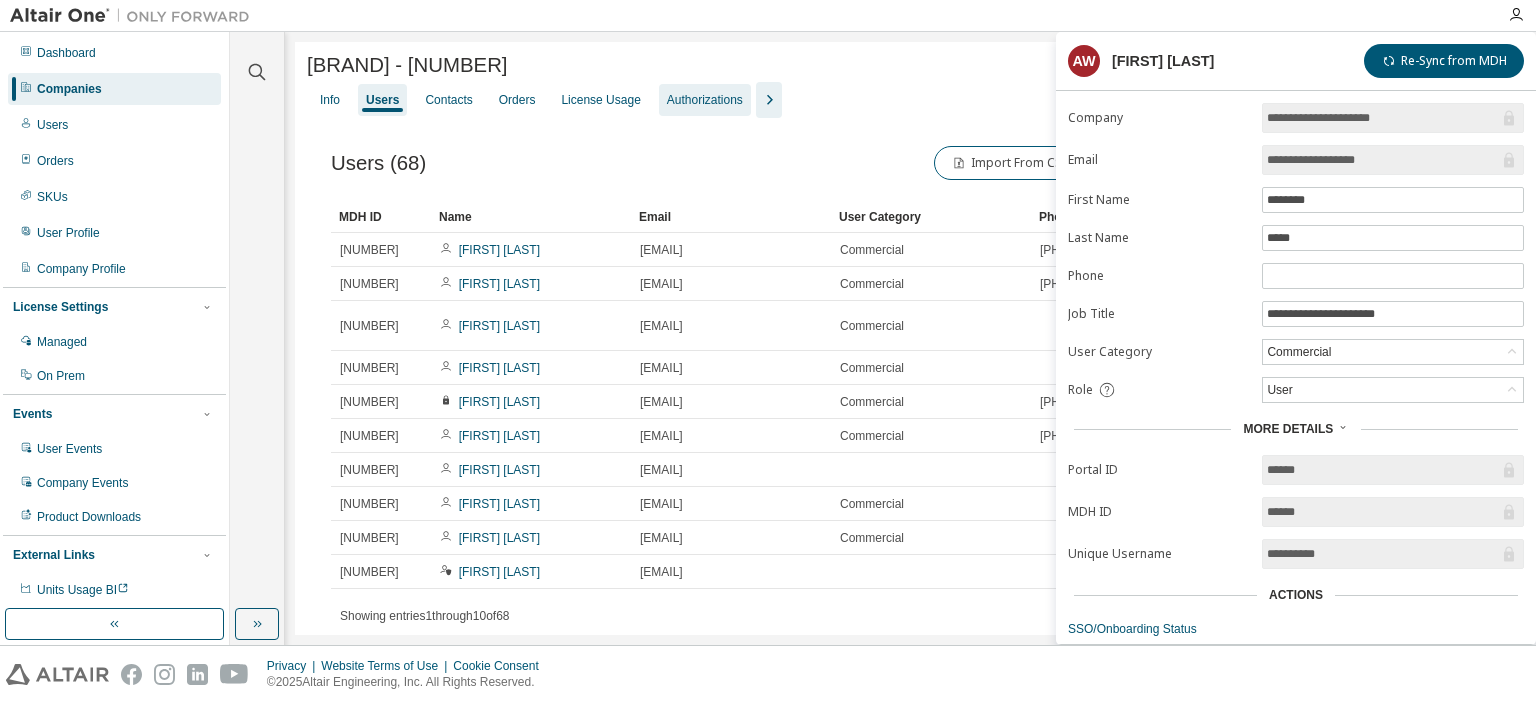 click on "Authorizations" at bounding box center [705, 100] 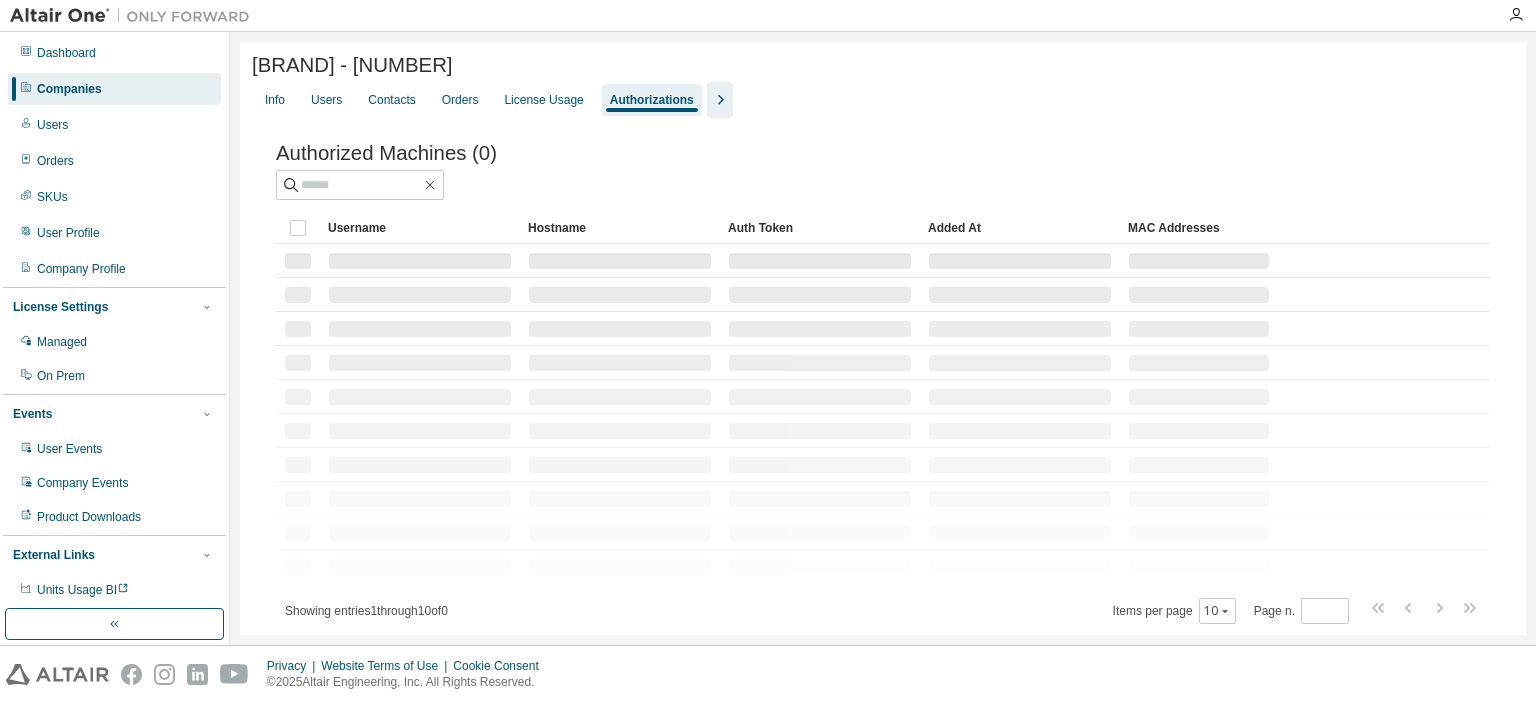 click 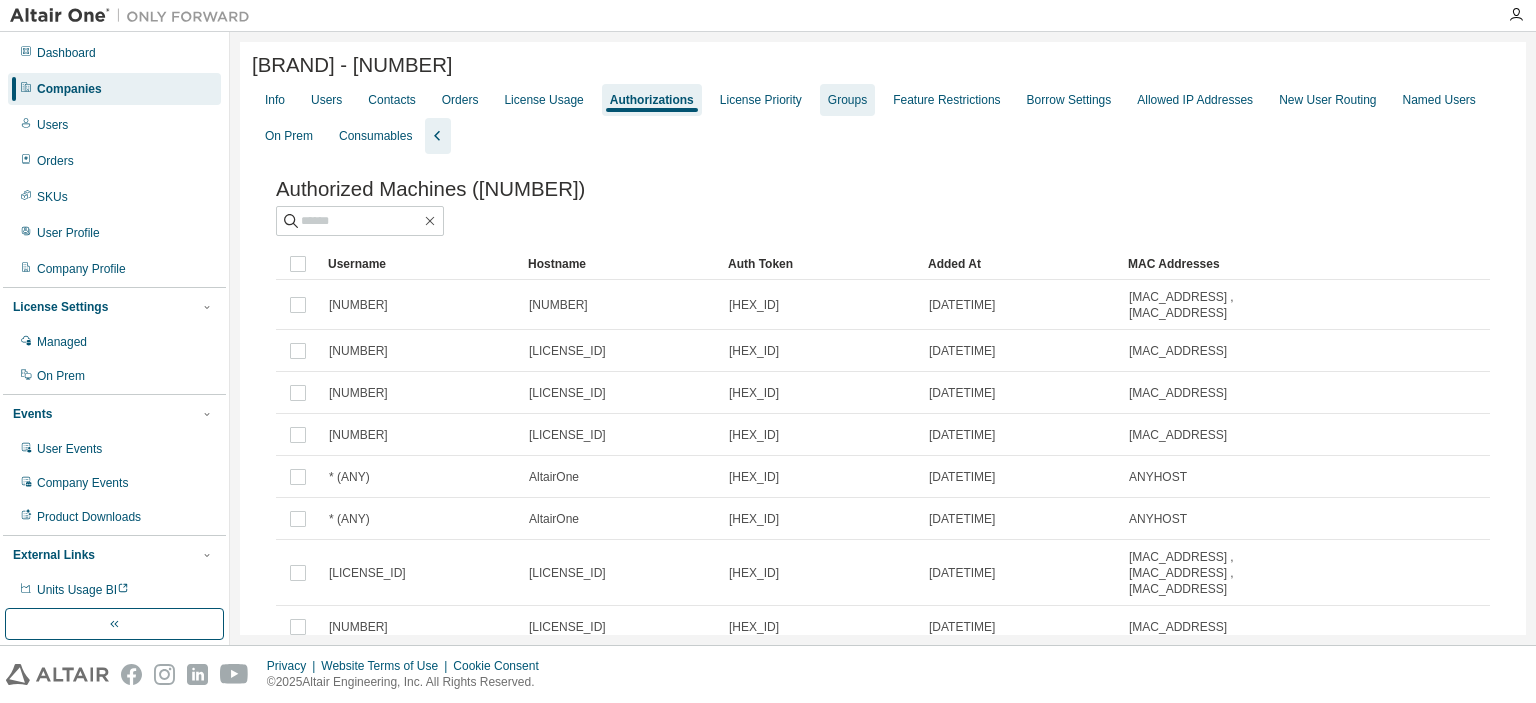 click on "Groups" at bounding box center [847, 100] 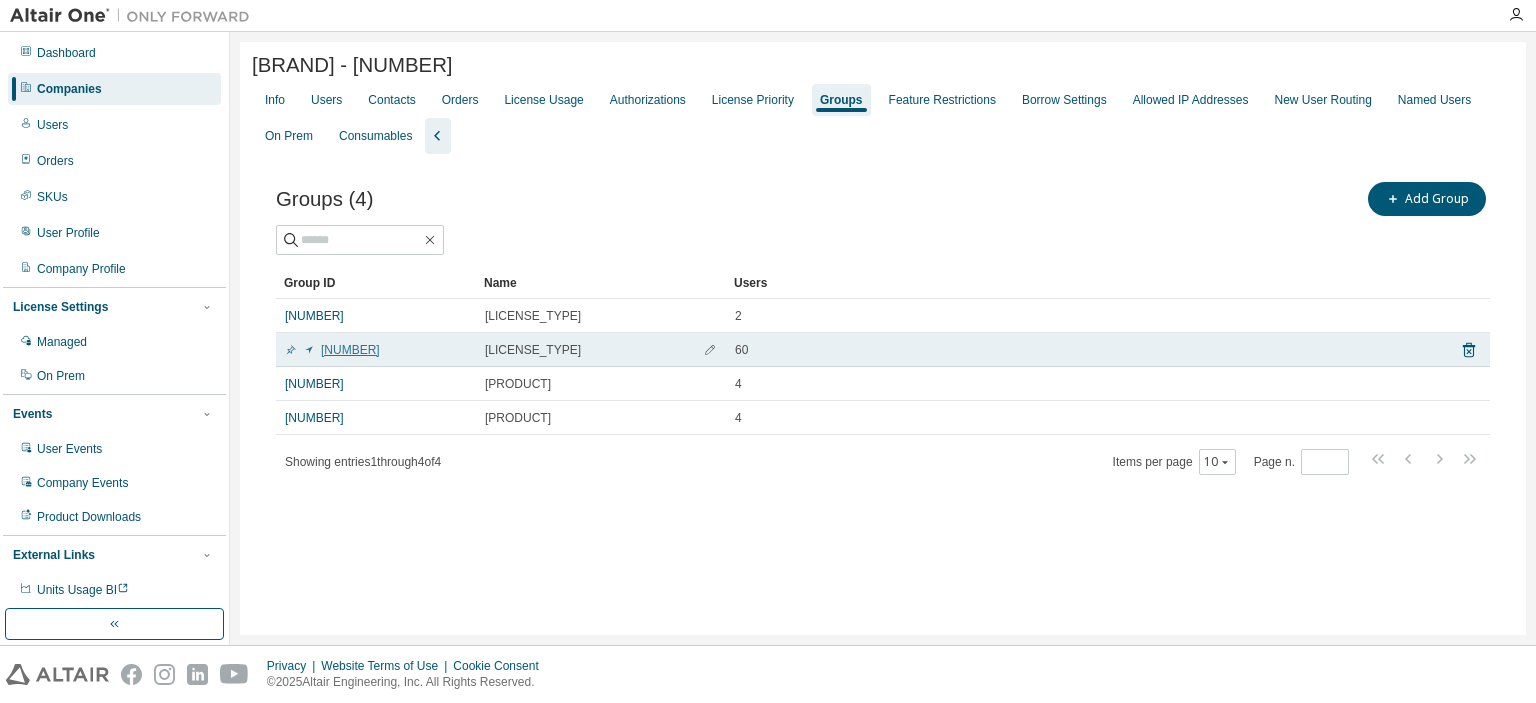 click on "3450" at bounding box center (332, 350) 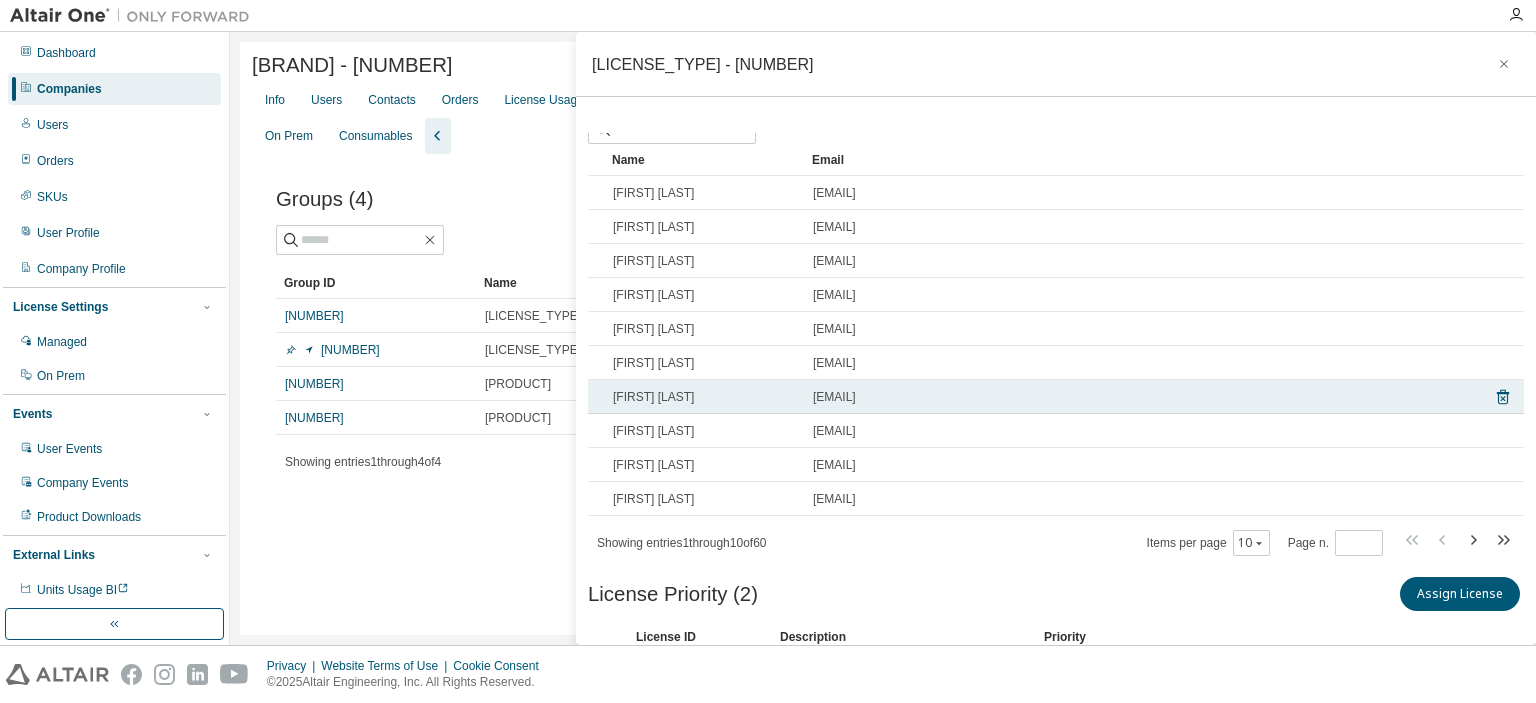 scroll, scrollTop: 100, scrollLeft: 0, axis: vertical 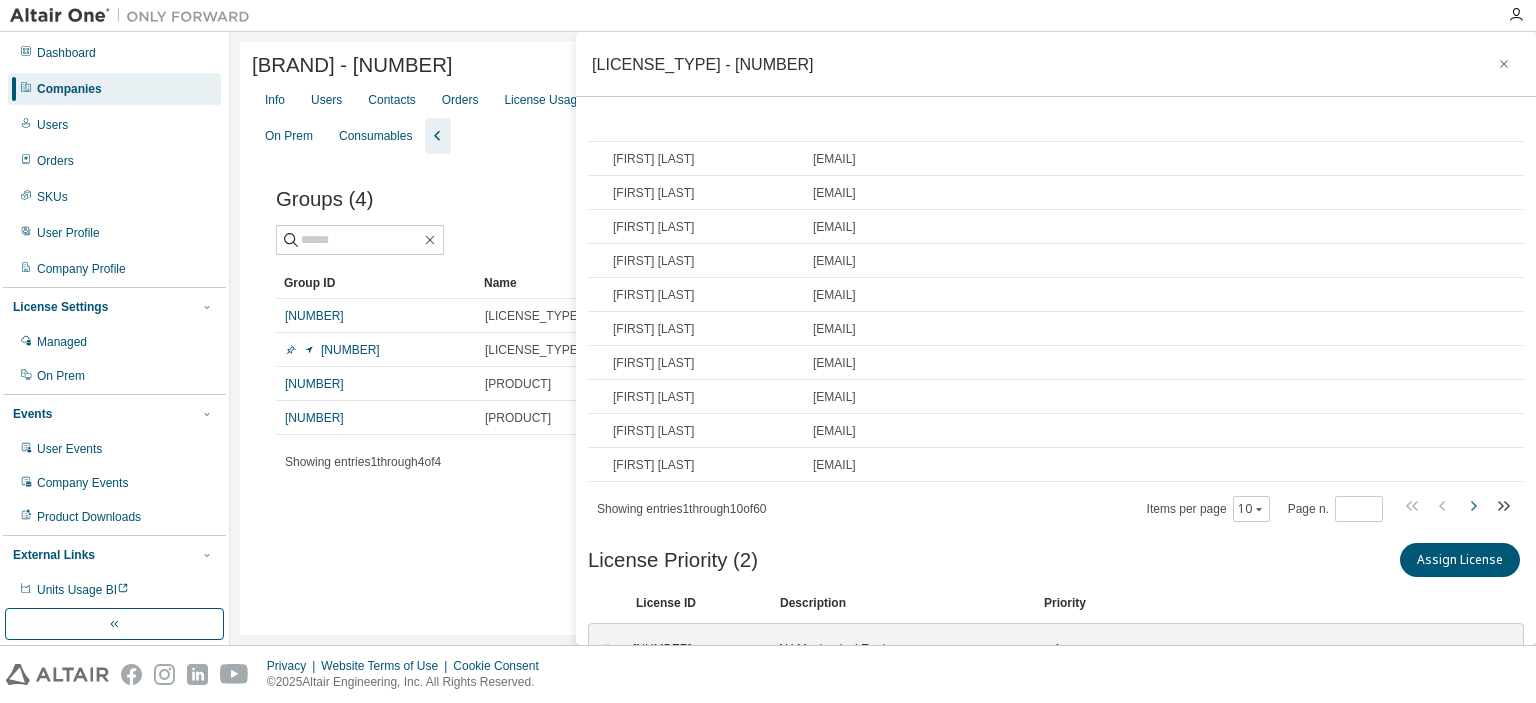 click 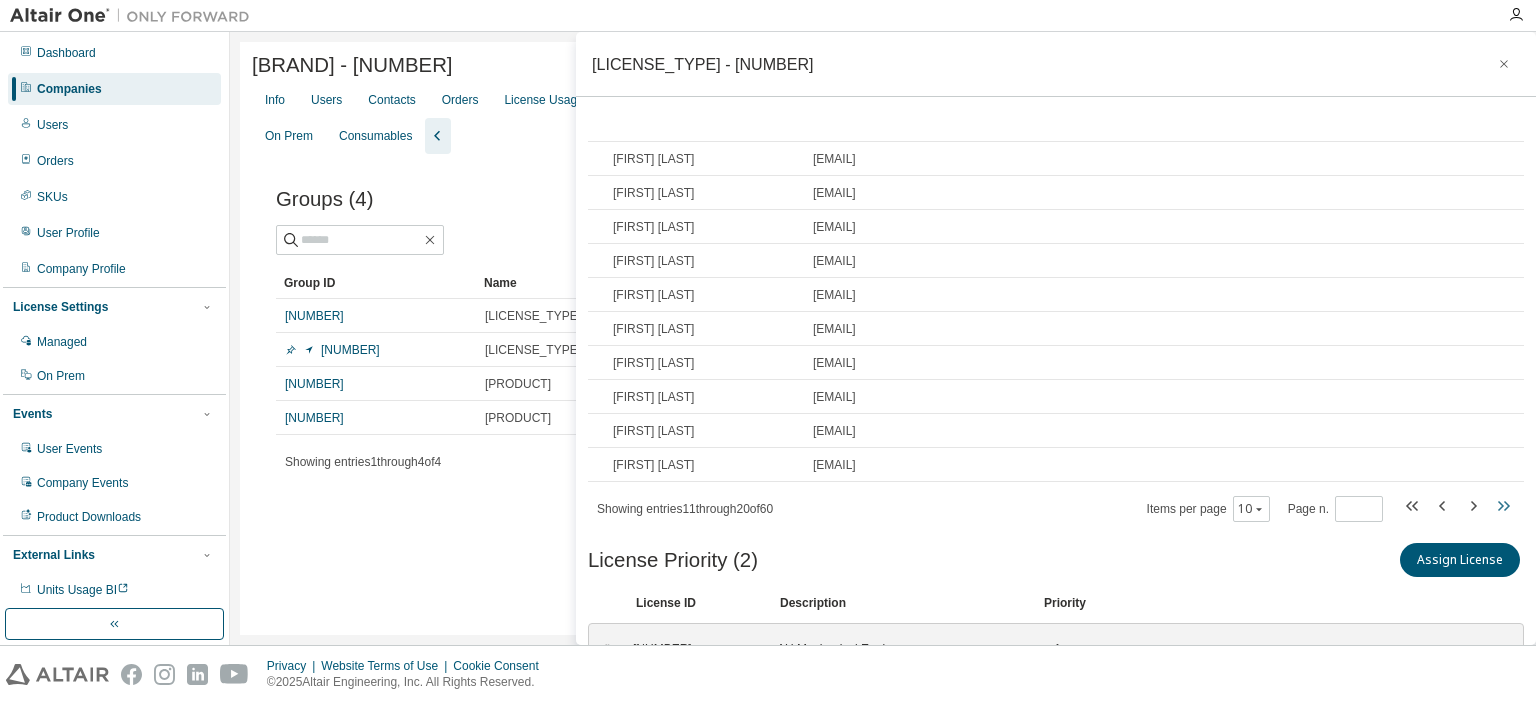 click 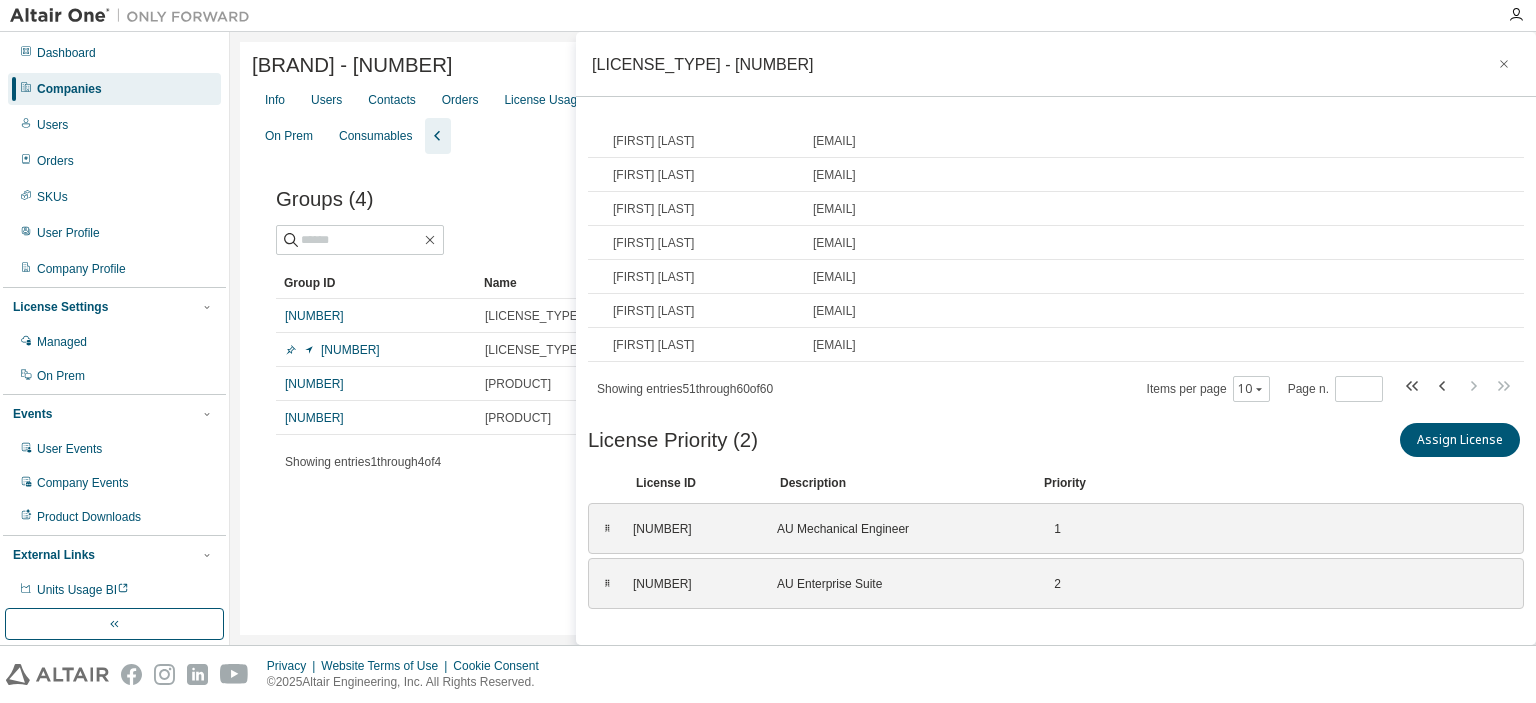 scroll, scrollTop: 0, scrollLeft: 0, axis: both 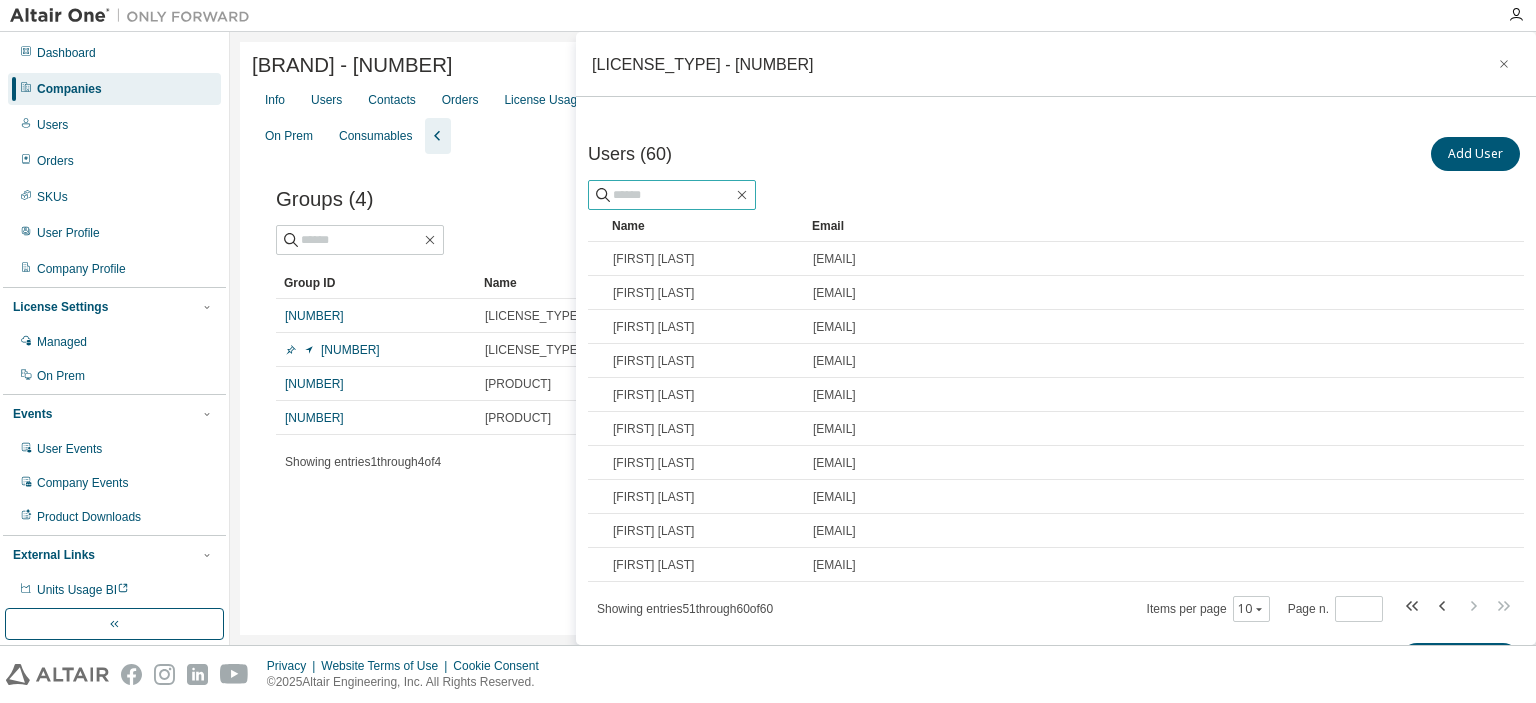 click at bounding box center (673, 195) 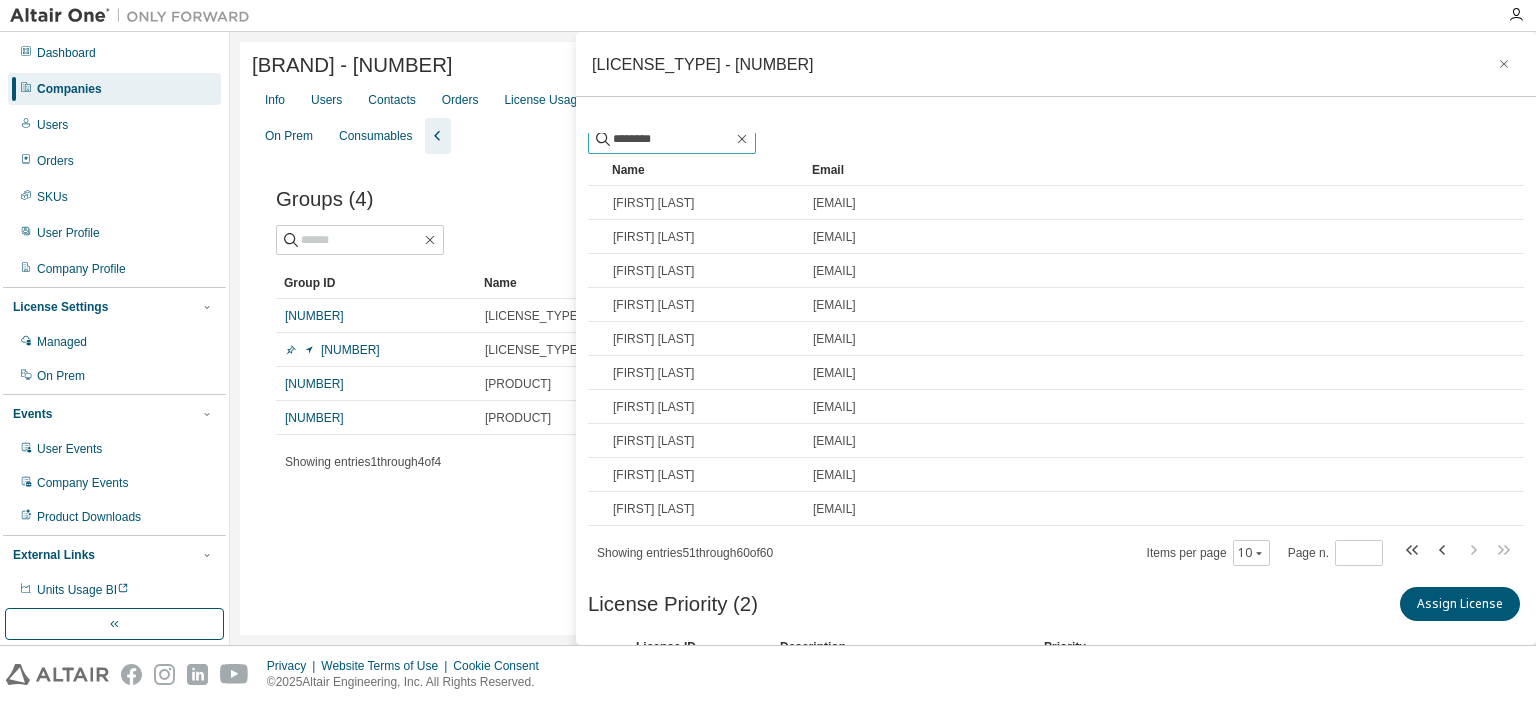 scroll, scrollTop: 0, scrollLeft: 0, axis: both 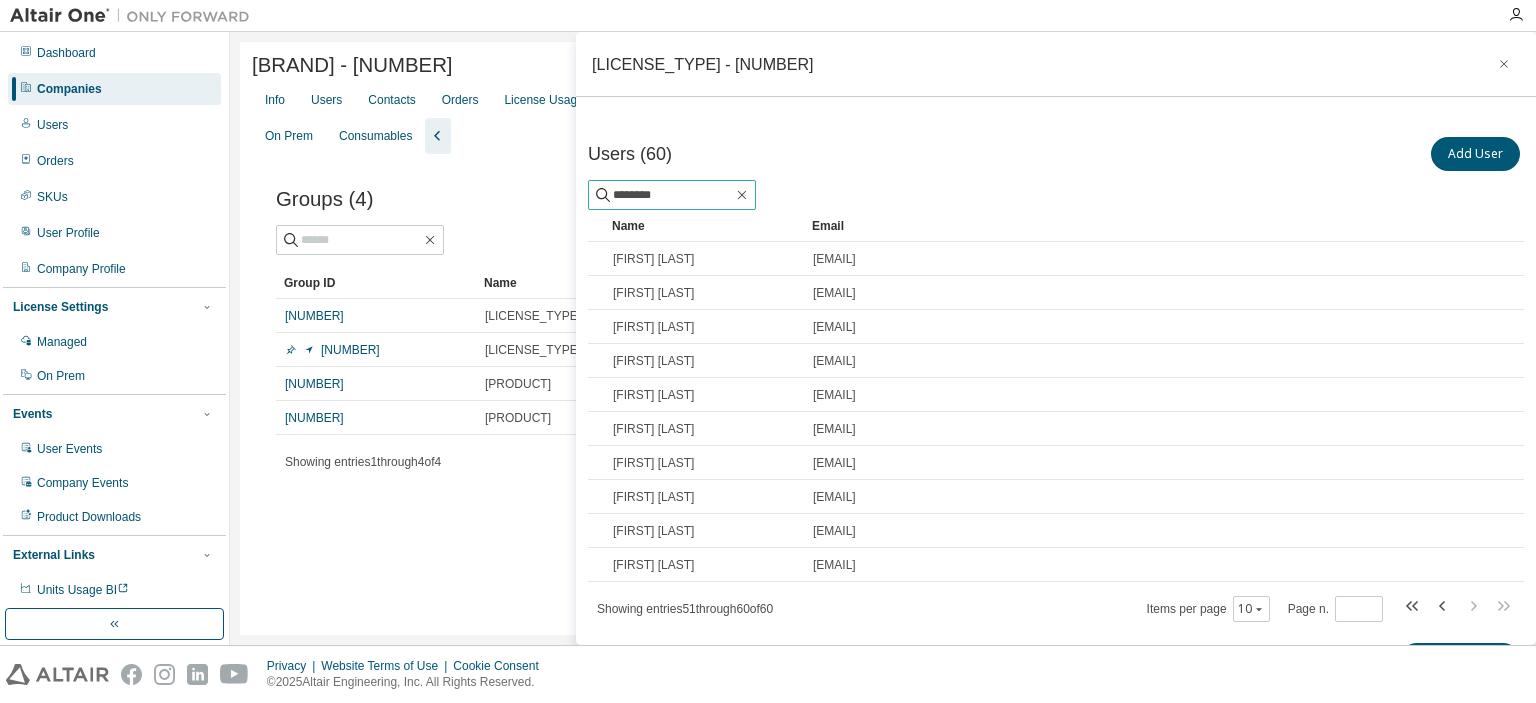 type on "********" 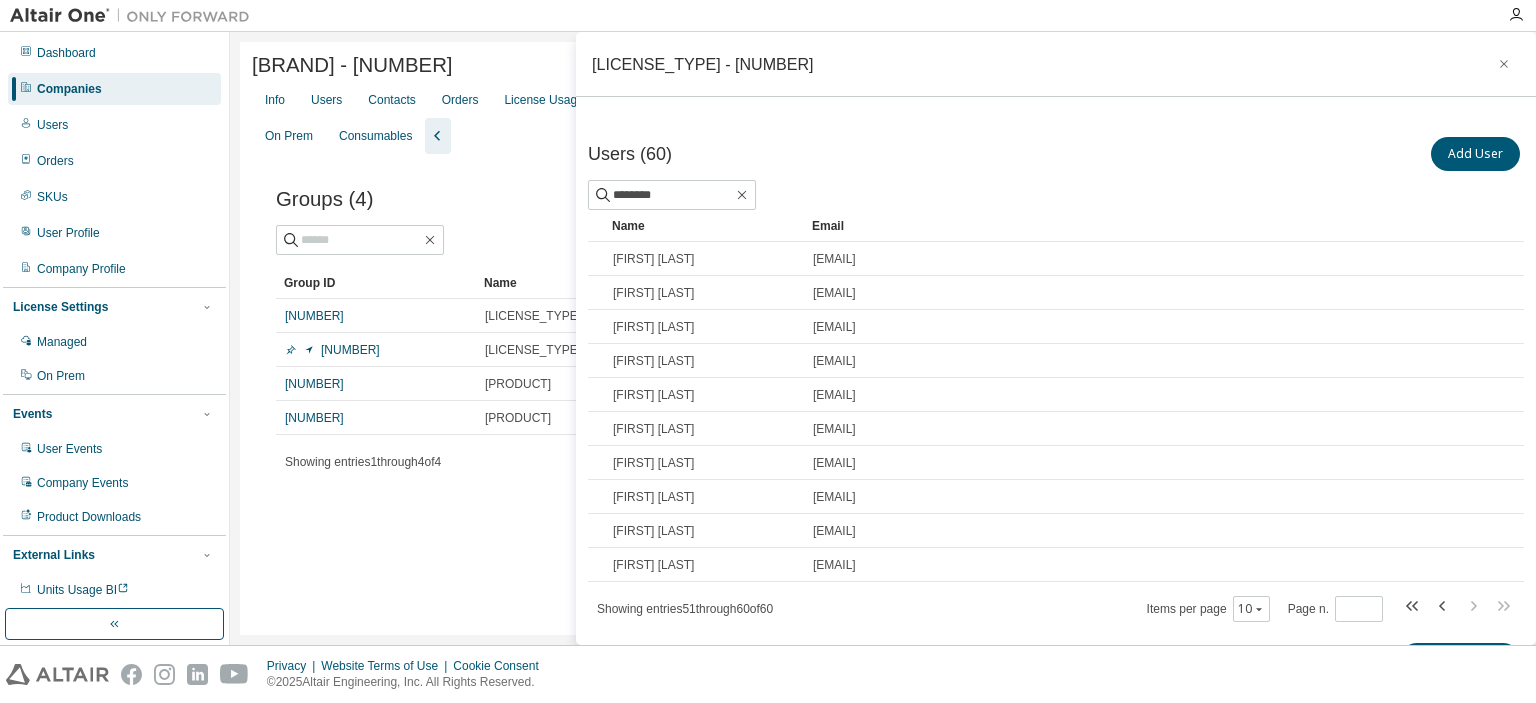 click on "Users (60) Add User ******** Clear Load Save Save As Field Operator Value Select filter Select operand Add criteria Search Name Email Rodrigo Marco rmarcocarrillo@txtav.com Tyrone Smith tsmith2@txtav.com Christopher Williamson cmwilliamson@txtav.com J. Gregory Anderson ganderson@txtav.com Jay Hardin jhardin@txtav.com Ed Feltrop efeltrop@txtav.com Steven Klausmeyer SMKlausmeyer@txtav.com Brendan O'Gara bogara@txtav.com James Wagner jwagner03@txtav.com Morgan Volkmann mvolkmann@txtav.com Showing entries  51  through  60  of  60 Items per page 10 Page n. * License Priority (2) Assign License Clear Load Save Save As Field Operator Value Select filter Select operand Add criteria Search License ID Description Priority ⠿ 138270 AU Mechanical Engineer 1 ⠿ 138271 AU Enterprise Suite 2
To pick up a draggable item, press the space bar.
While dragging, use the arrow keys to move the item.
Press space again to drop the item in its new position, or press escape to cancel.
Remove Default Group" at bounding box center (1056, 406) 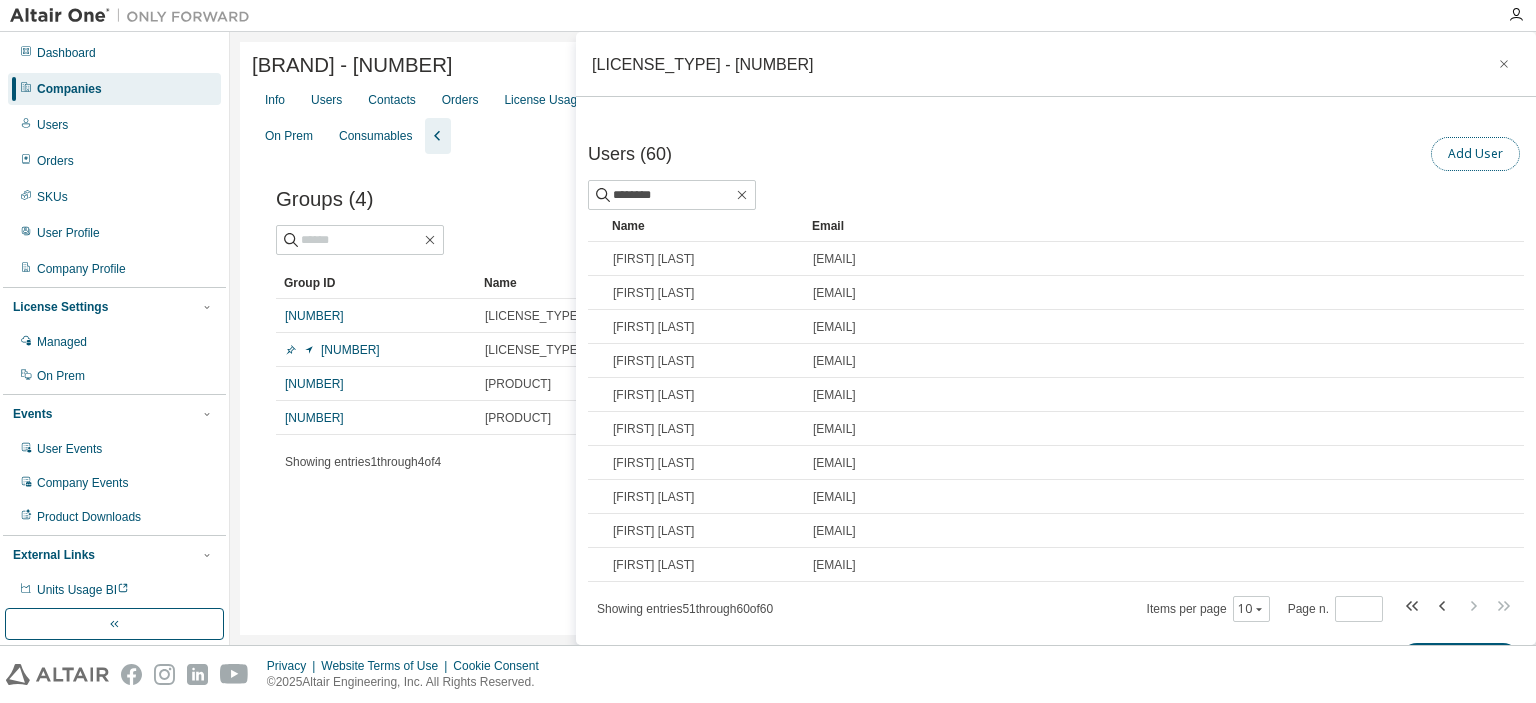 click on "Add User" at bounding box center [1475, 154] 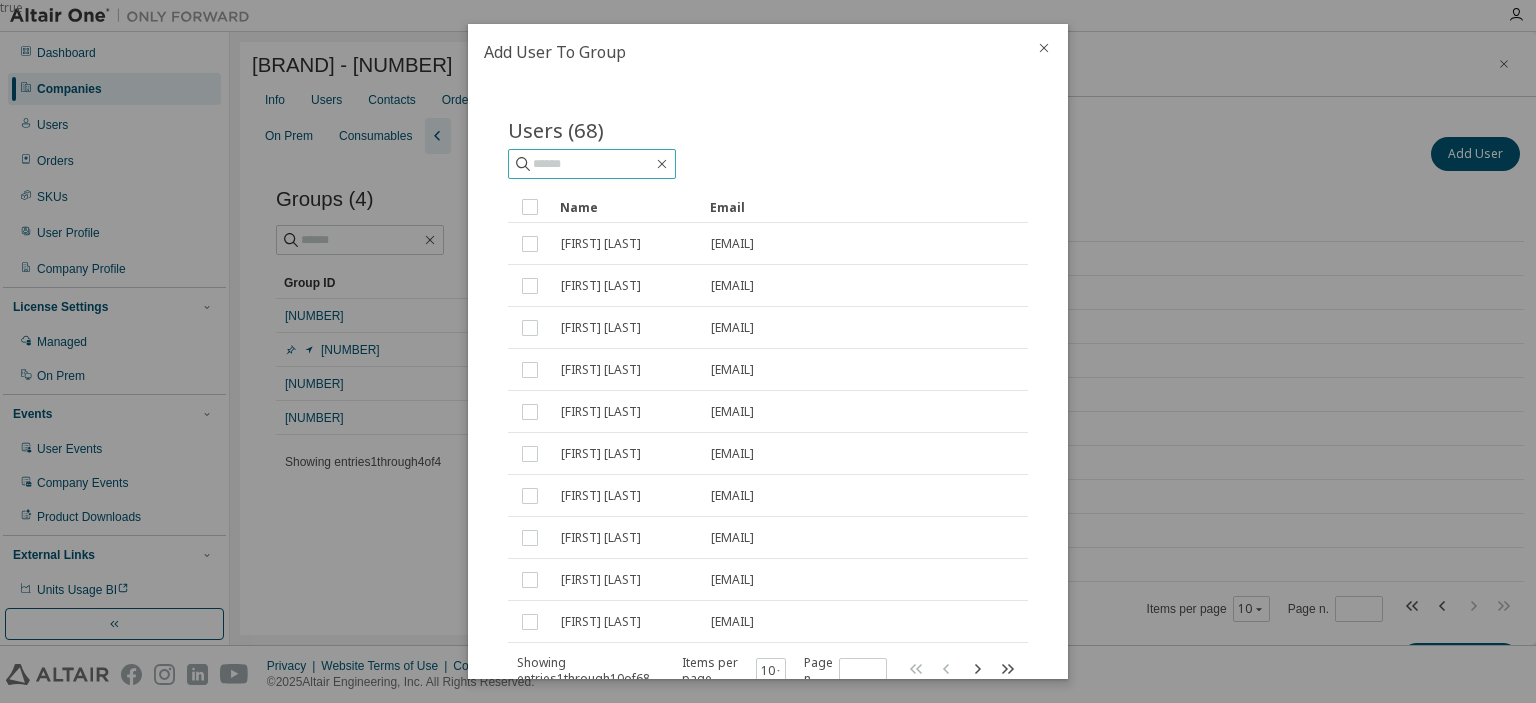 click at bounding box center (593, 164) 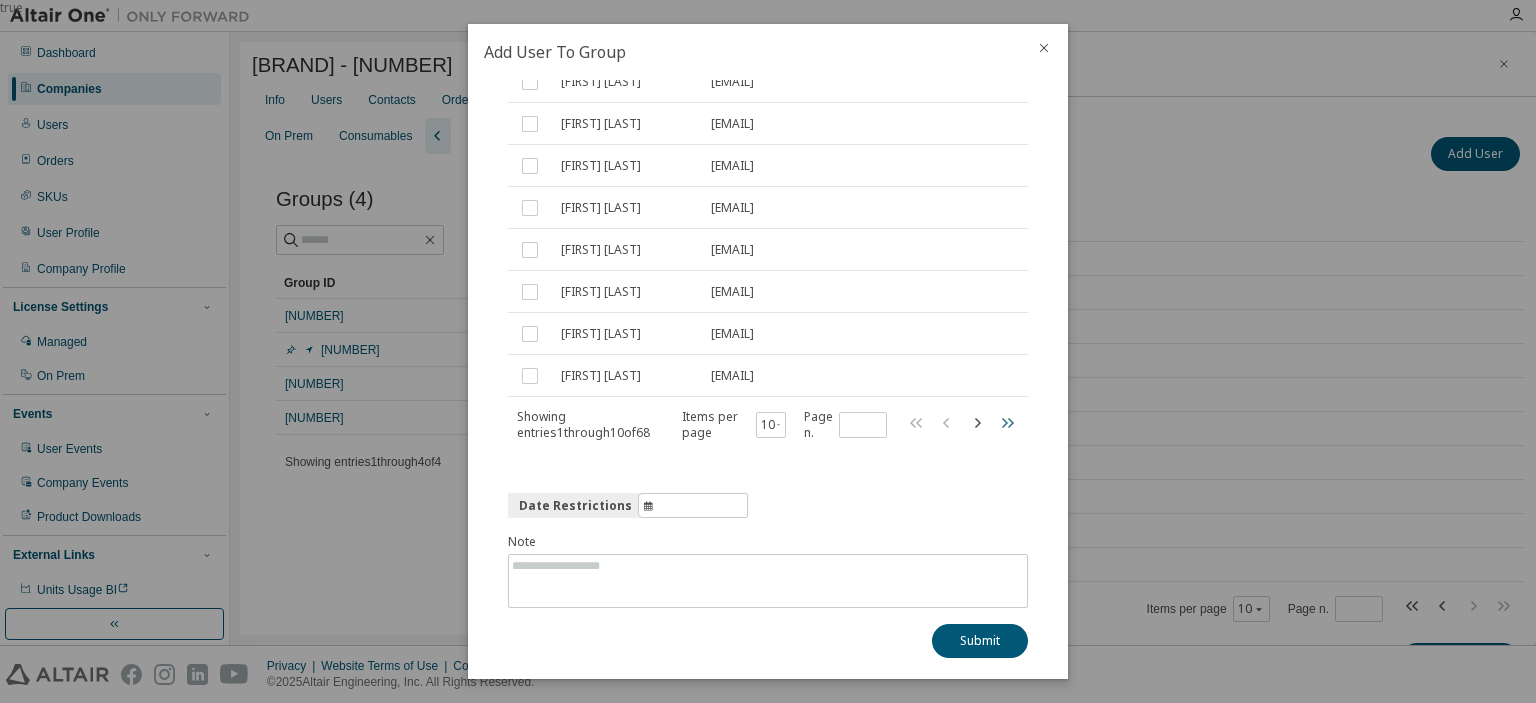 type on "********" 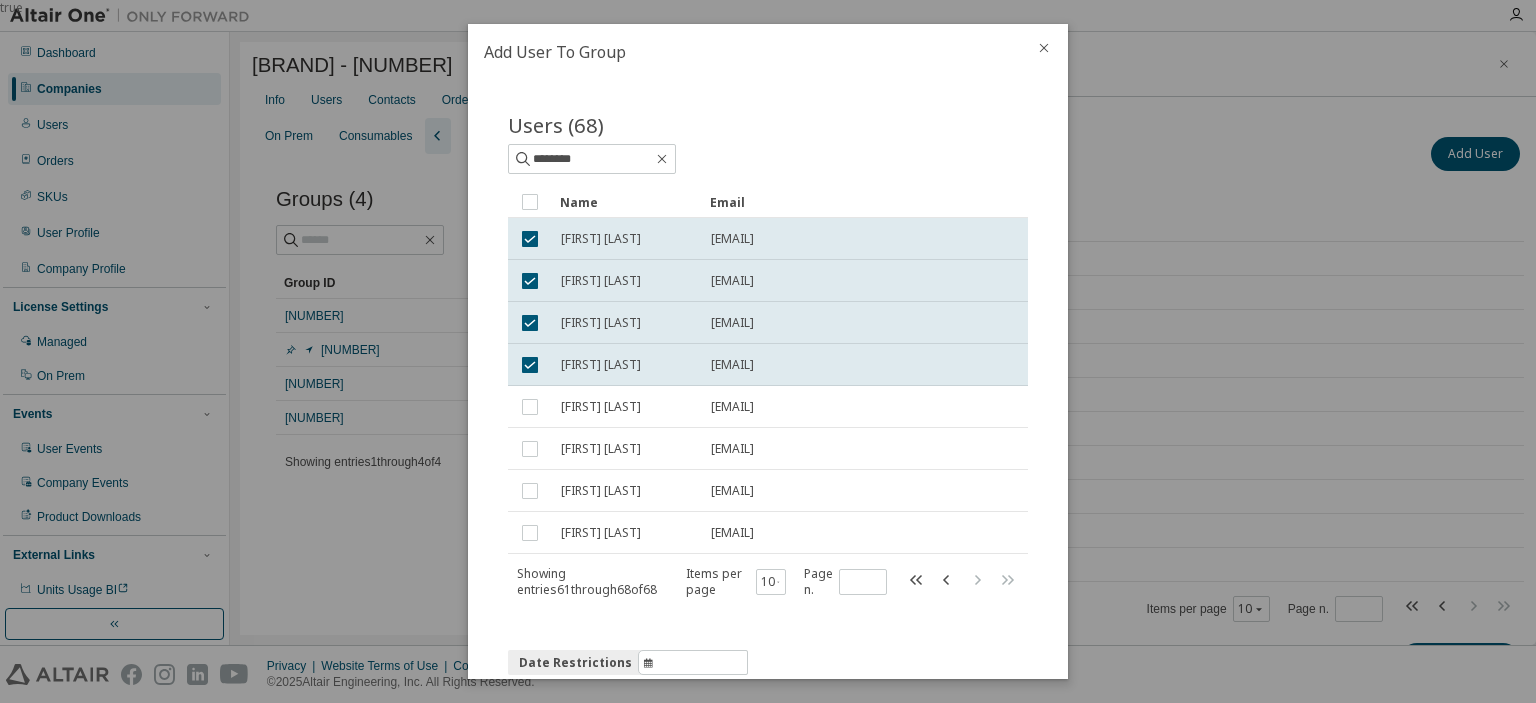 scroll, scrollTop: 0, scrollLeft: 0, axis: both 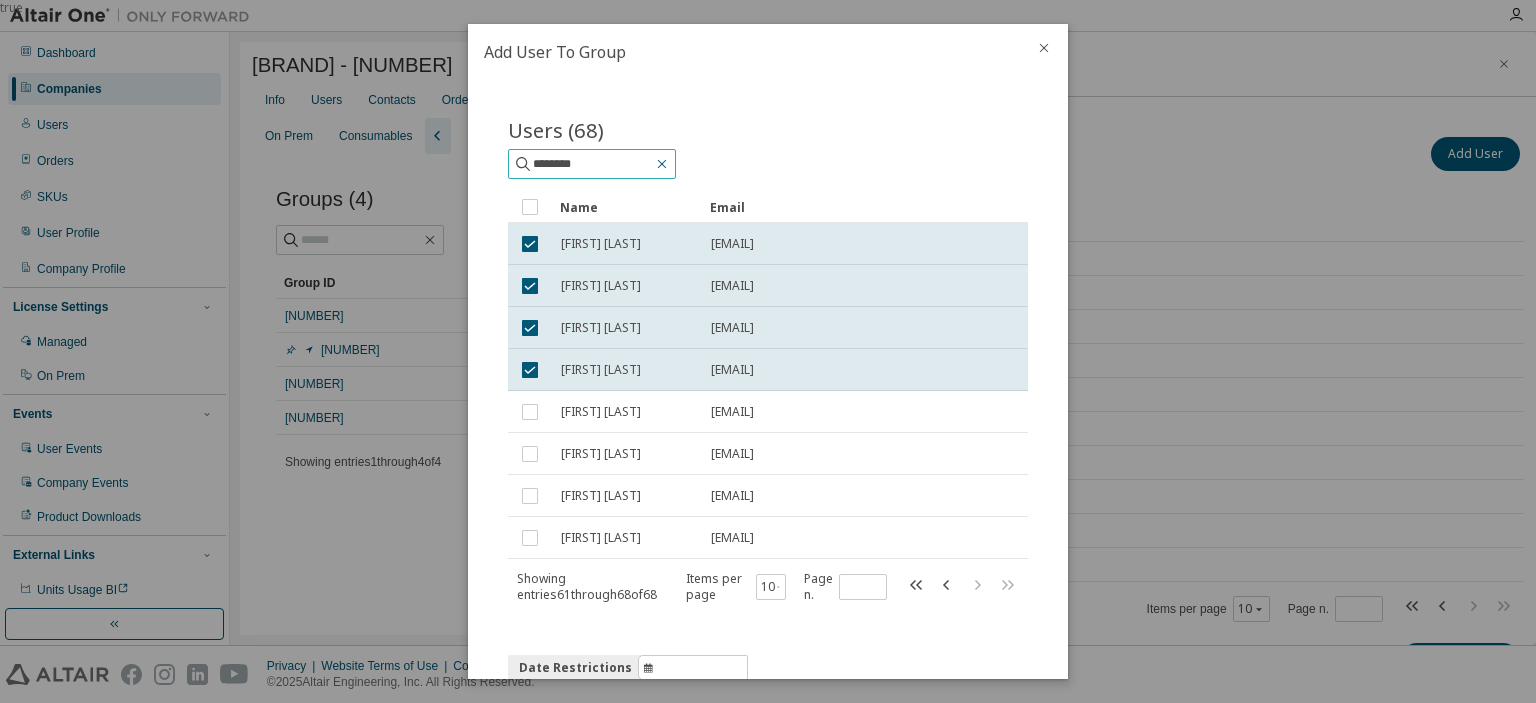 click 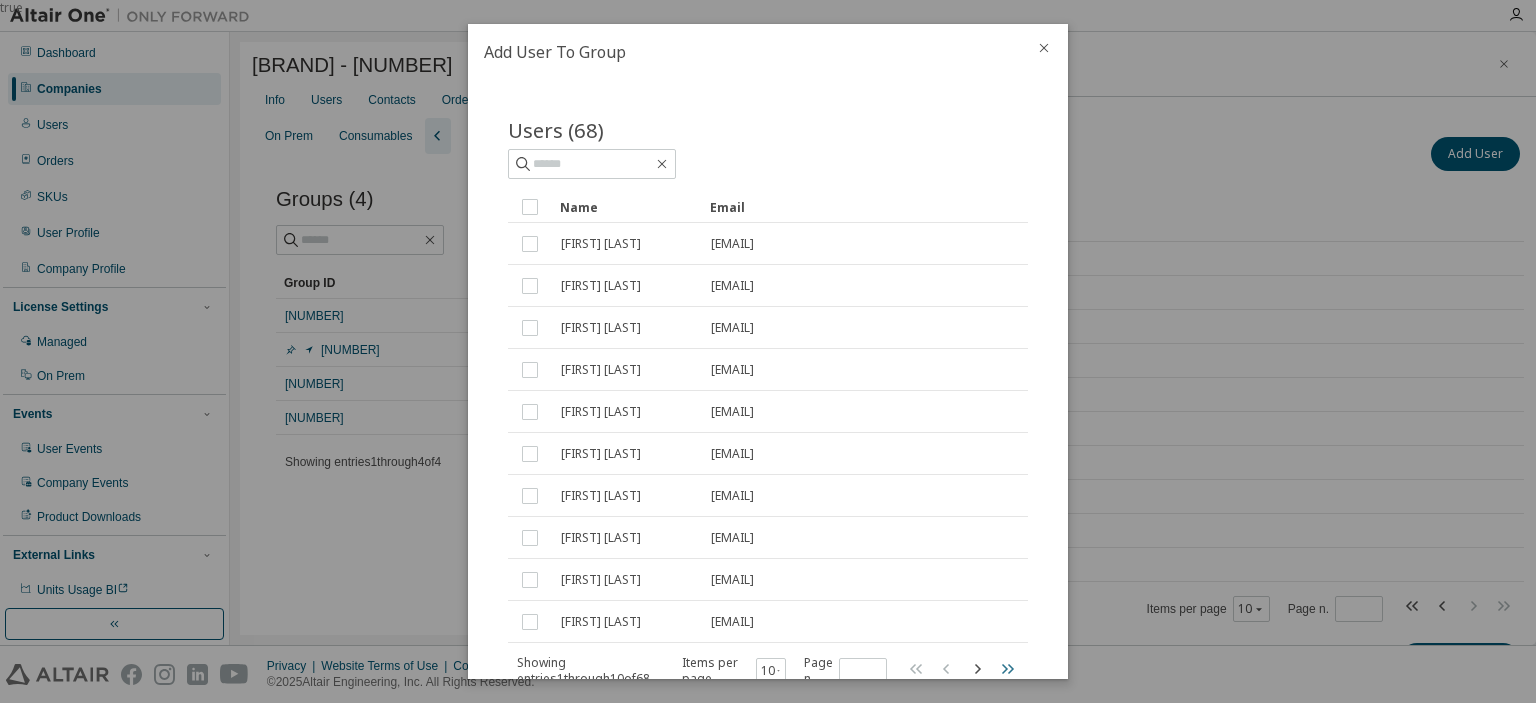 click 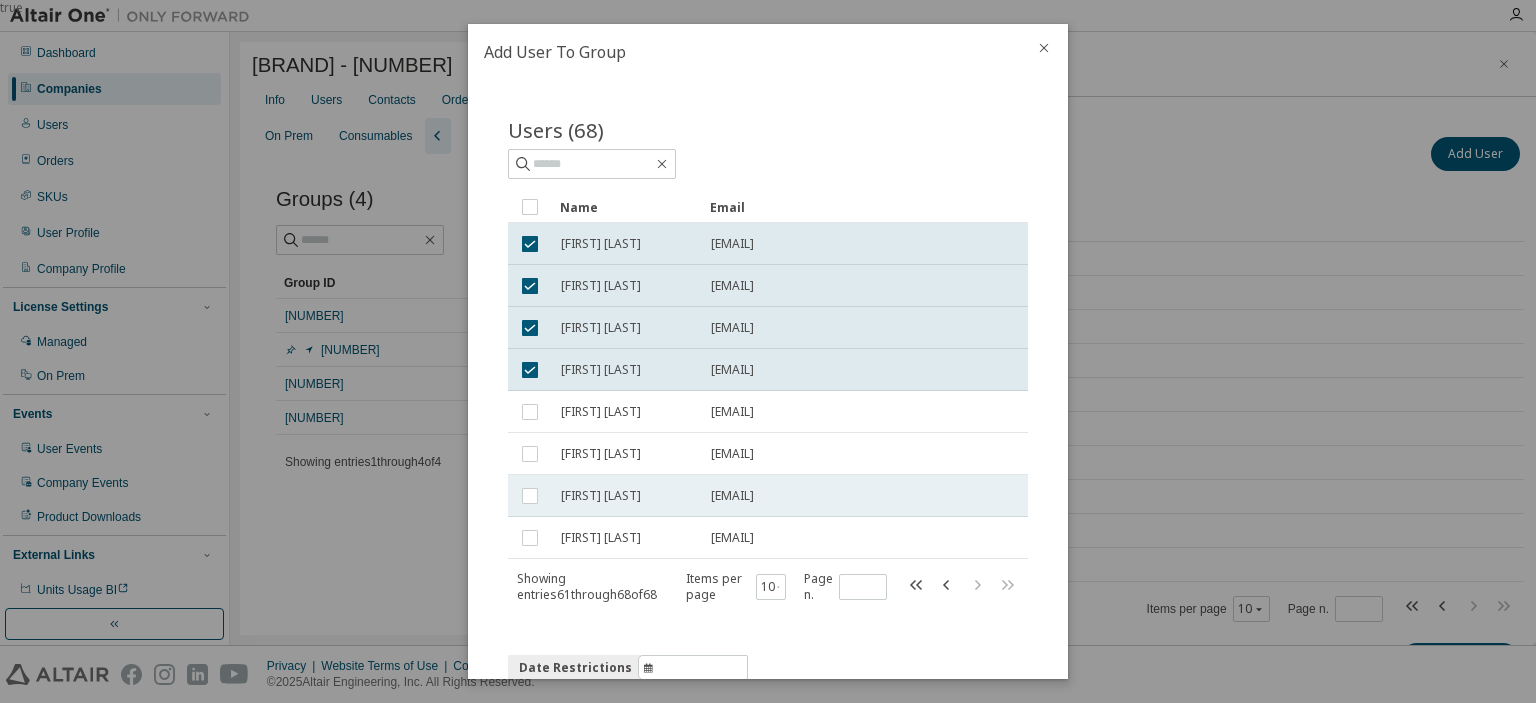 scroll, scrollTop: 100, scrollLeft: 0, axis: vertical 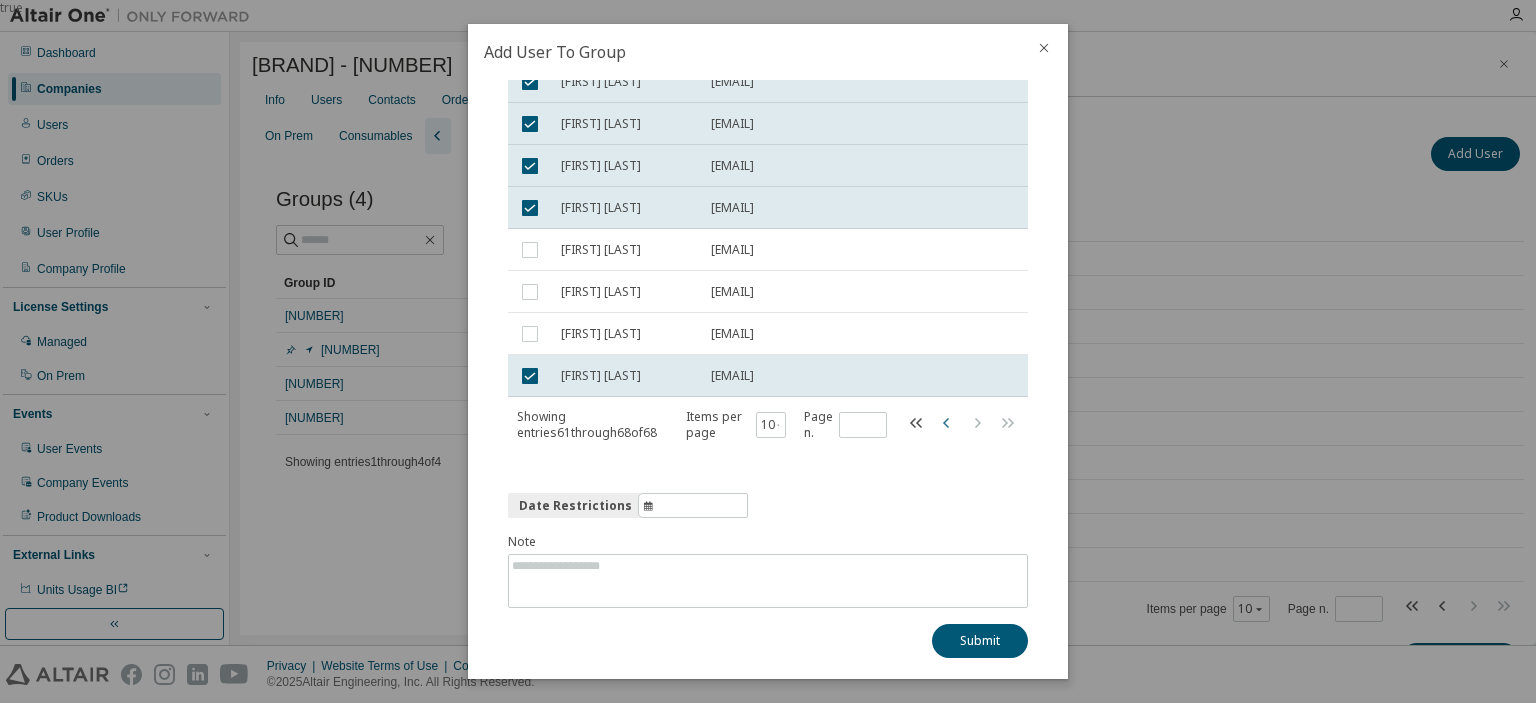 click 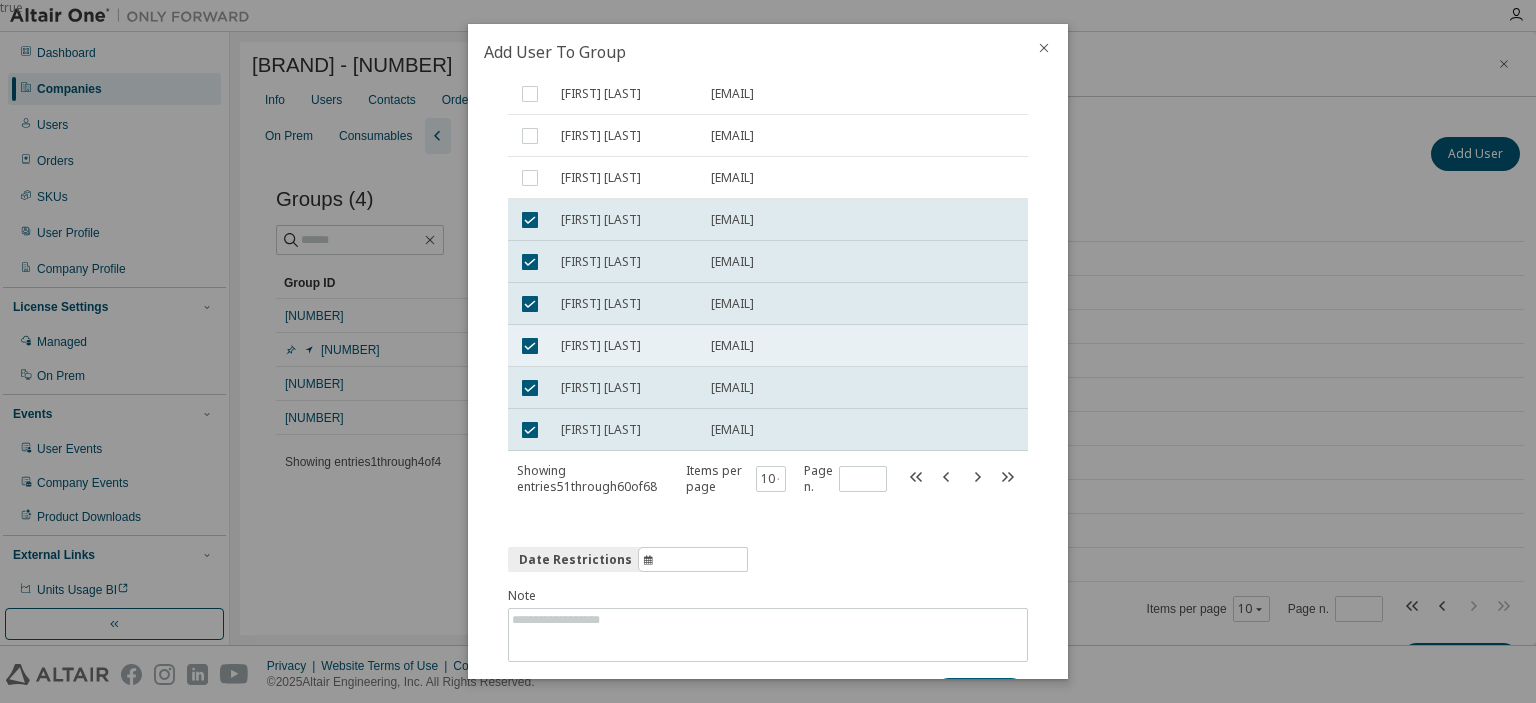scroll, scrollTop: 200, scrollLeft: 0, axis: vertical 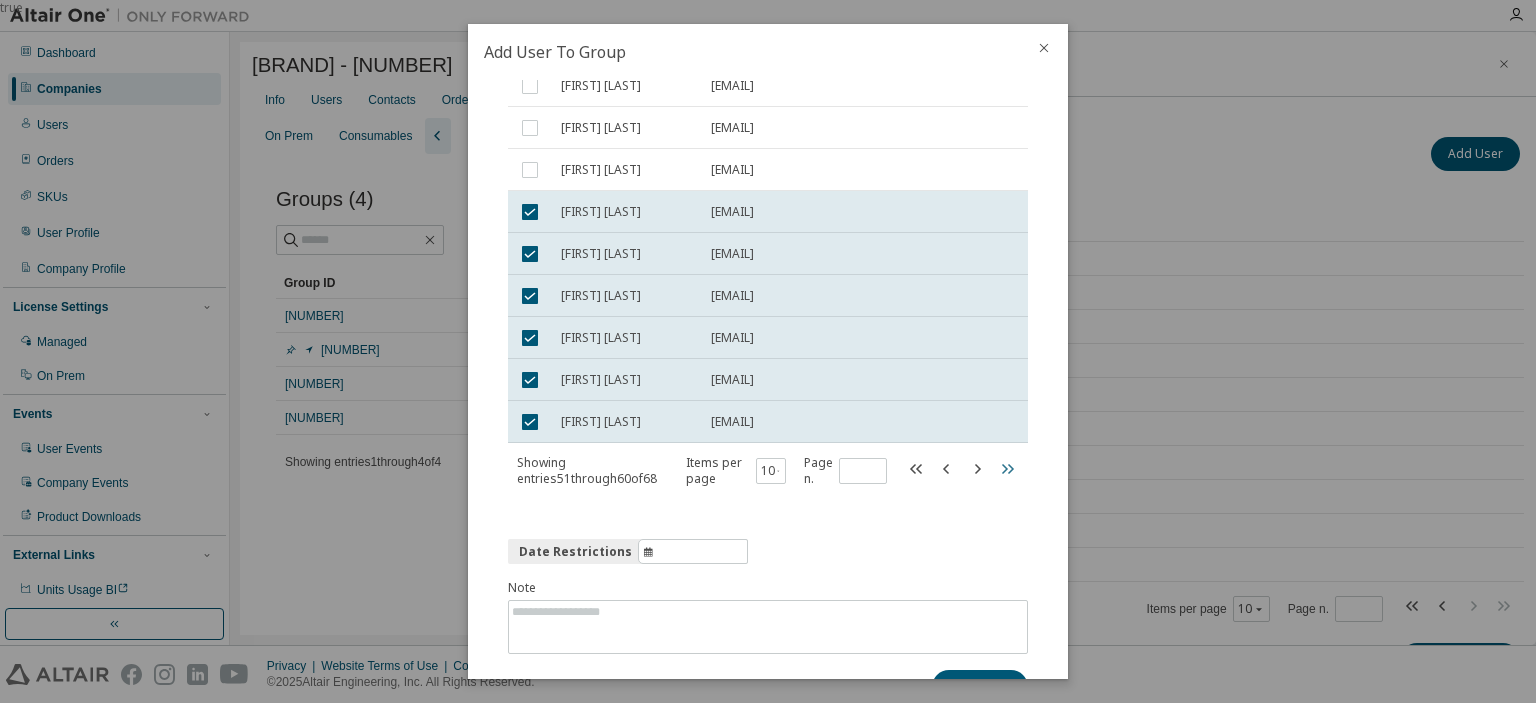 click 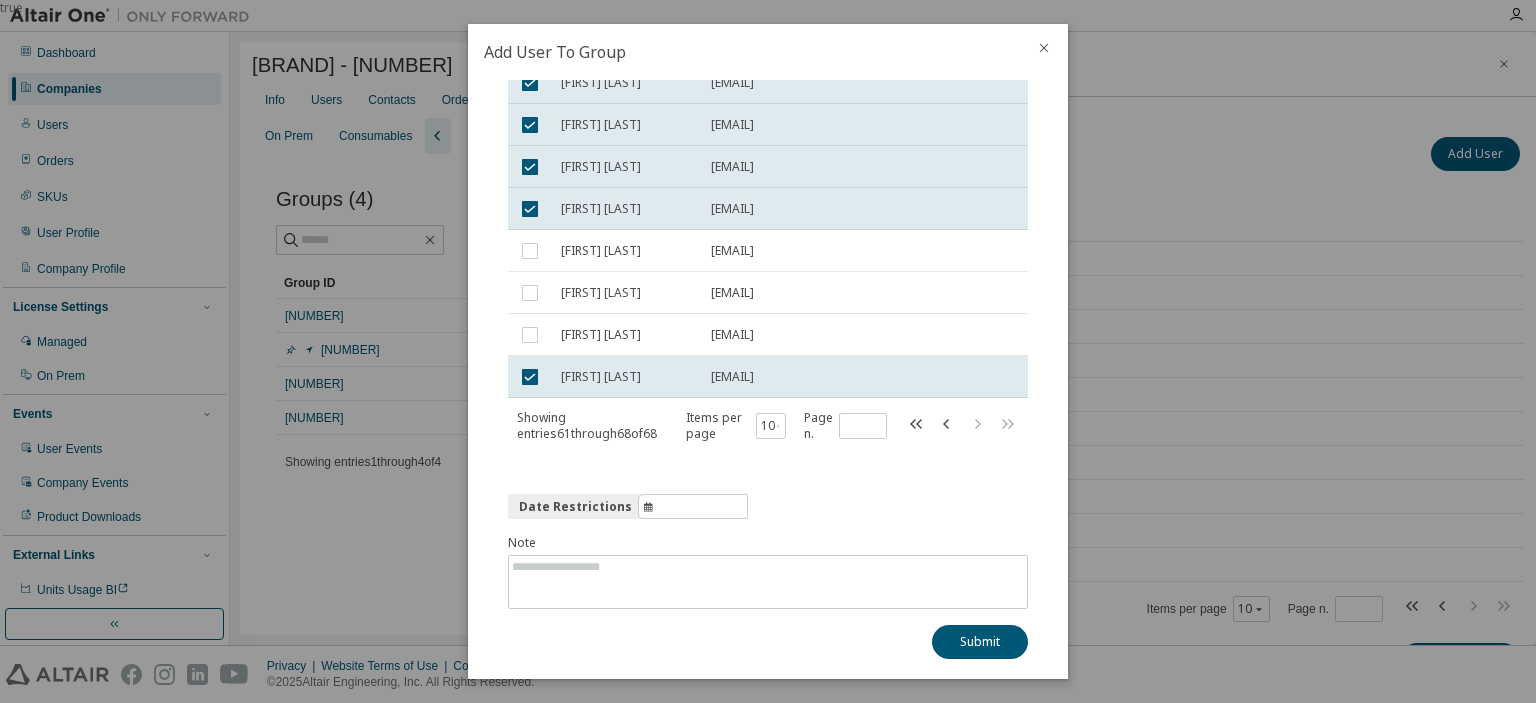 scroll, scrollTop: 162, scrollLeft: 0, axis: vertical 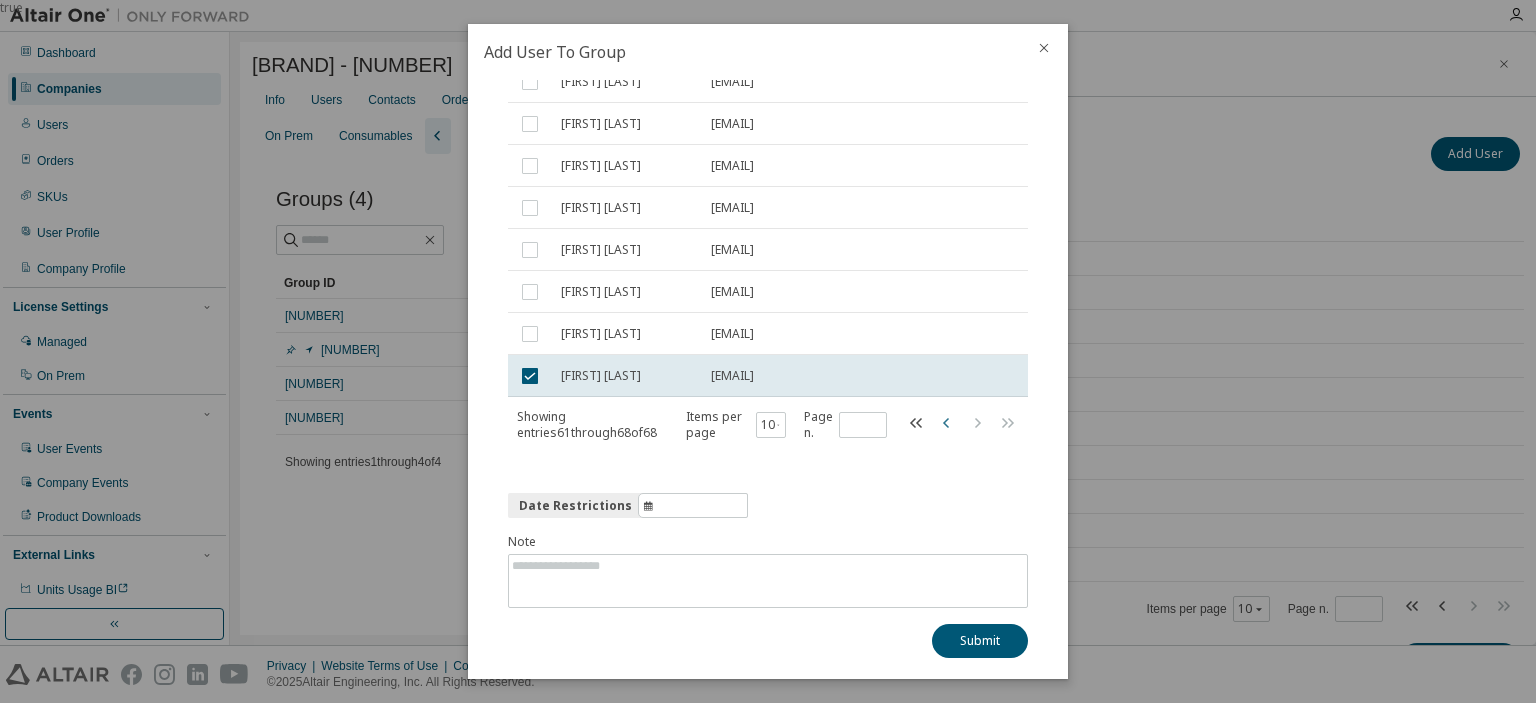 click 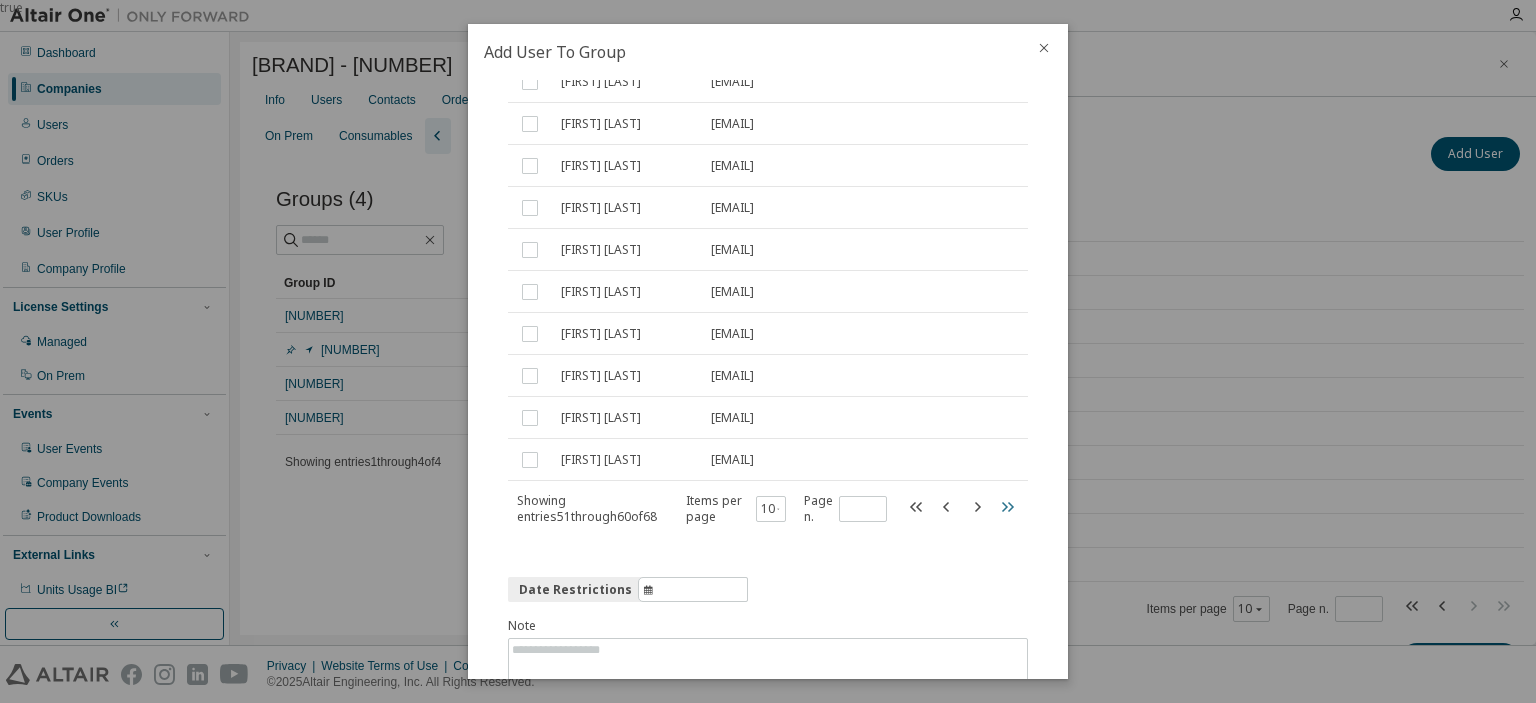 click 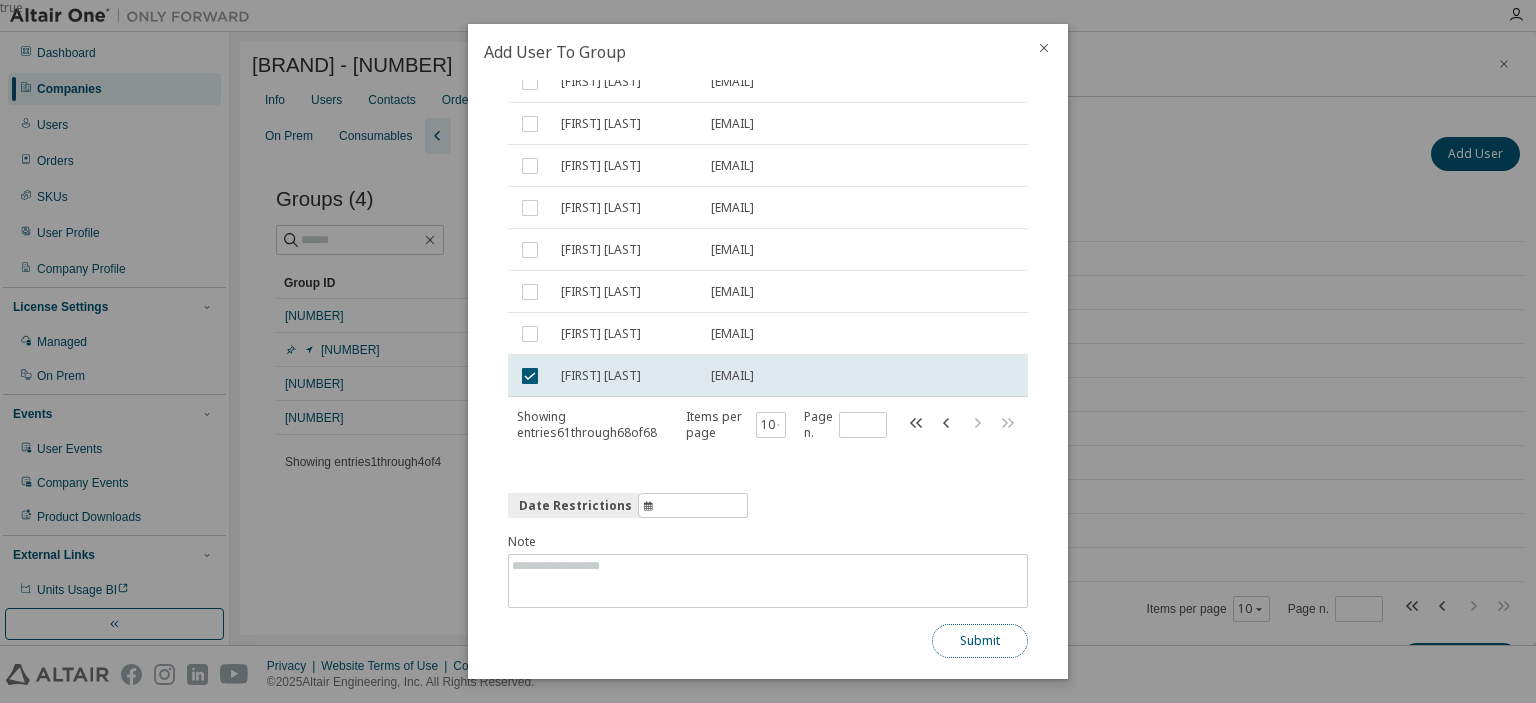 click on "Submit" at bounding box center (980, 641) 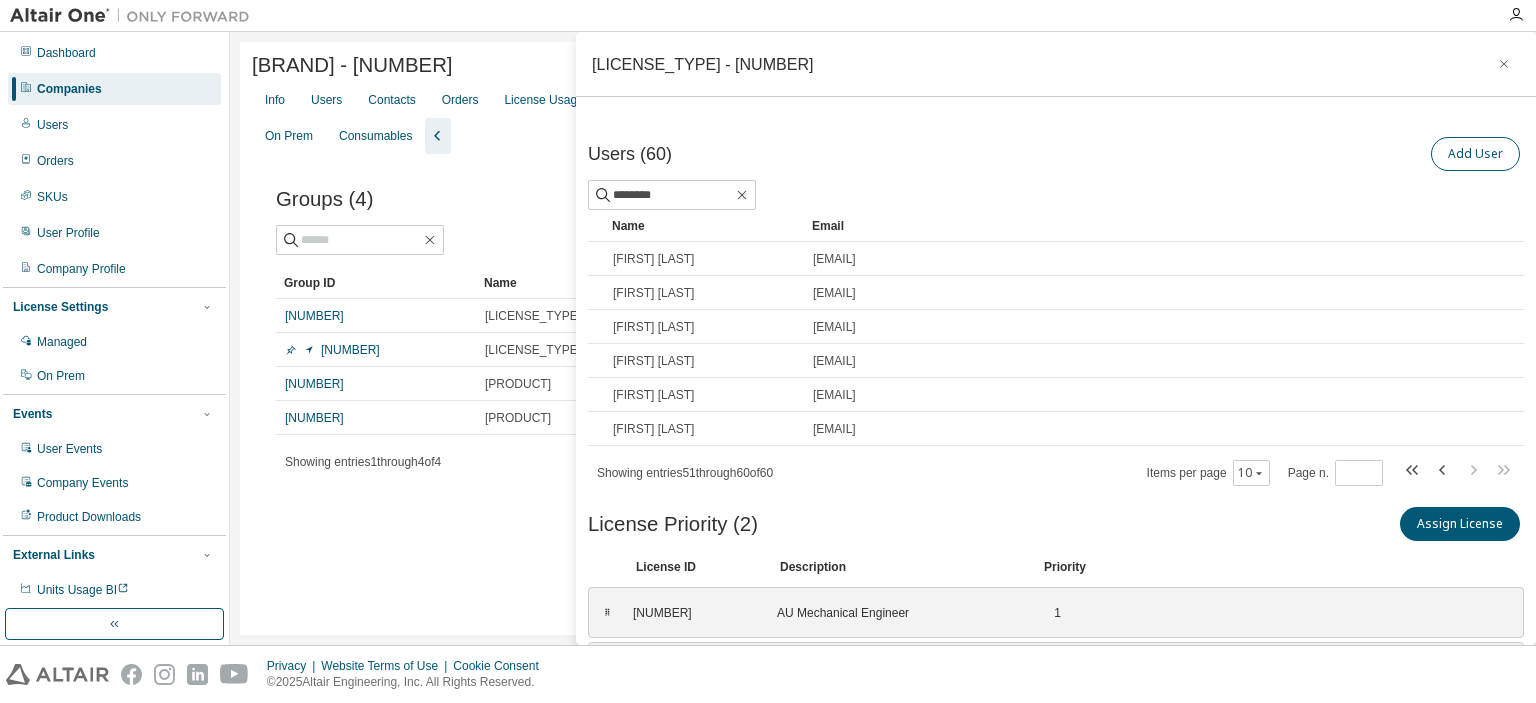 click on "Add User" at bounding box center [1475, 154] 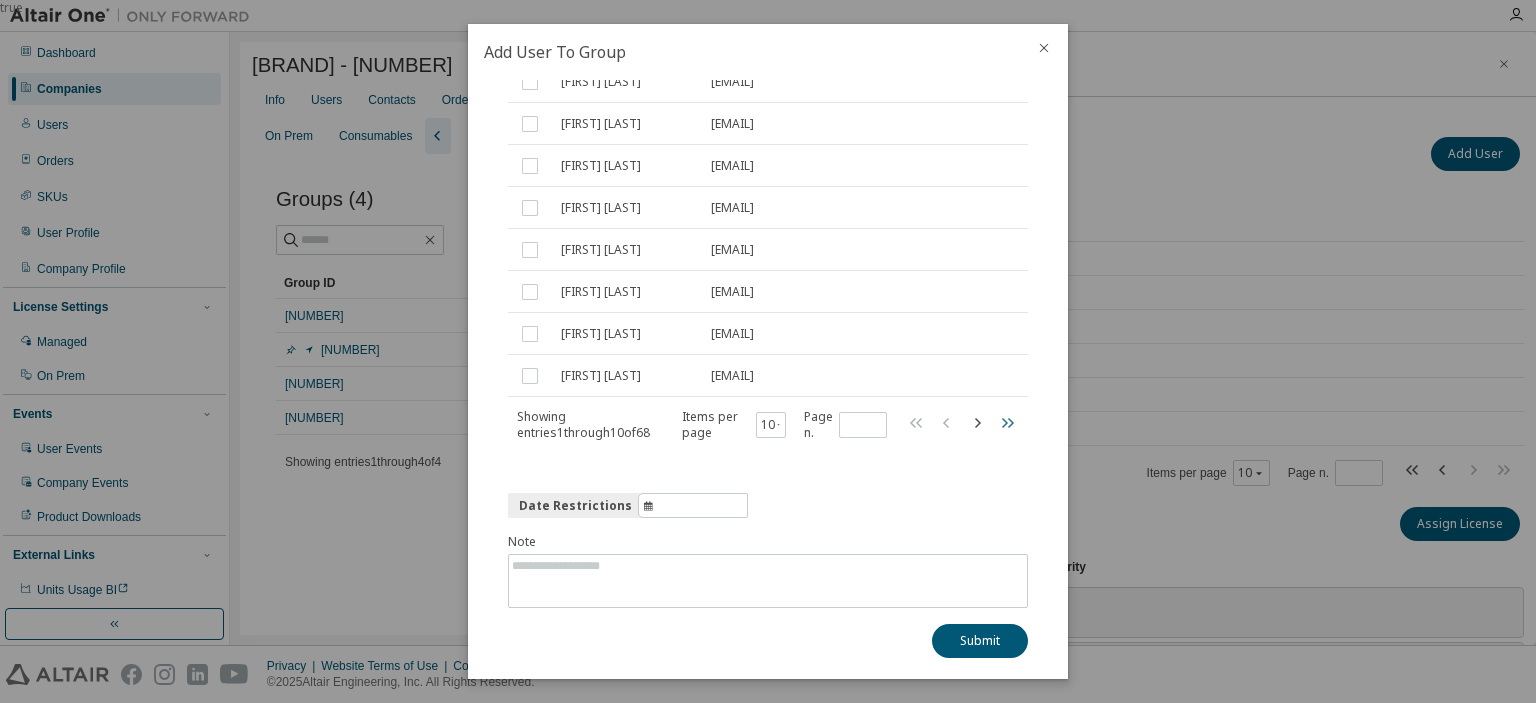 click 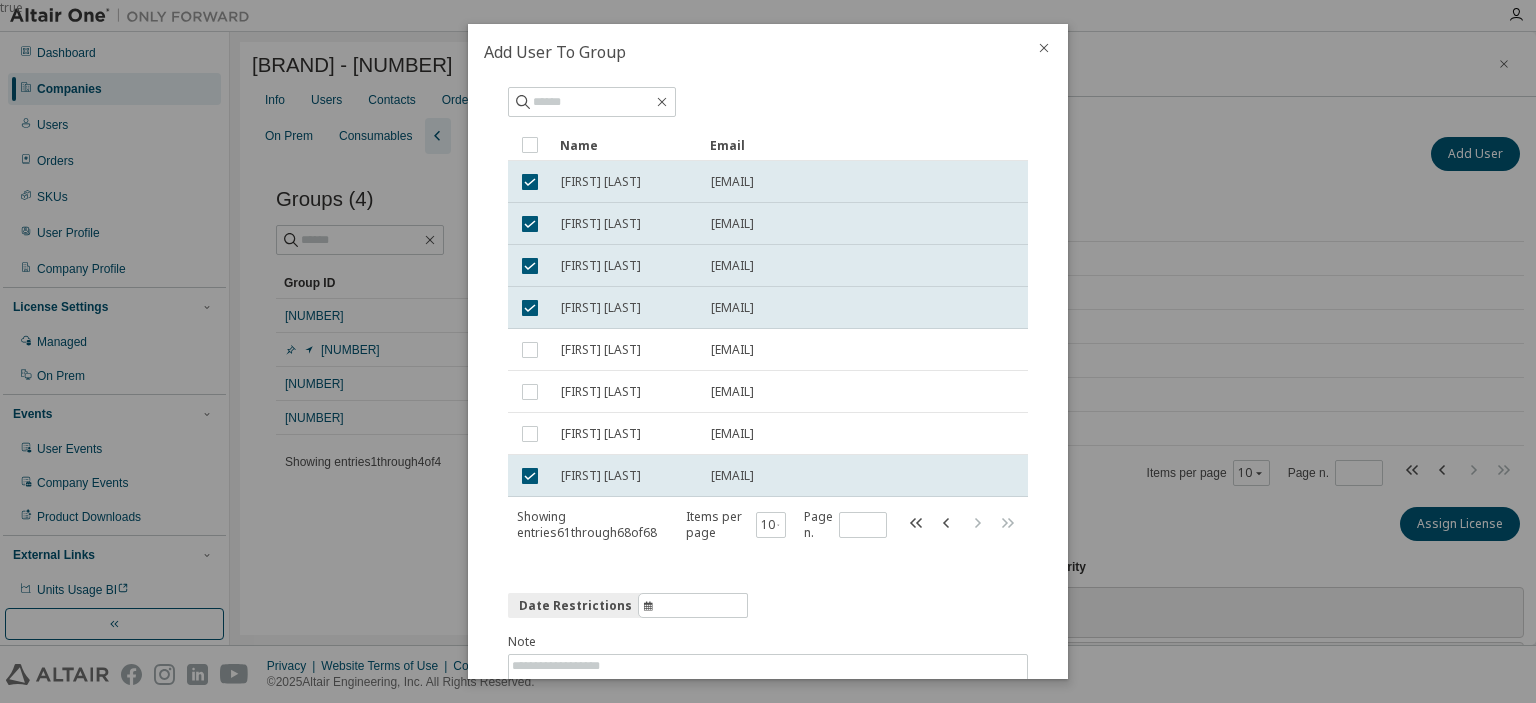 scroll, scrollTop: 162, scrollLeft: 0, axis: vertical 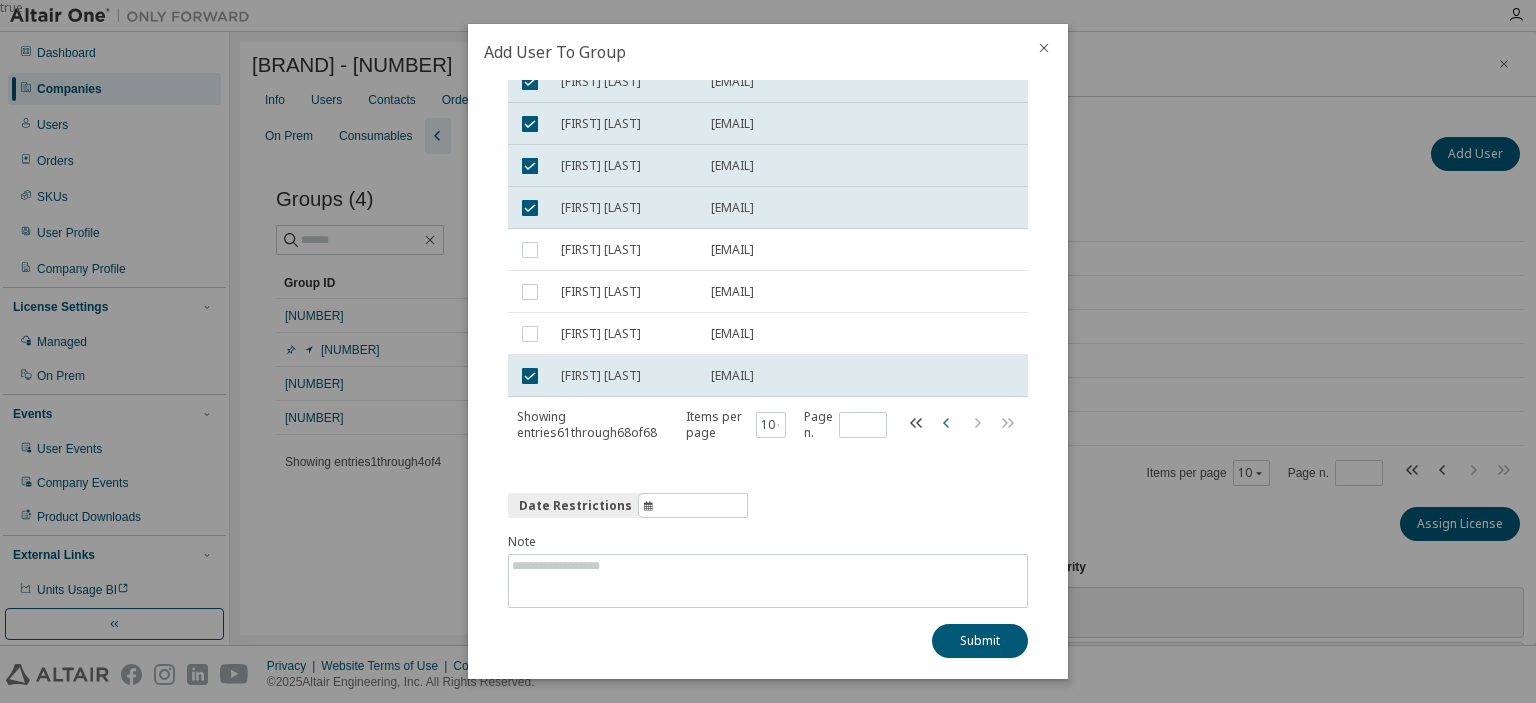 click 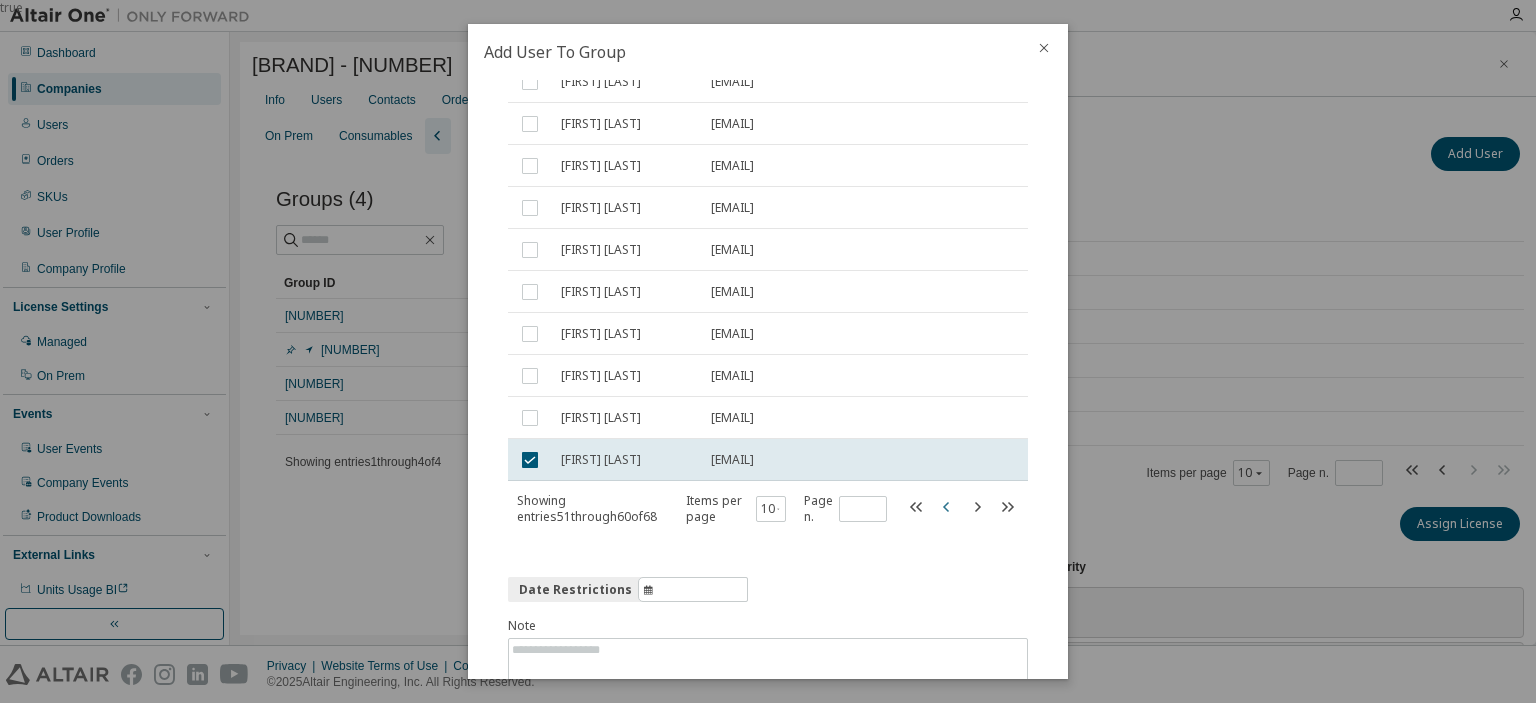 type on "*" 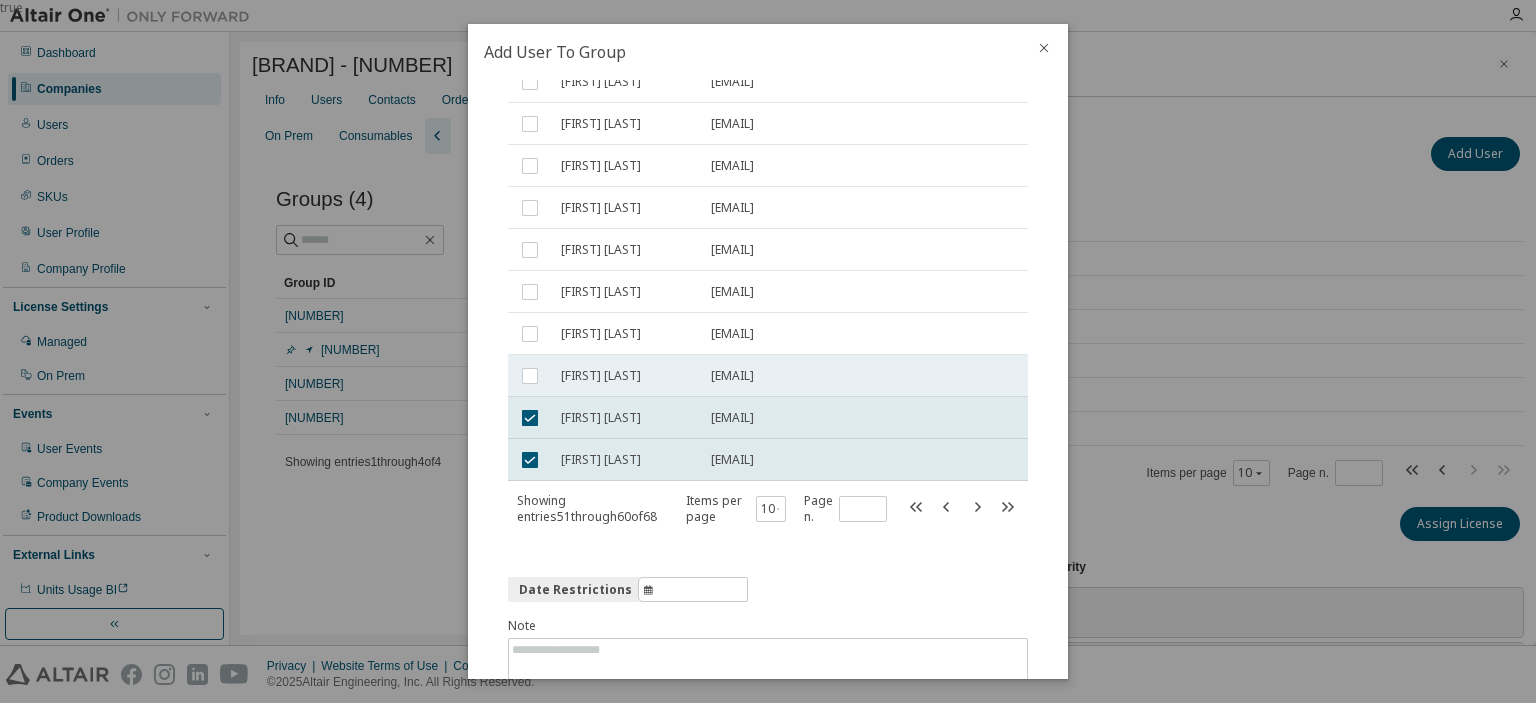 click at bounding box center (530, 376) 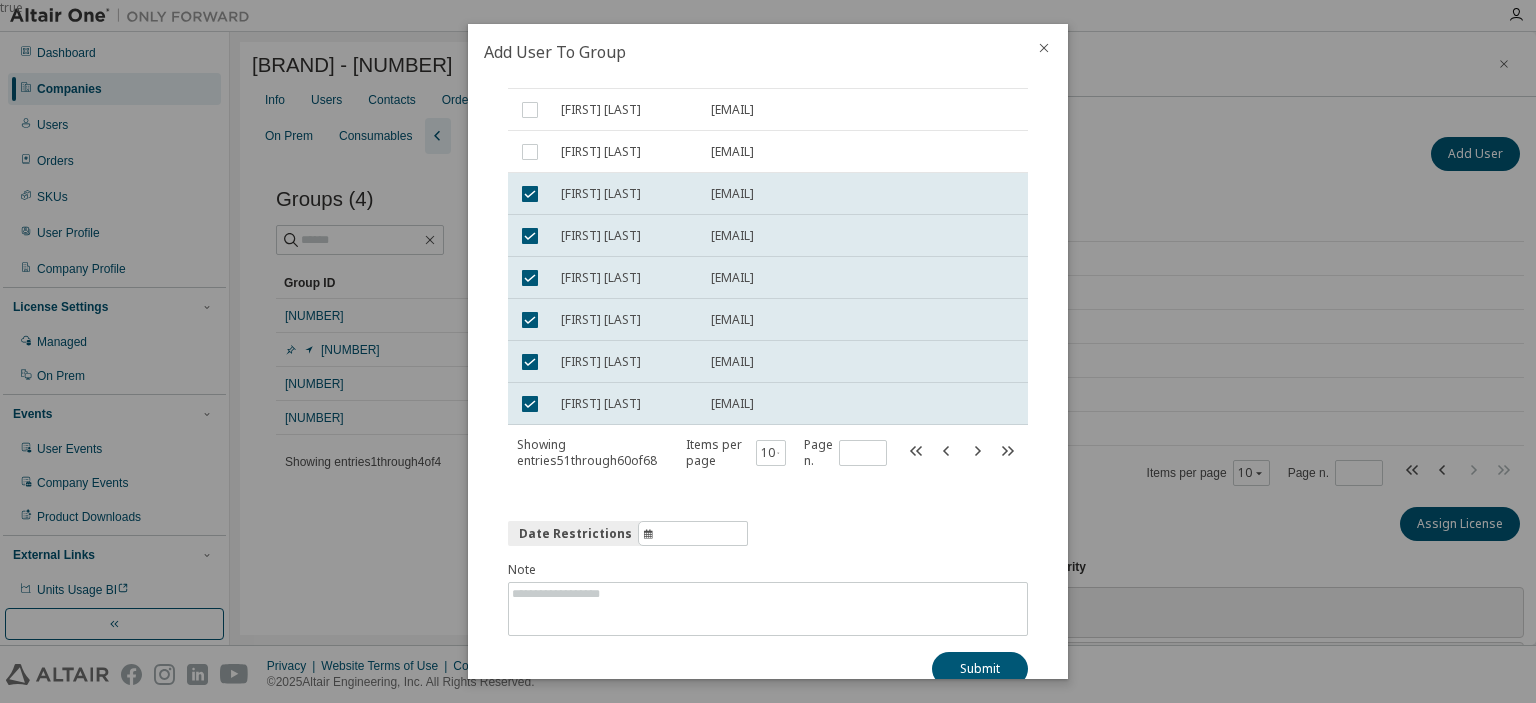 scroll, scrollTop: 246, scrollLeft: 0, axis: vertical 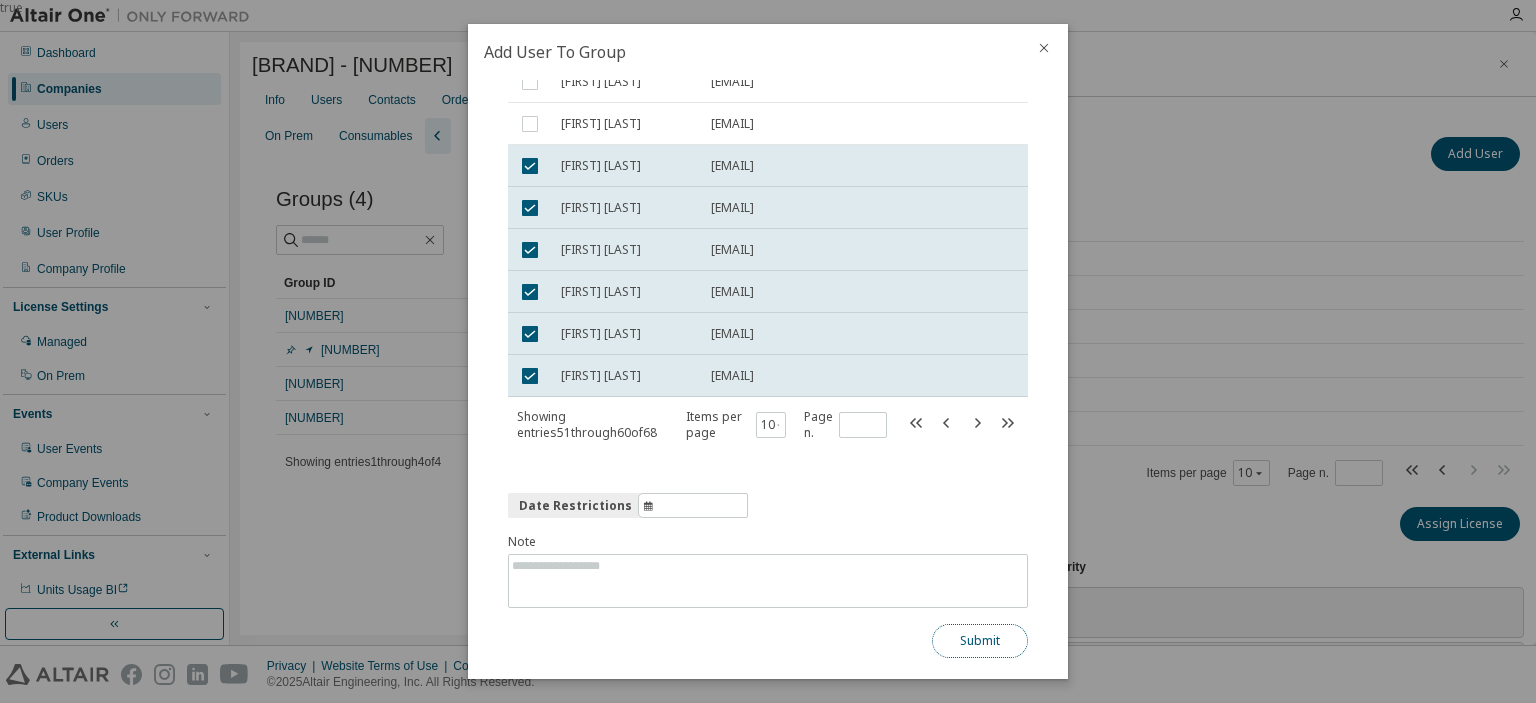 click on "Submit" at bounding box center [980, 641] 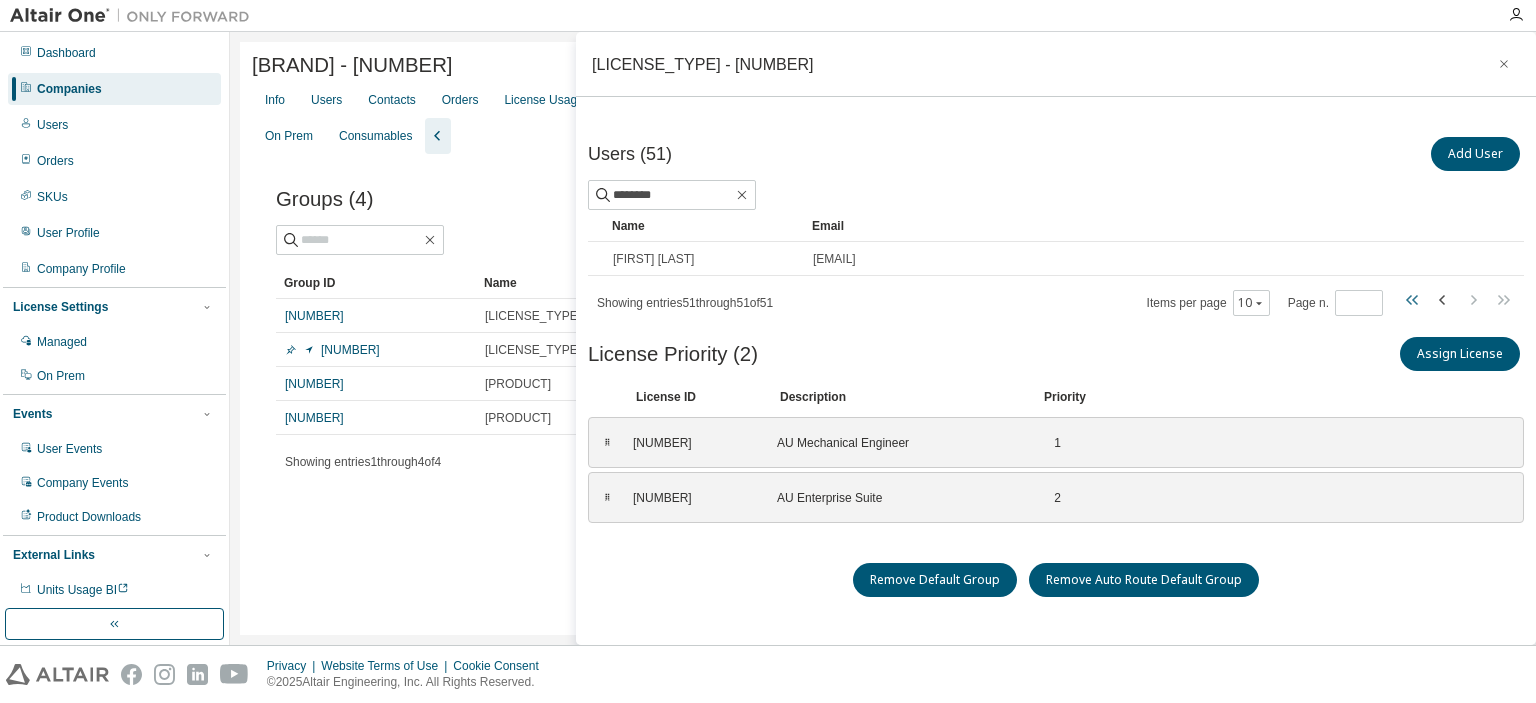 click 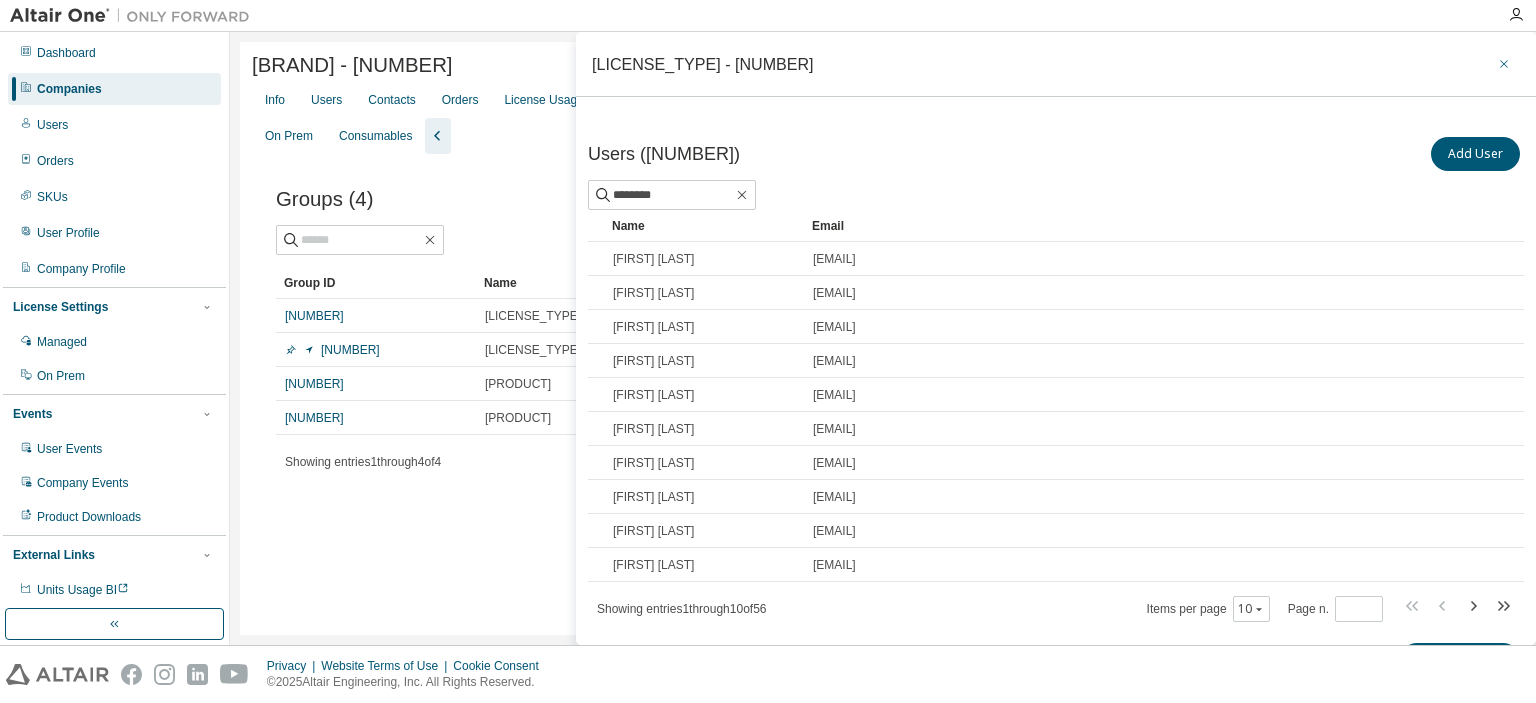 click 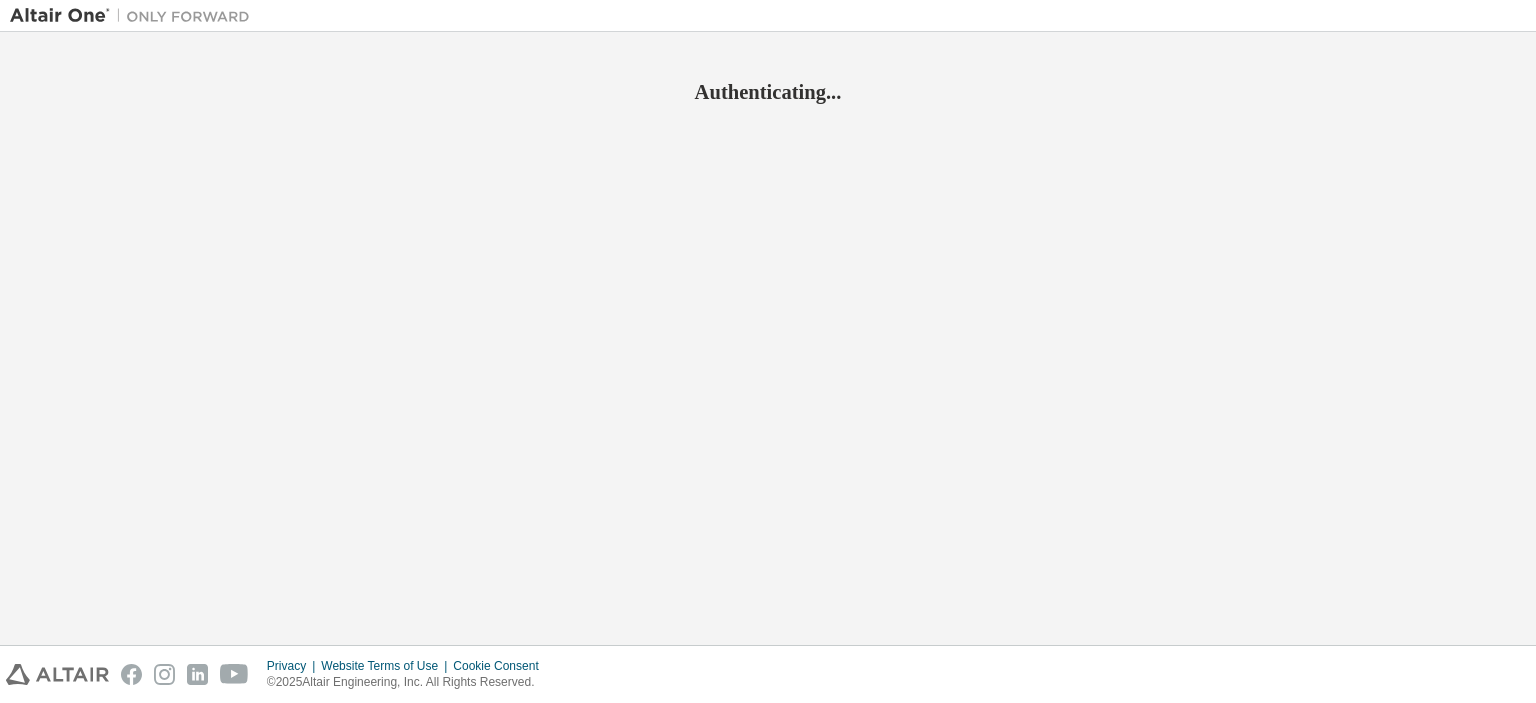 scroll, scrollTop: 0, scrollLeft: 0, axis: both 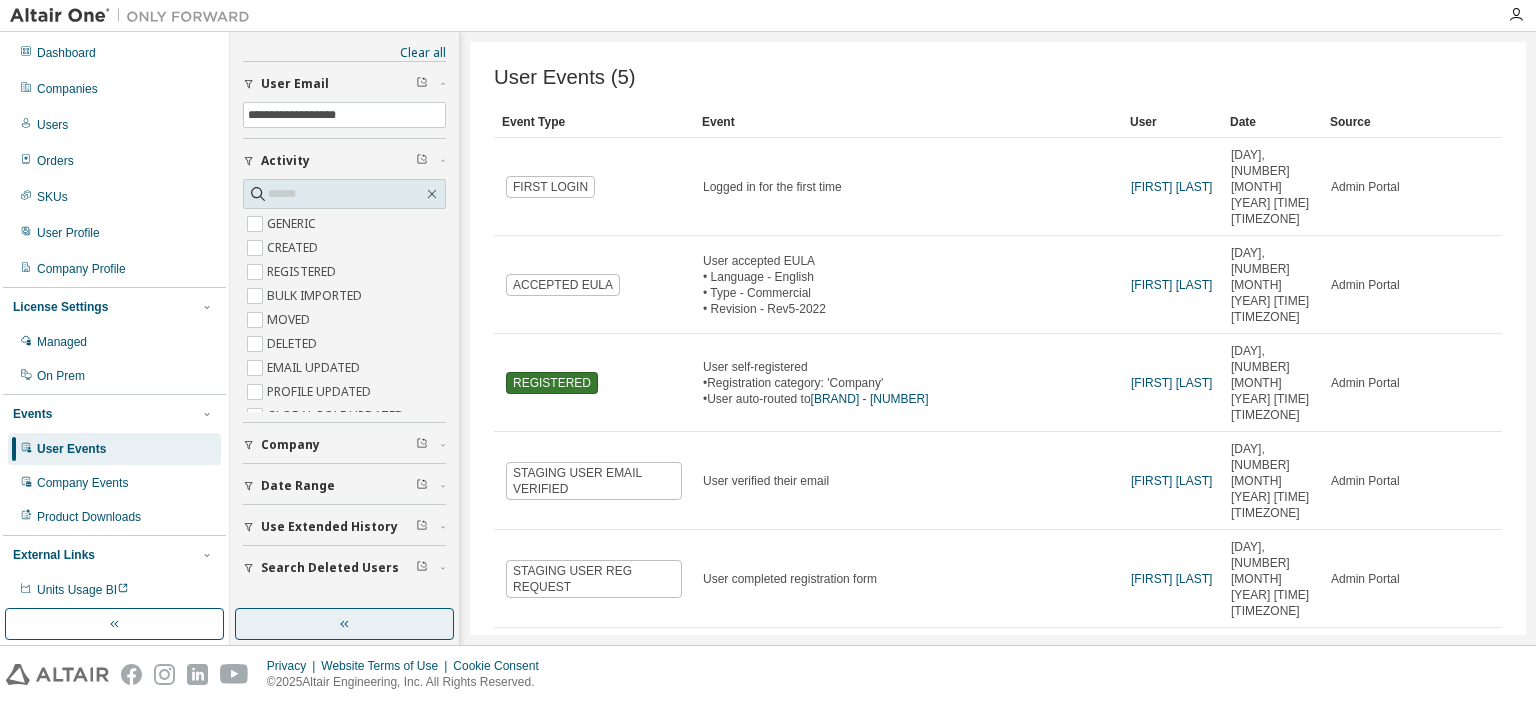 click at bounding box center [344, 624] 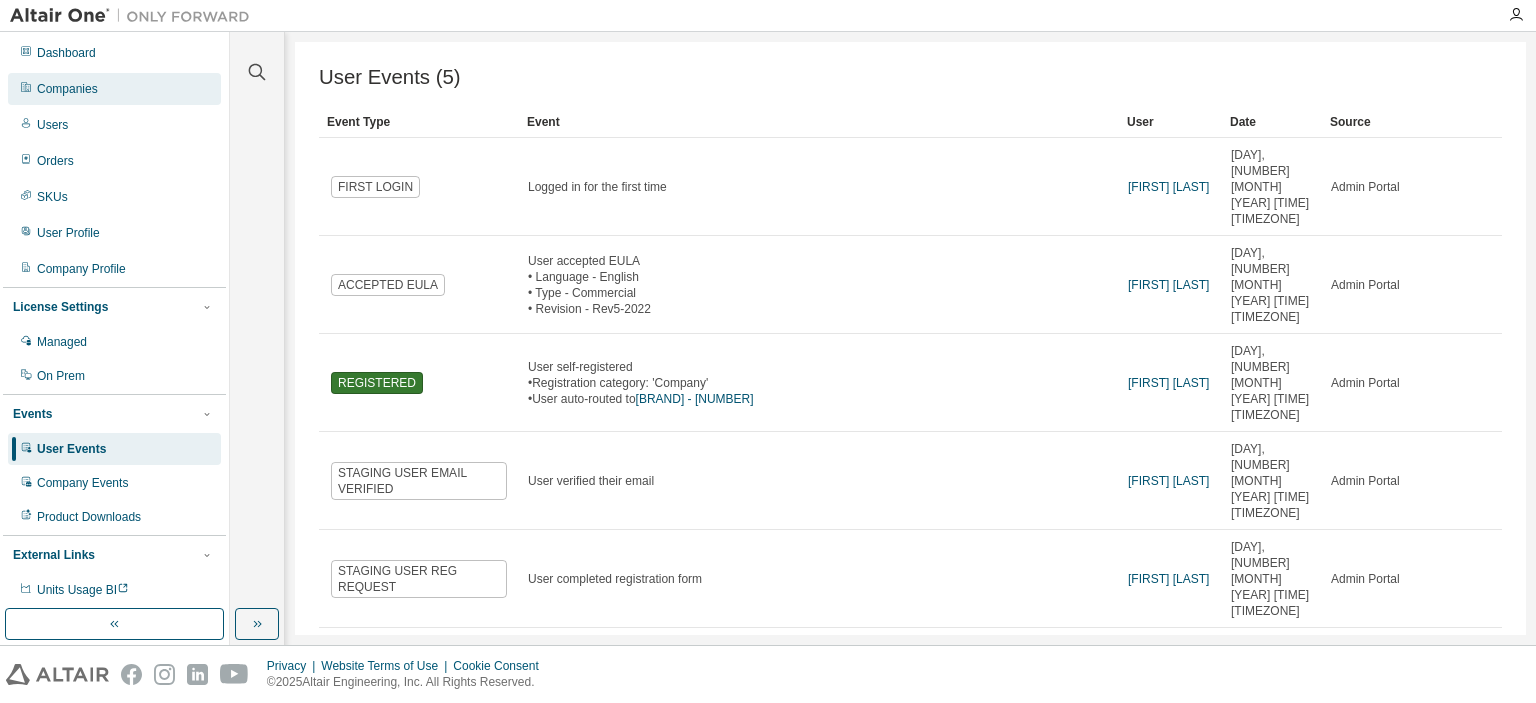 click on "Companies" at bounding box center [67, 89] 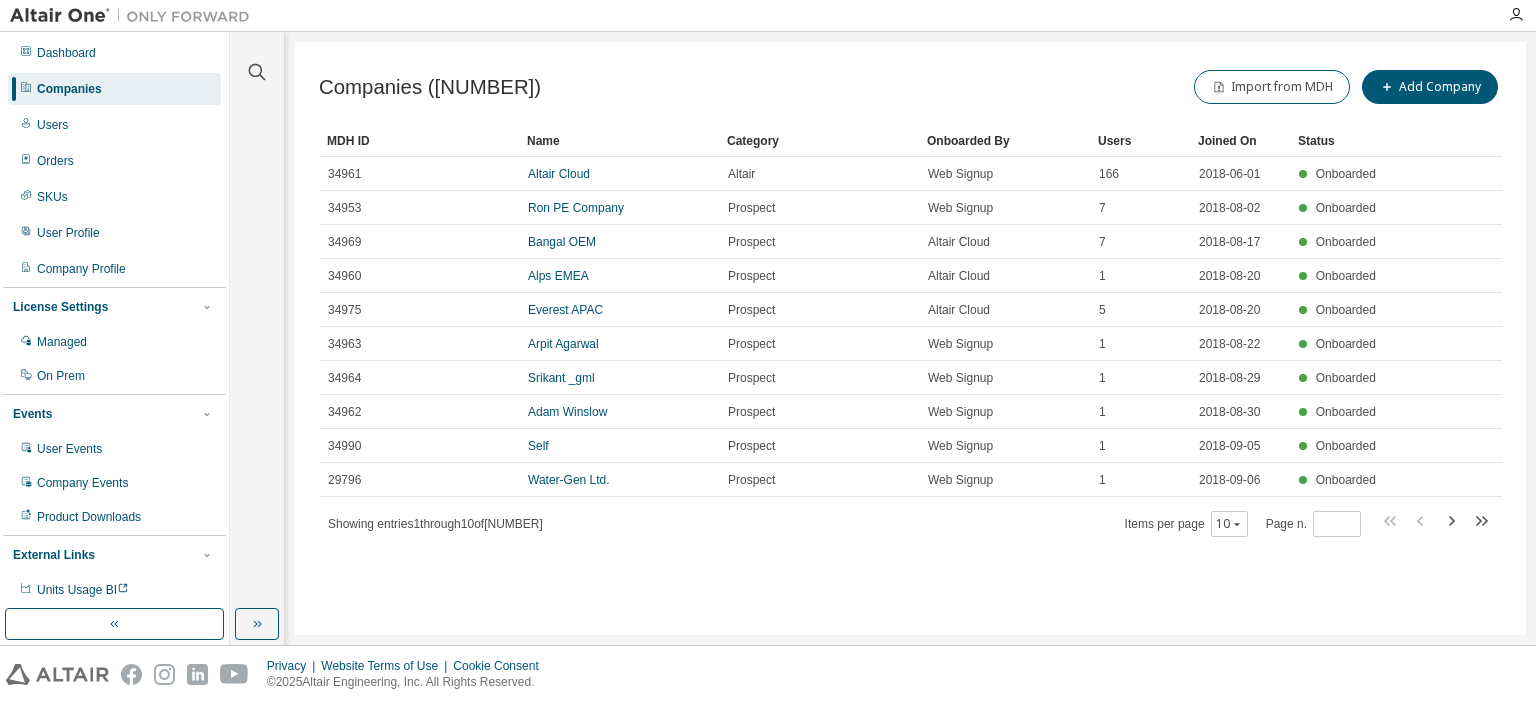 click at bounding box center (257, 60) 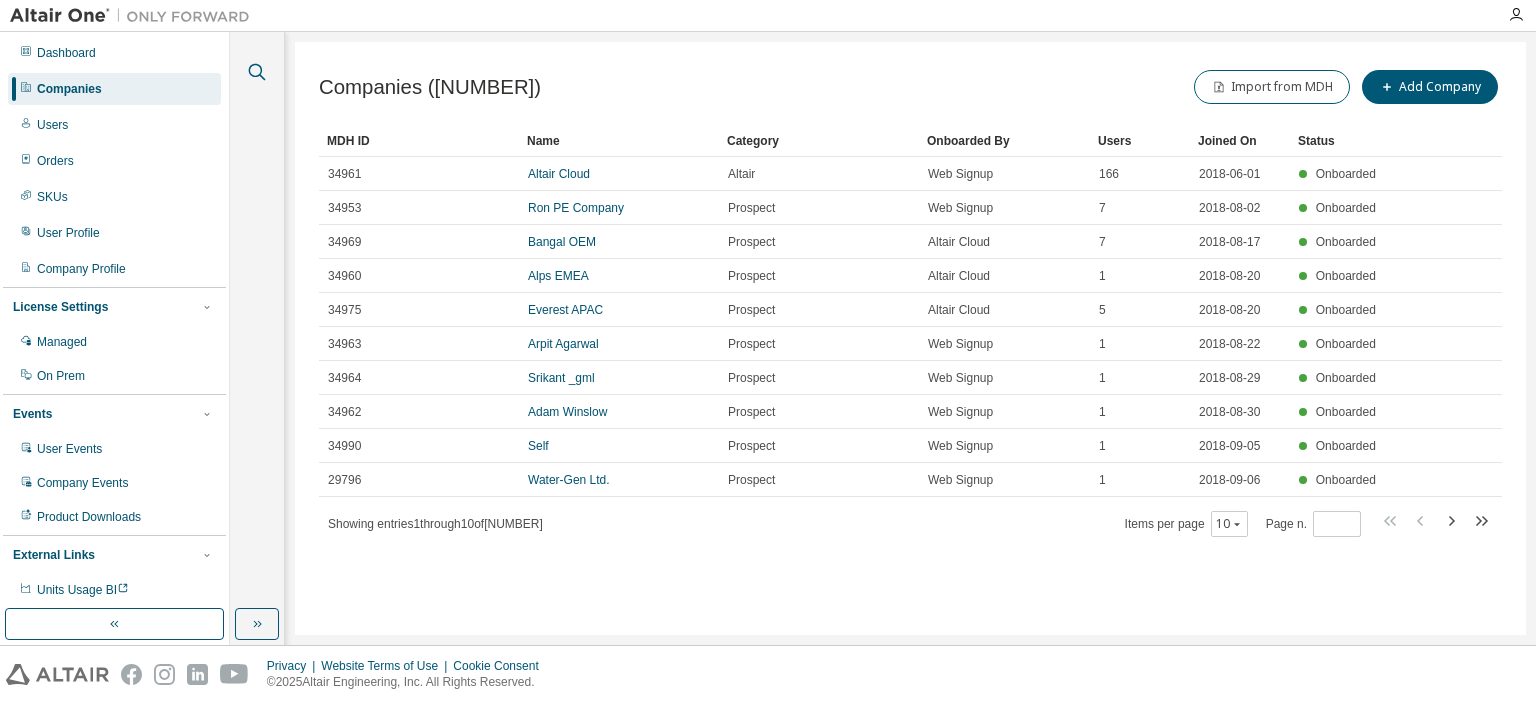 click 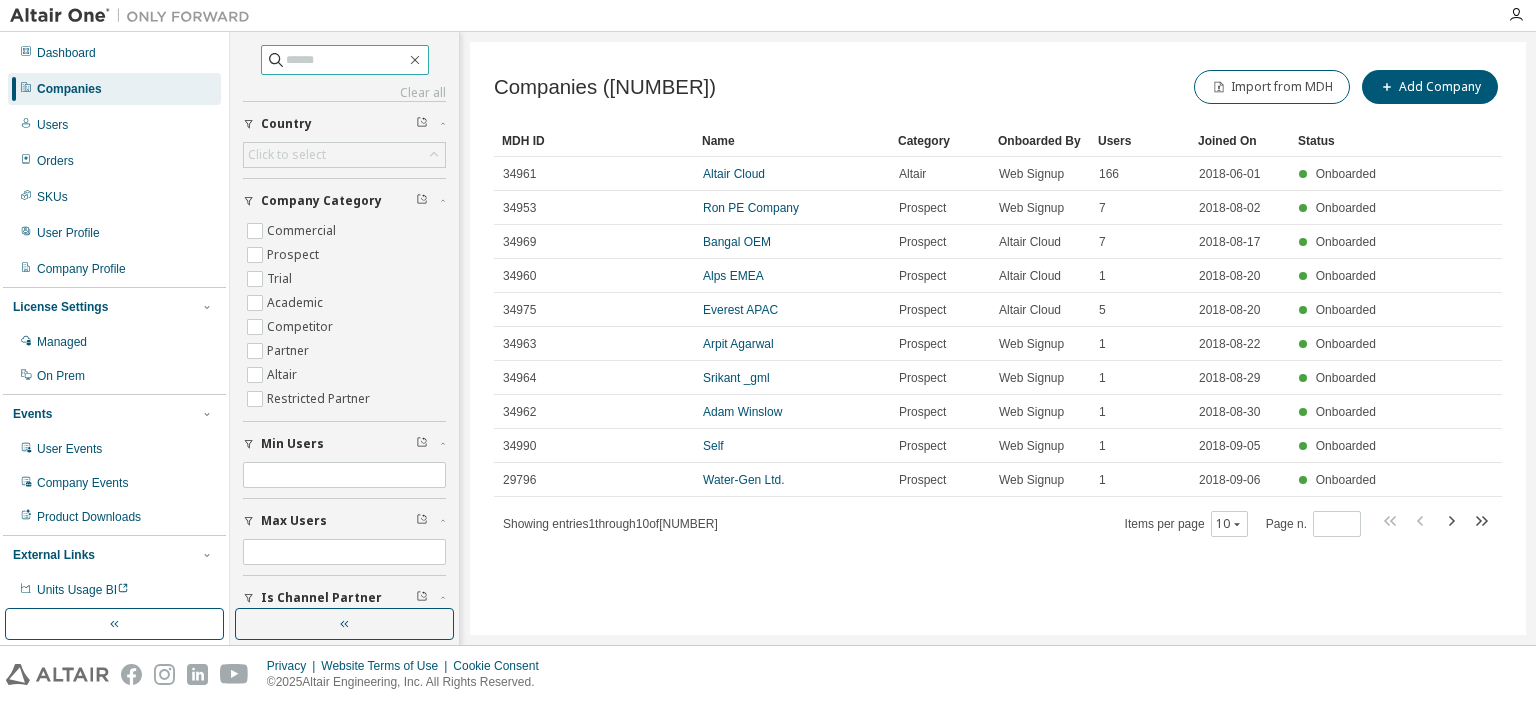 click at bounding box center (346, 60) 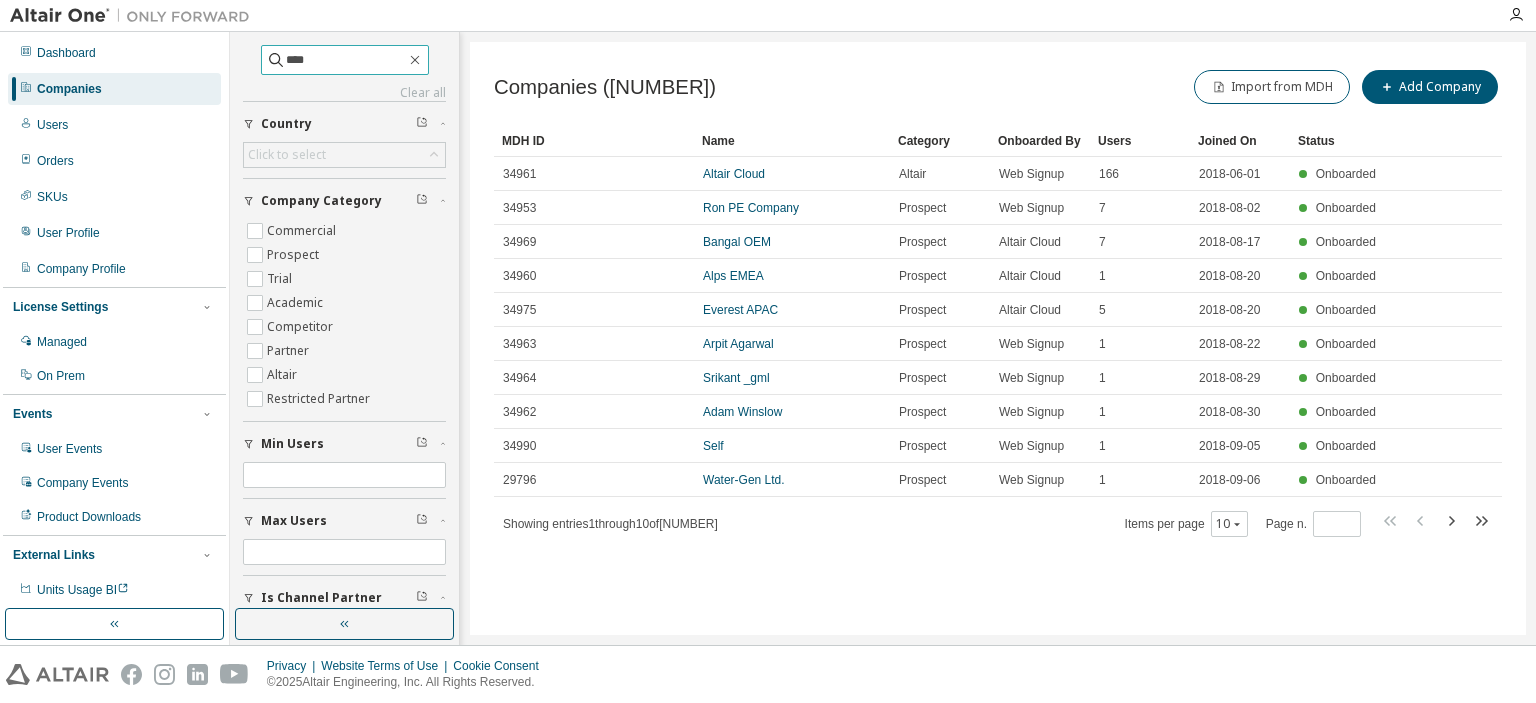 type on "****" 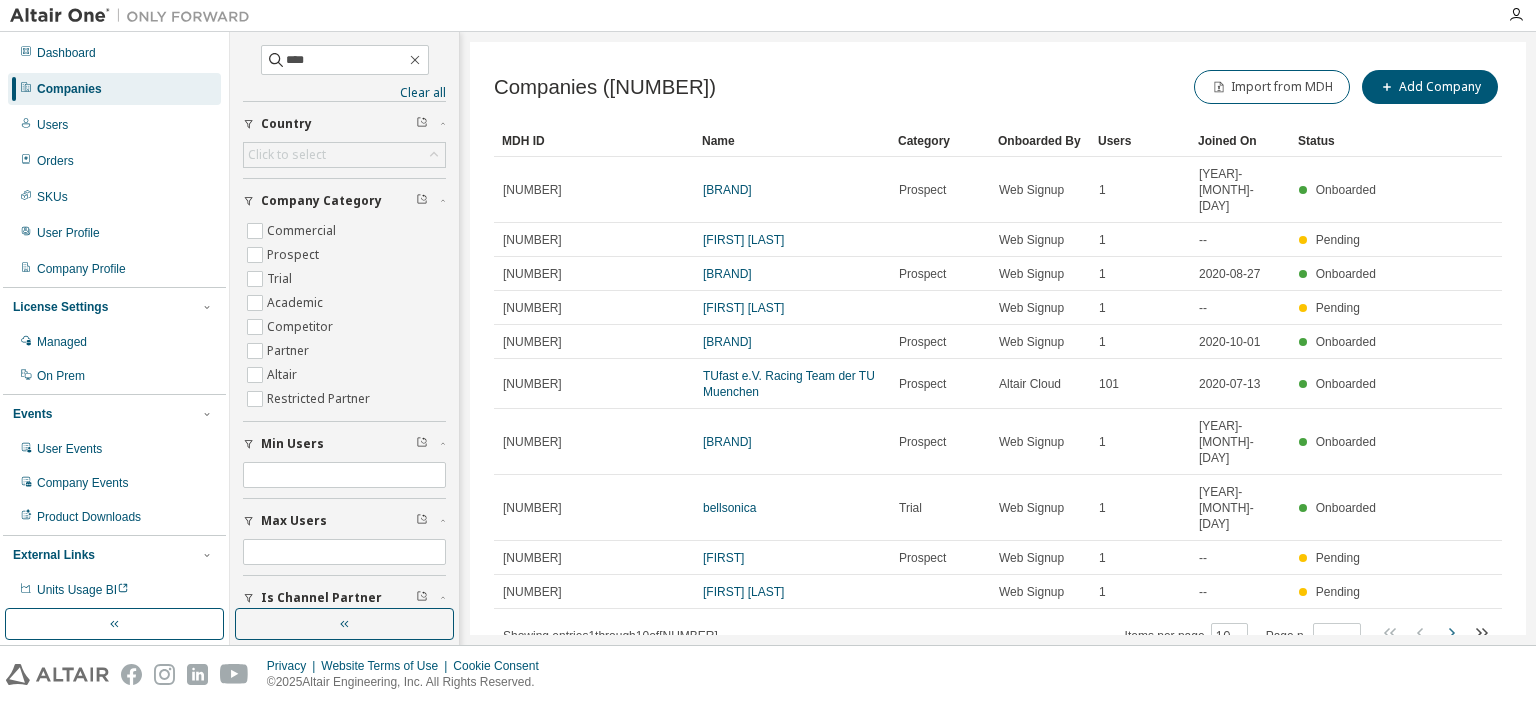 click 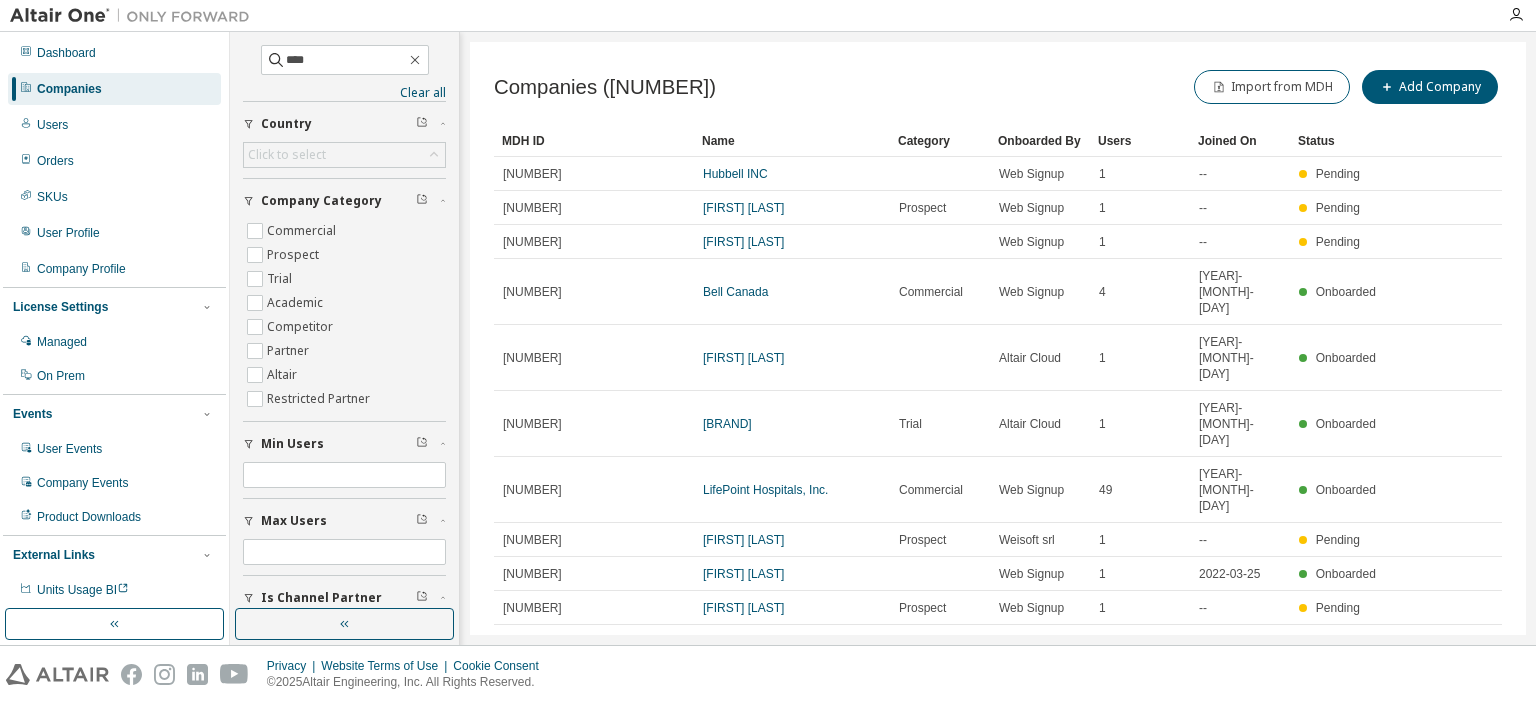 click 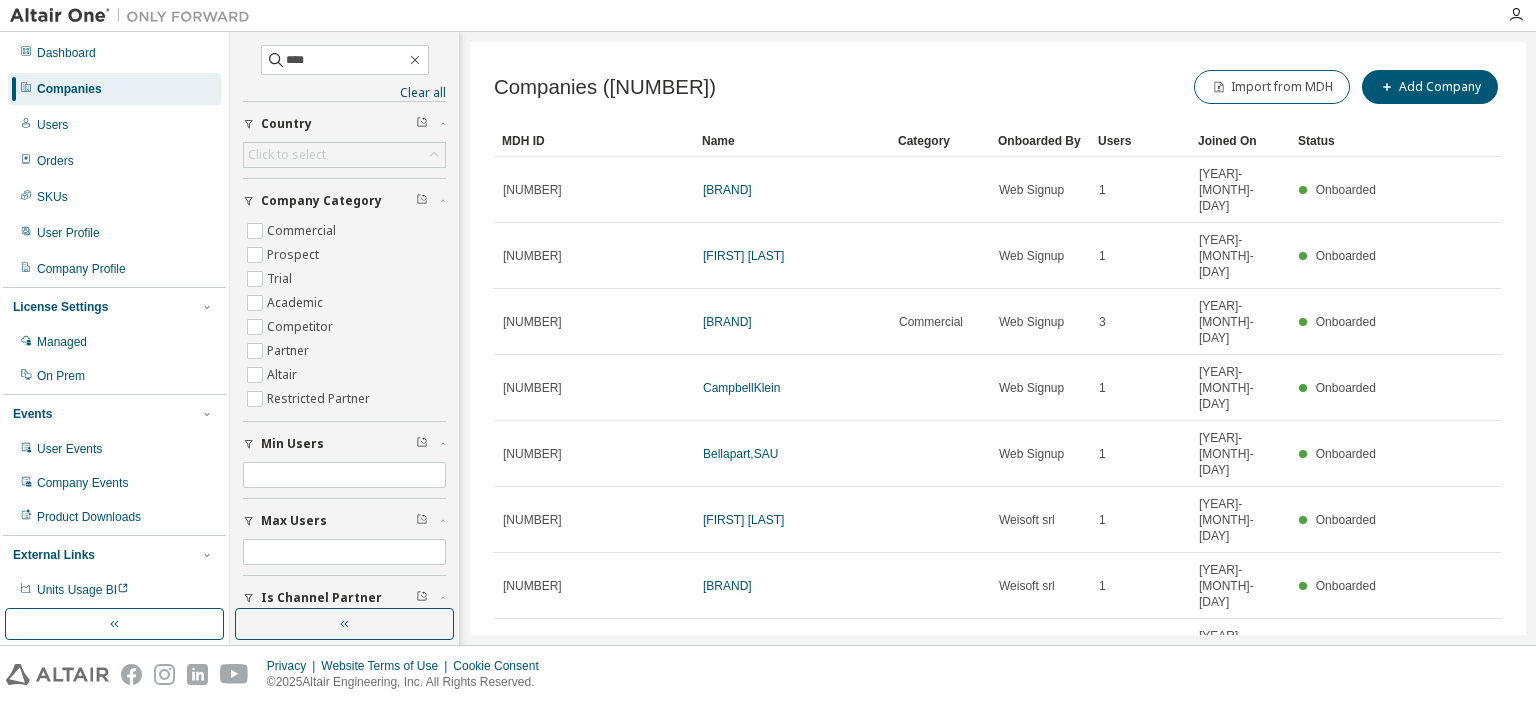 click 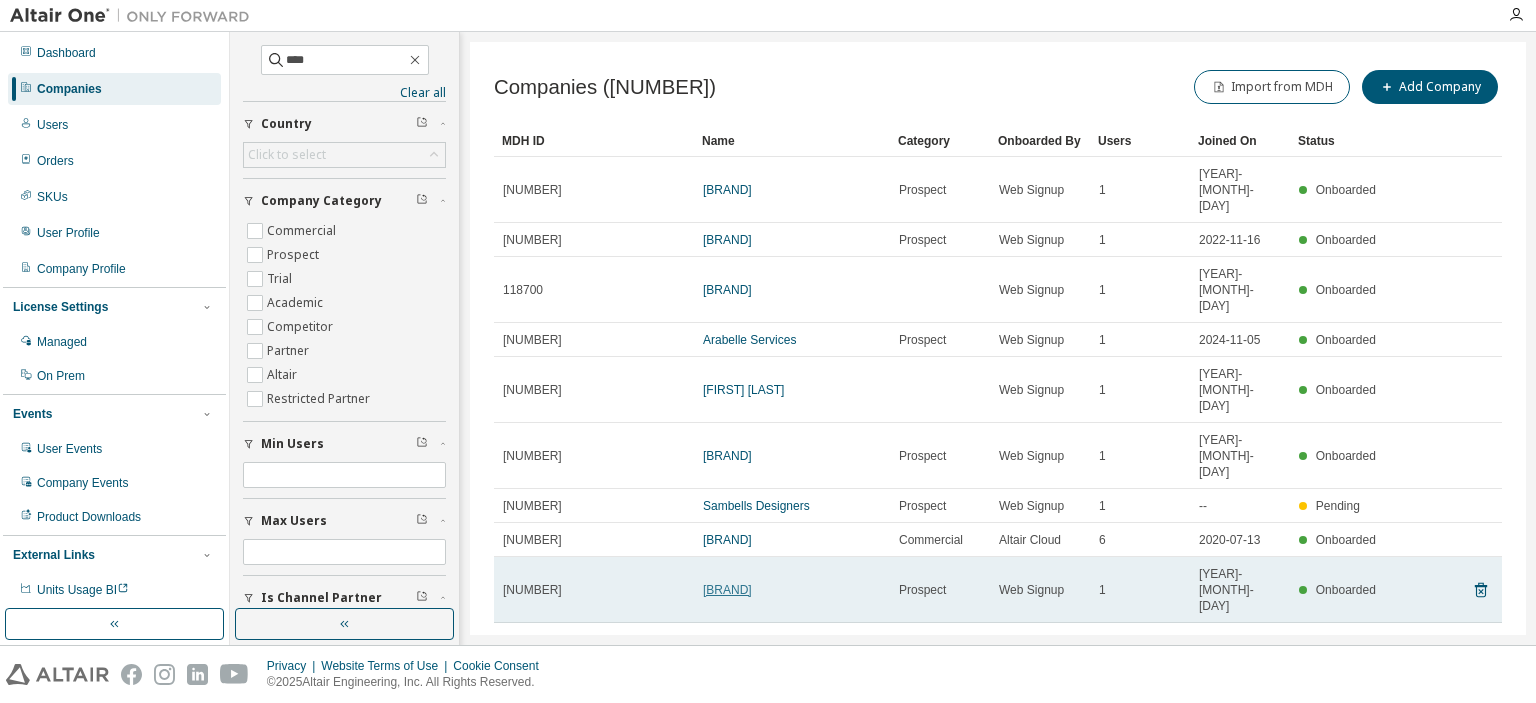 click on "Bell Helicopter" at bounding box center (727, 590) 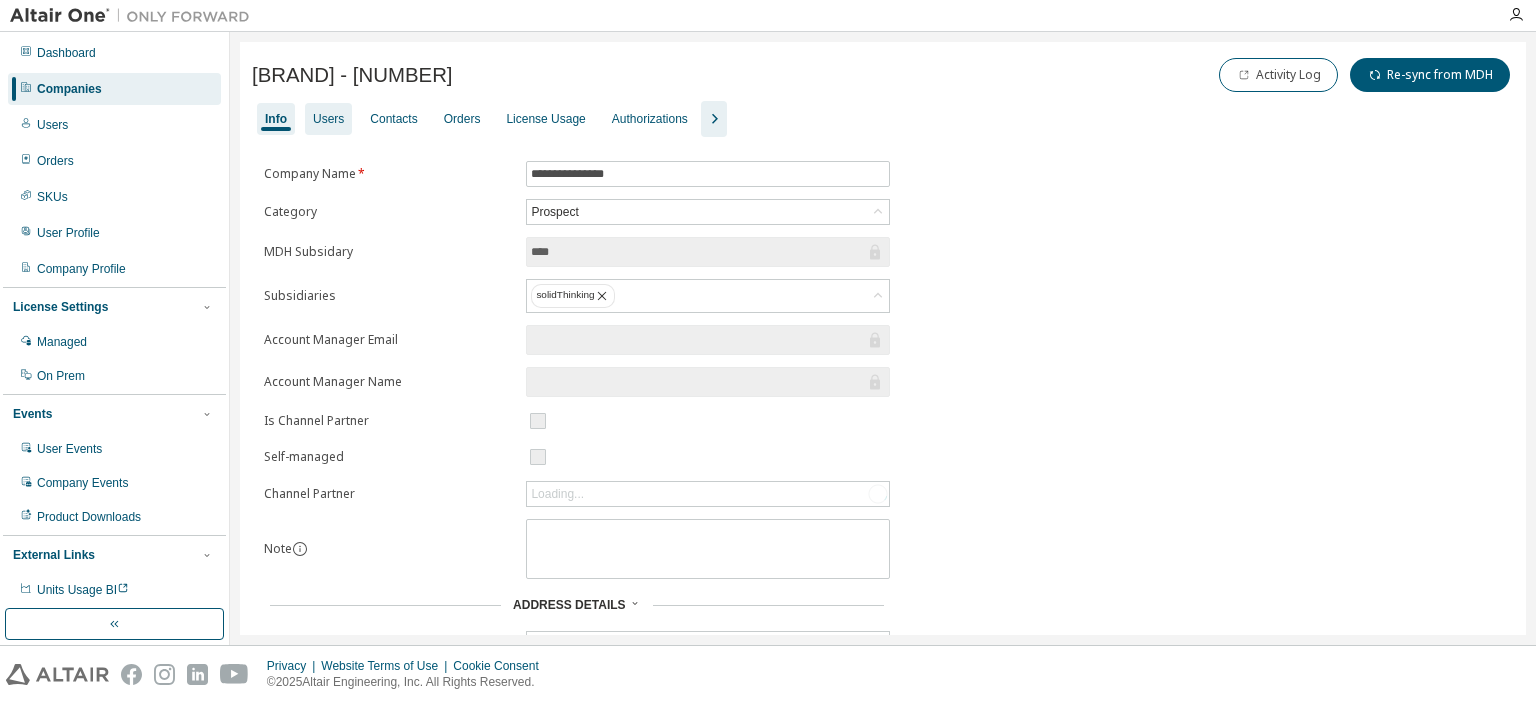 click on "Users" at bounding box center (328, 119) 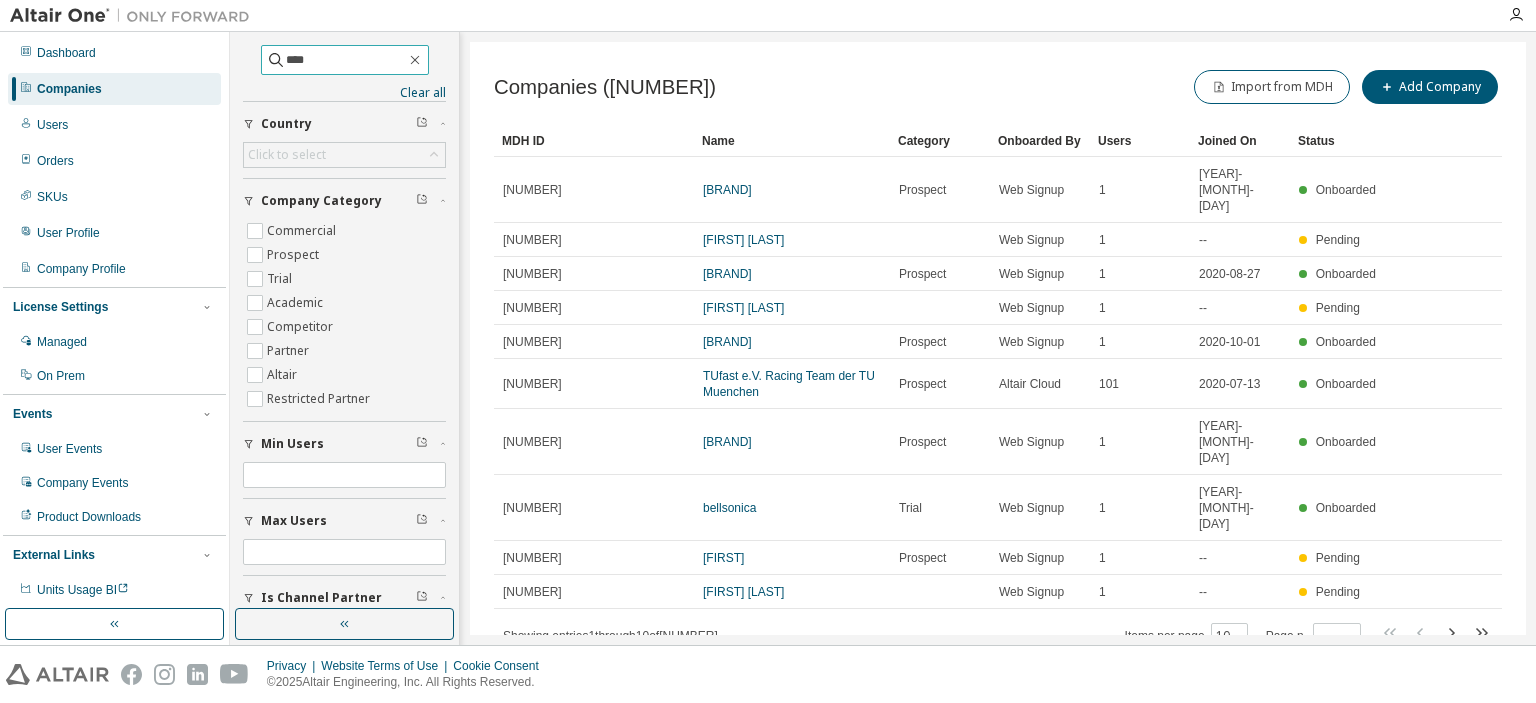 click on "****" at bounding box center [346, 60] 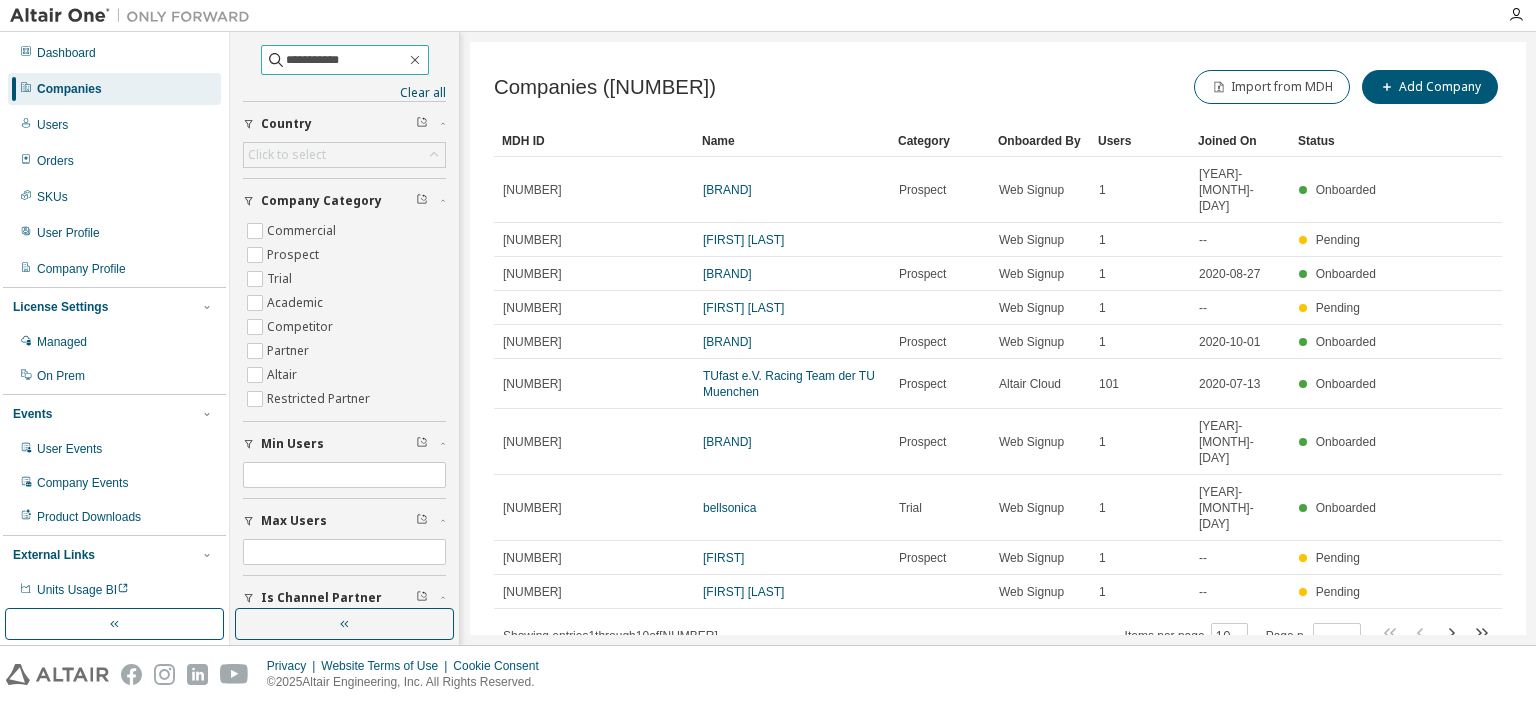 type on "**********" 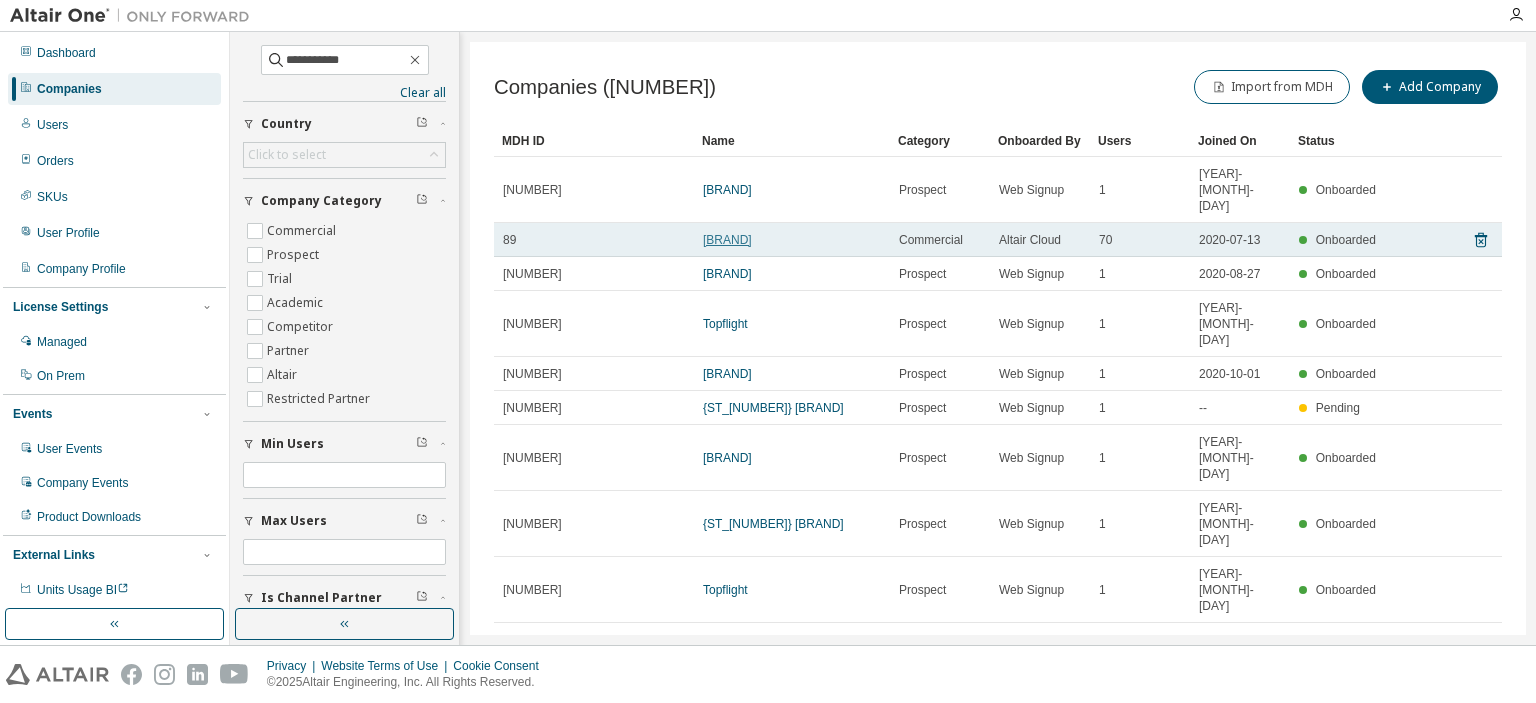 click on "Bell Helicopter Textron" at bounding box center (727, 240) 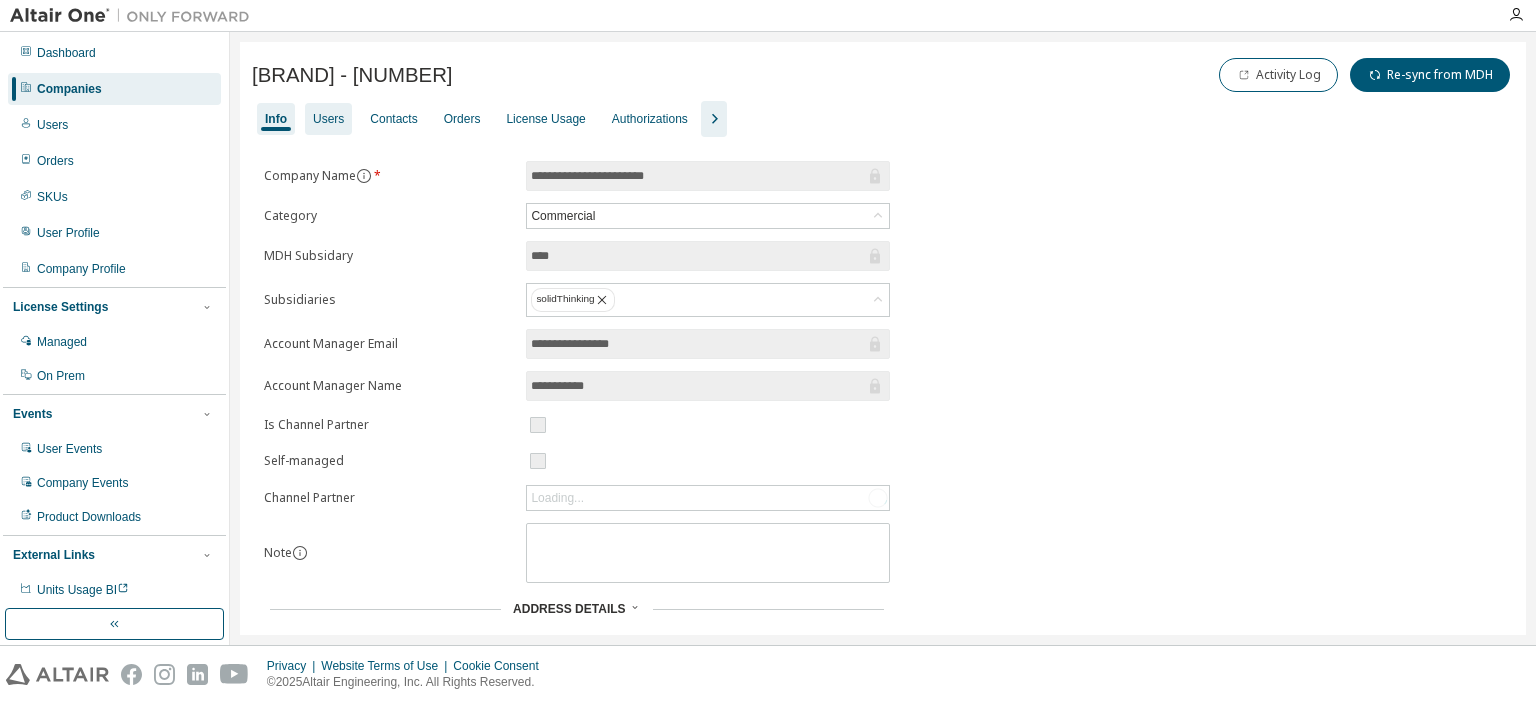 click on "Users" at bounding box center (328, 119) 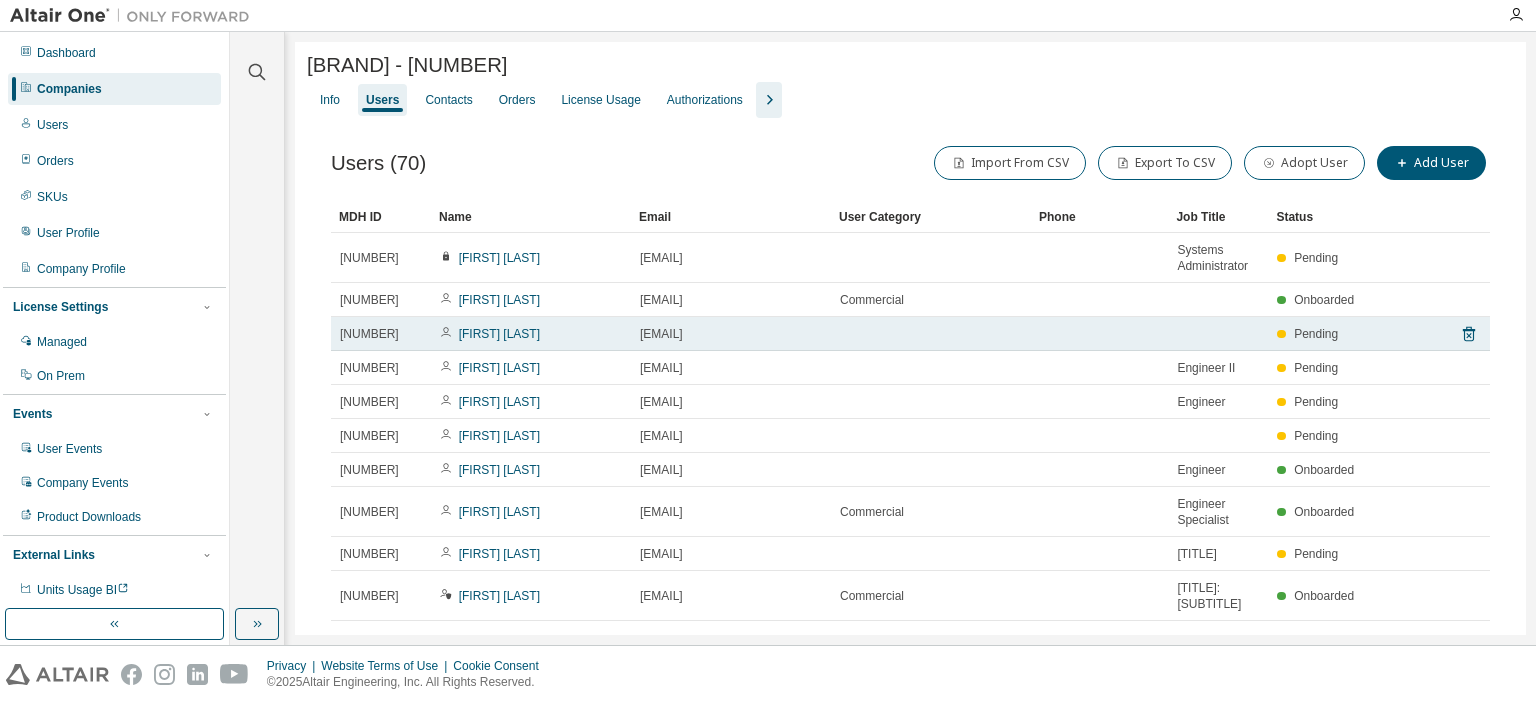 scroll, scrollTop: 100, scrollLeft: 0, axis: vertical 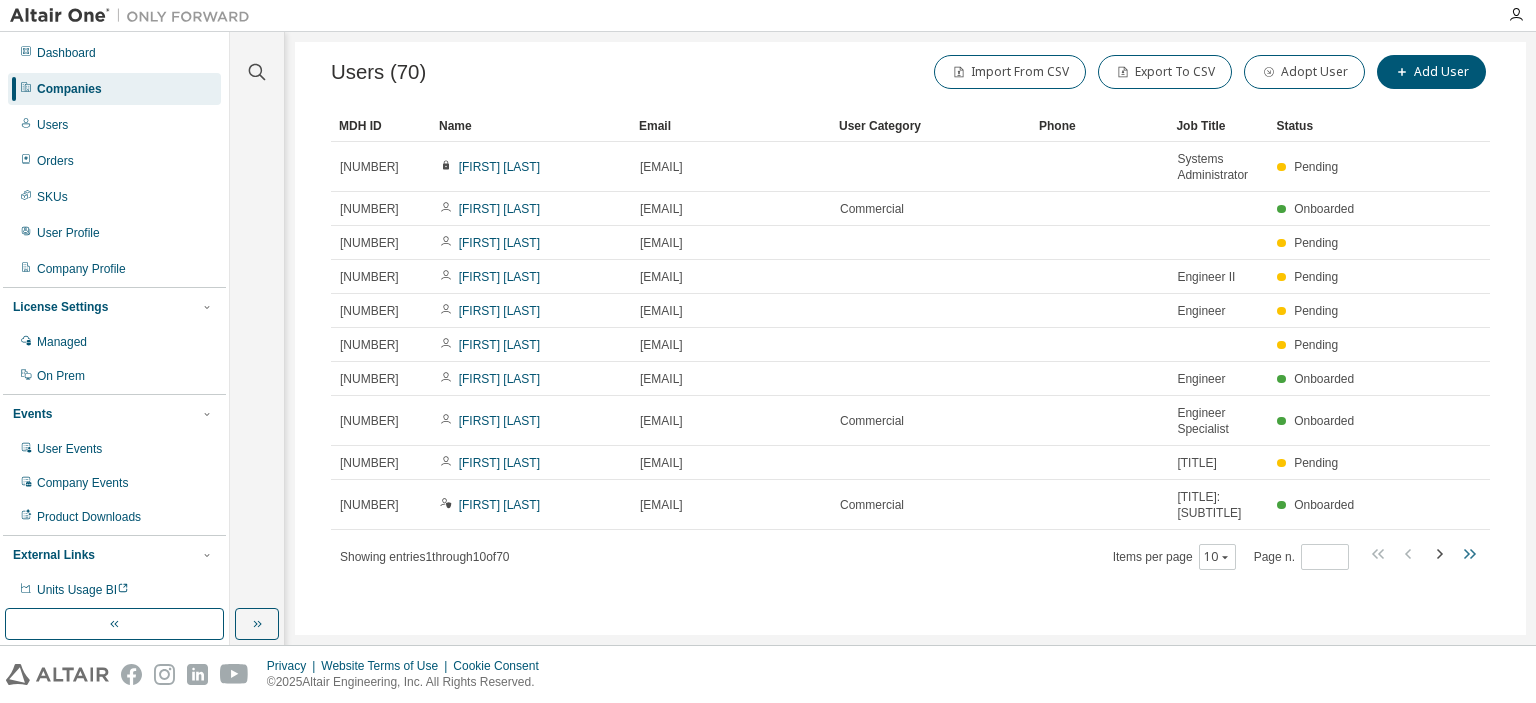 click 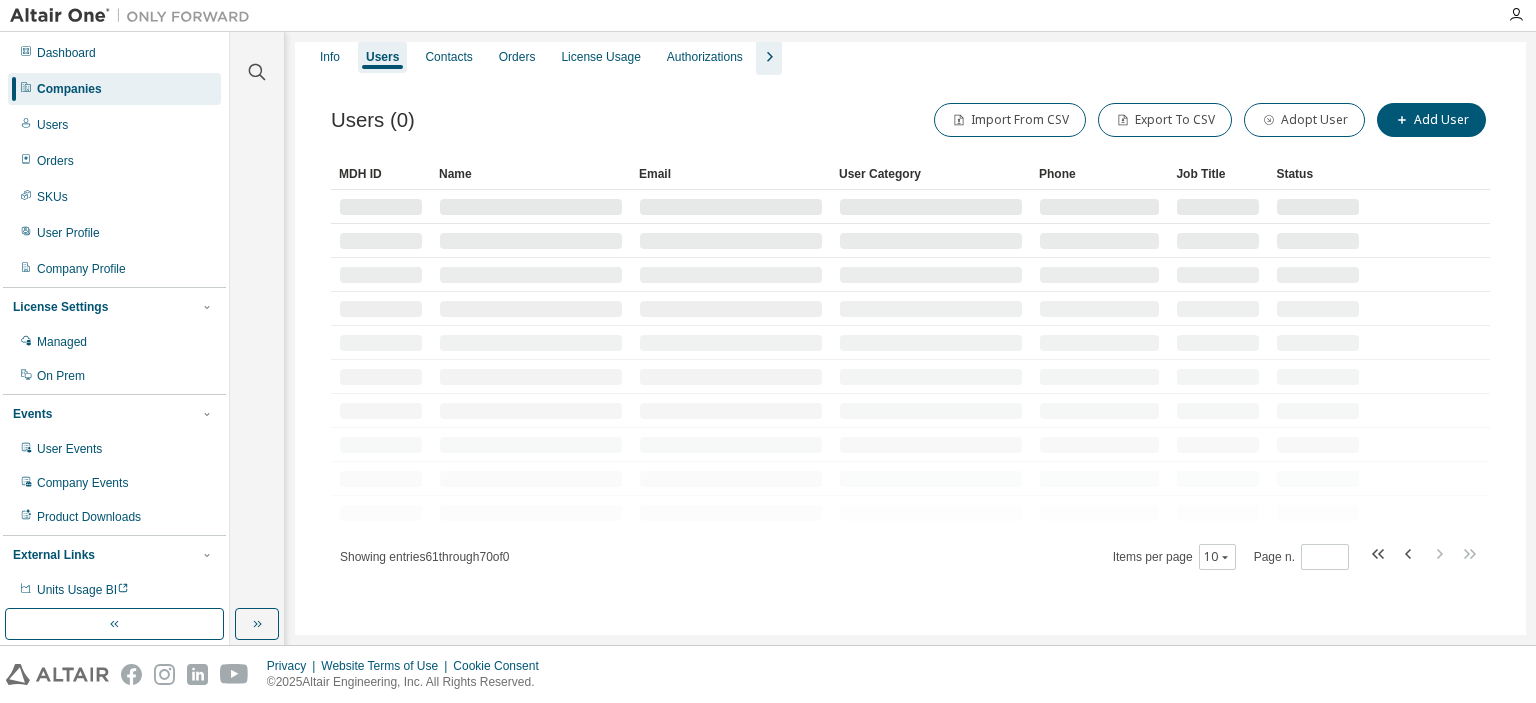scroll, scrollTop: 100, scrollLeft: 0, axis: vertical 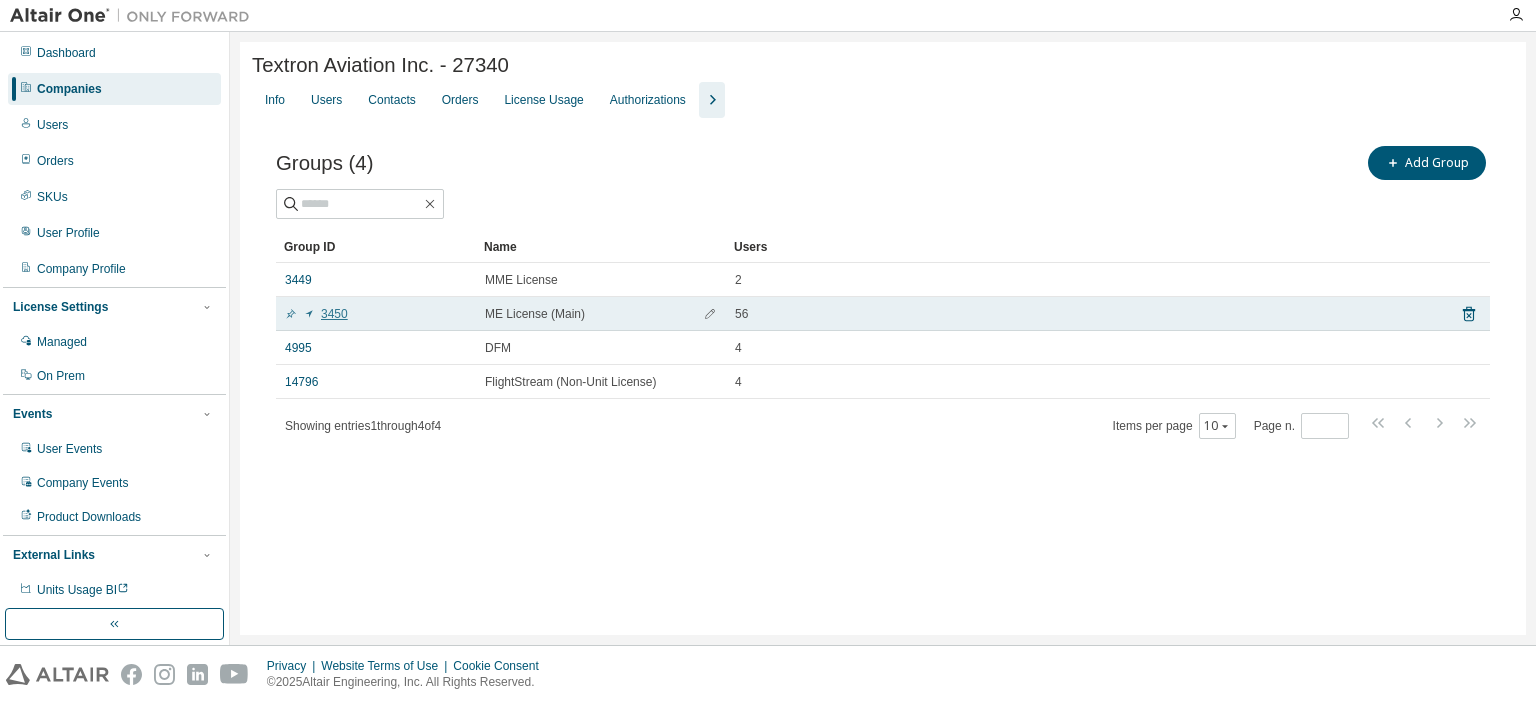 click on "3450" at bounding box center [316, 314] 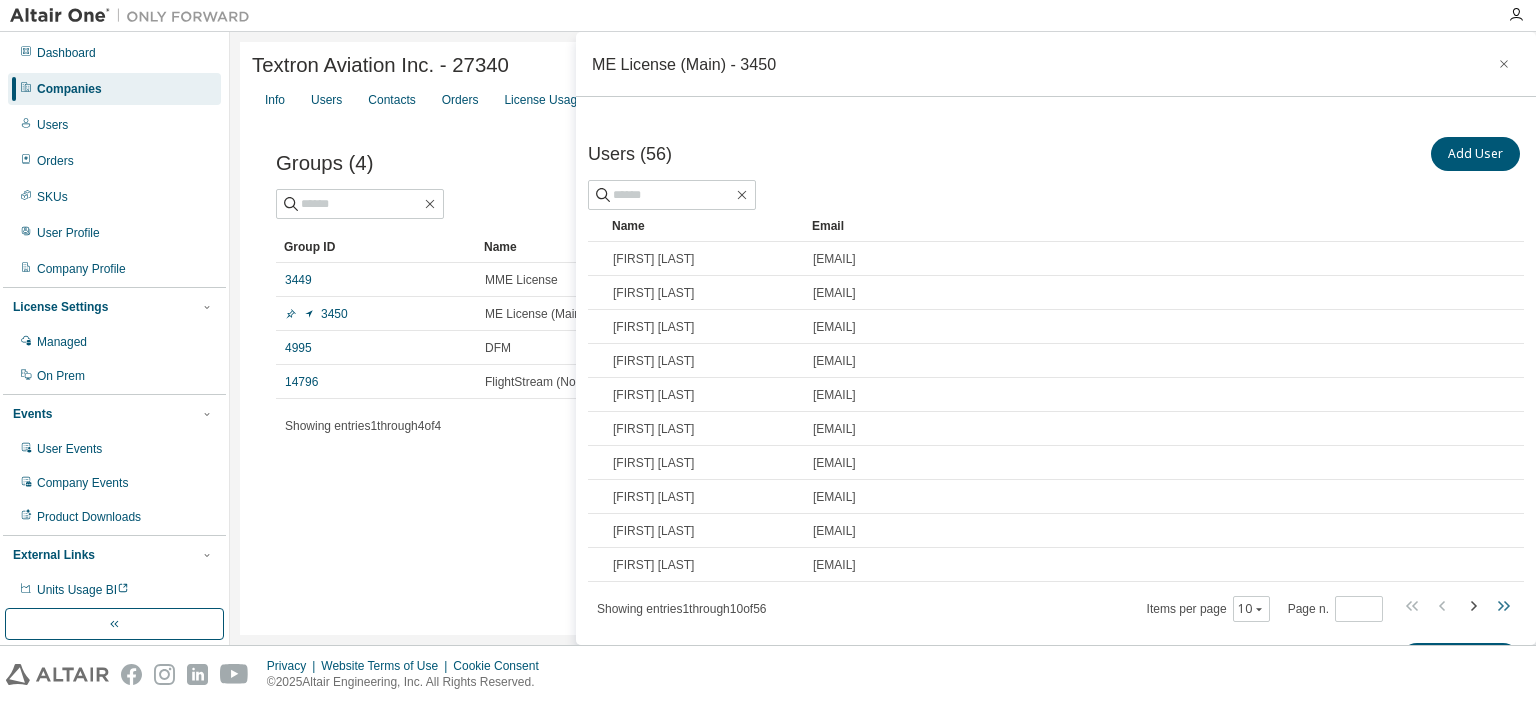 click 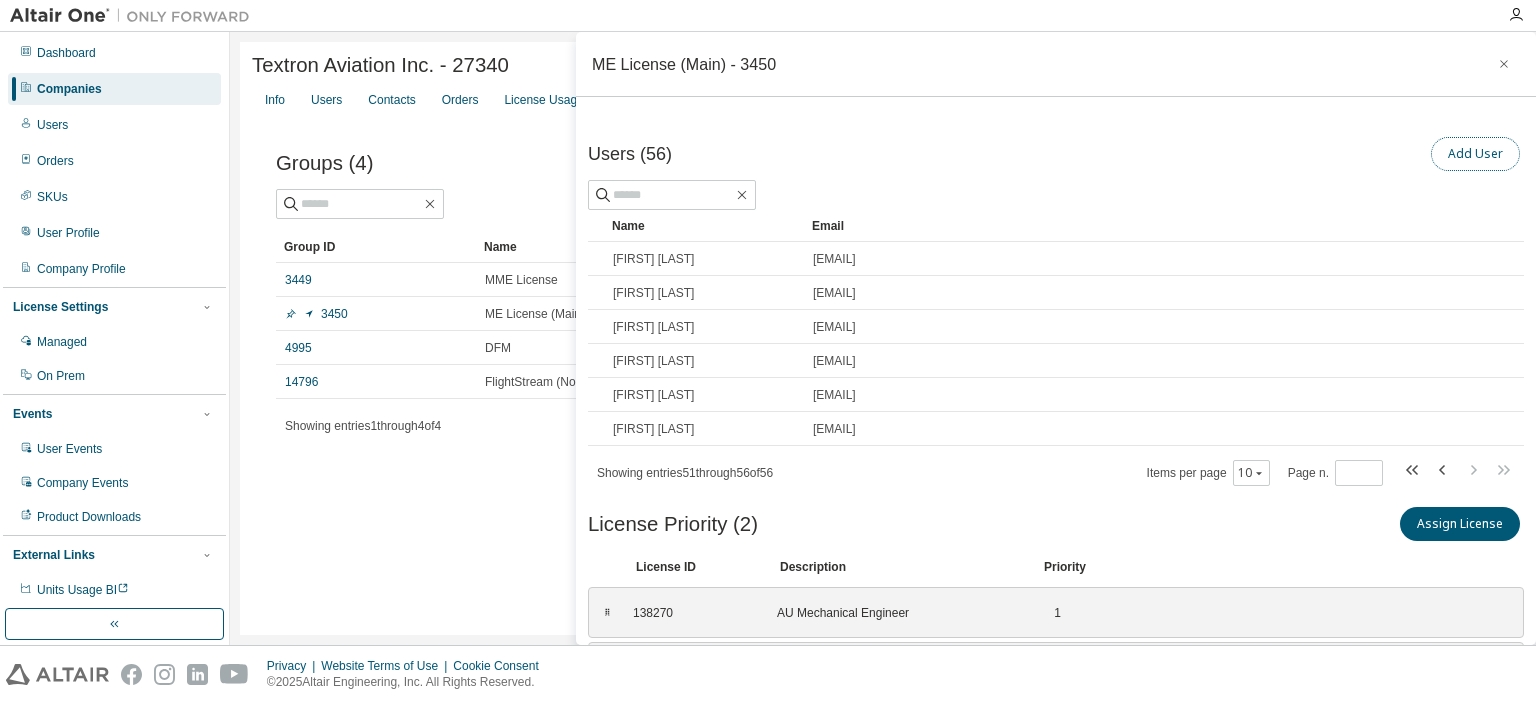 click on "Add User" at bounding box center [1475, 154] 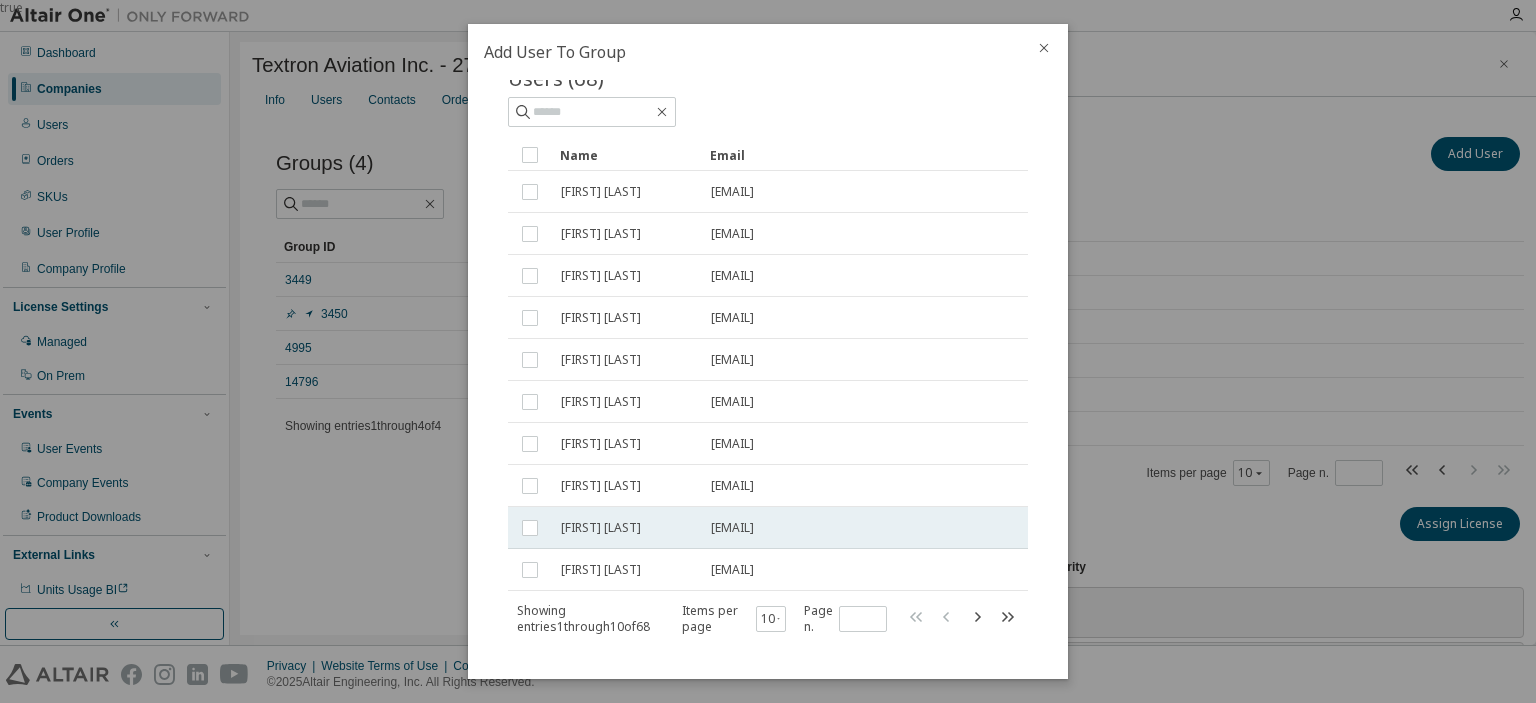 scroll, scrollTop: 100, scrollLeft: 0, axis: vertical 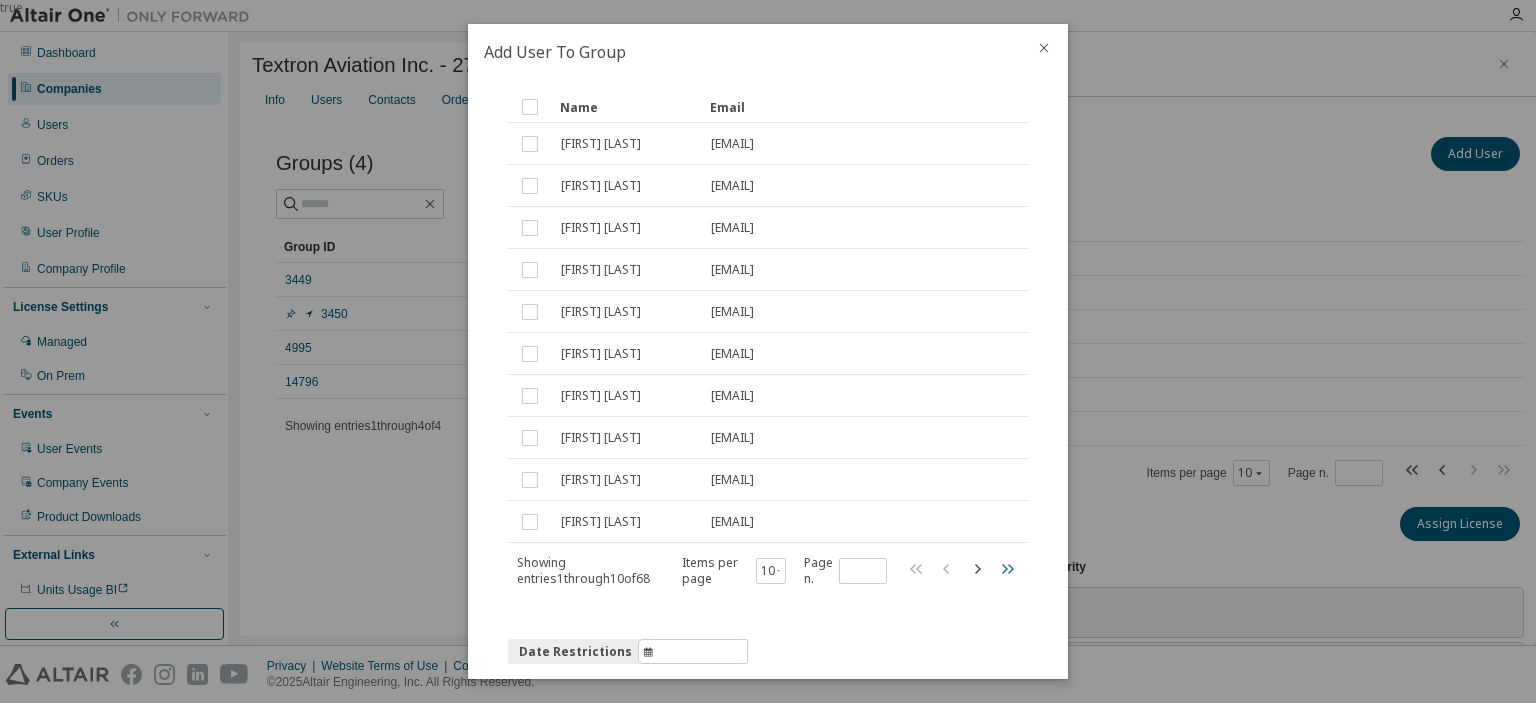 click 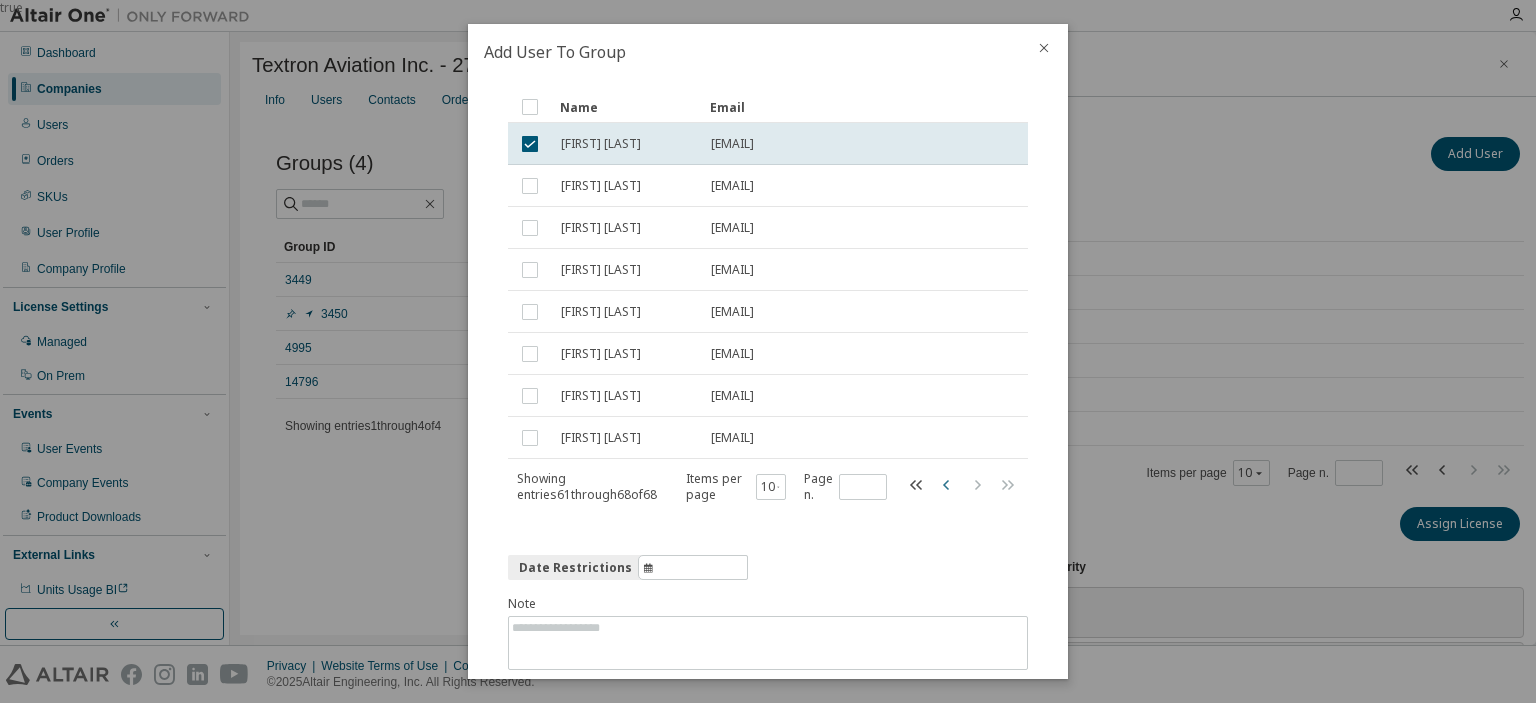 click 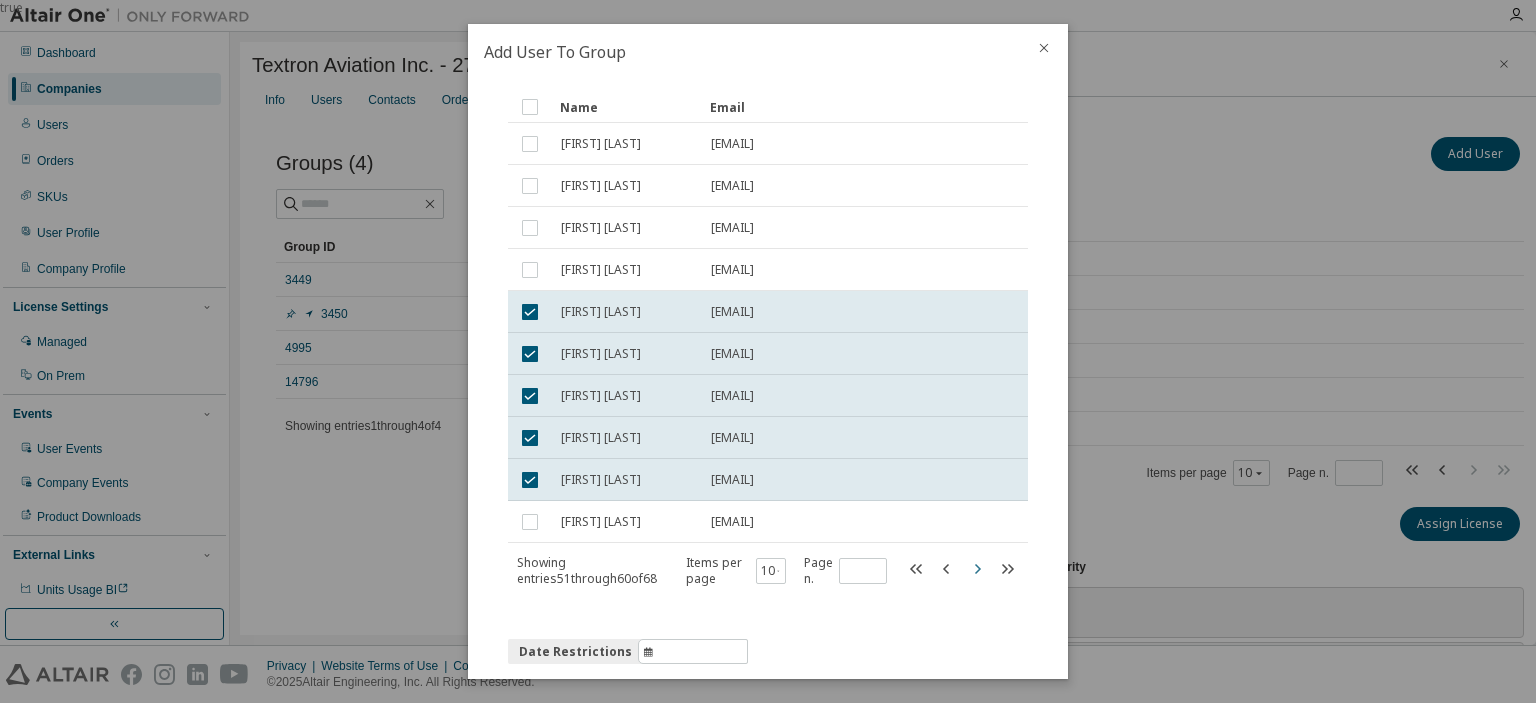 click 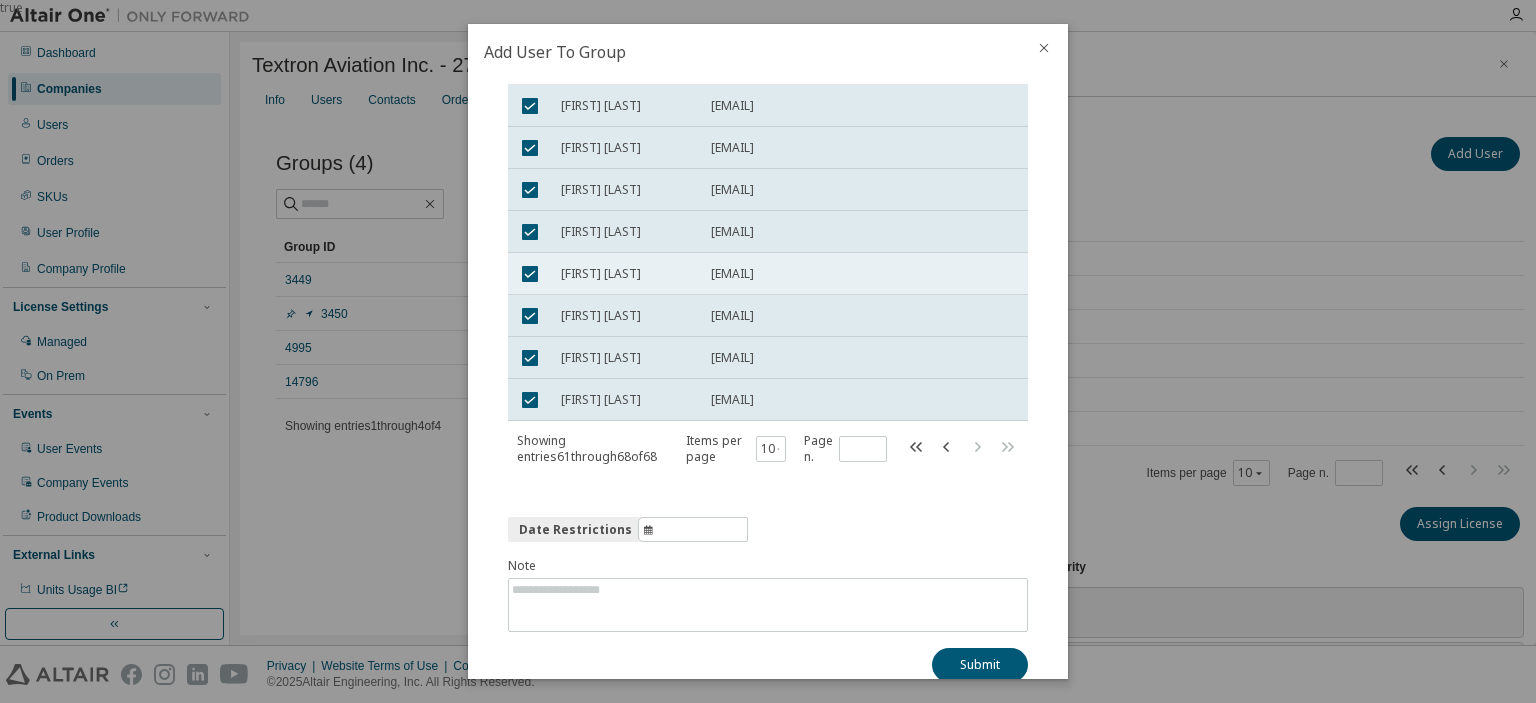 scroll, scrollTop: 162, scrollLeft: 0, axis: vertical 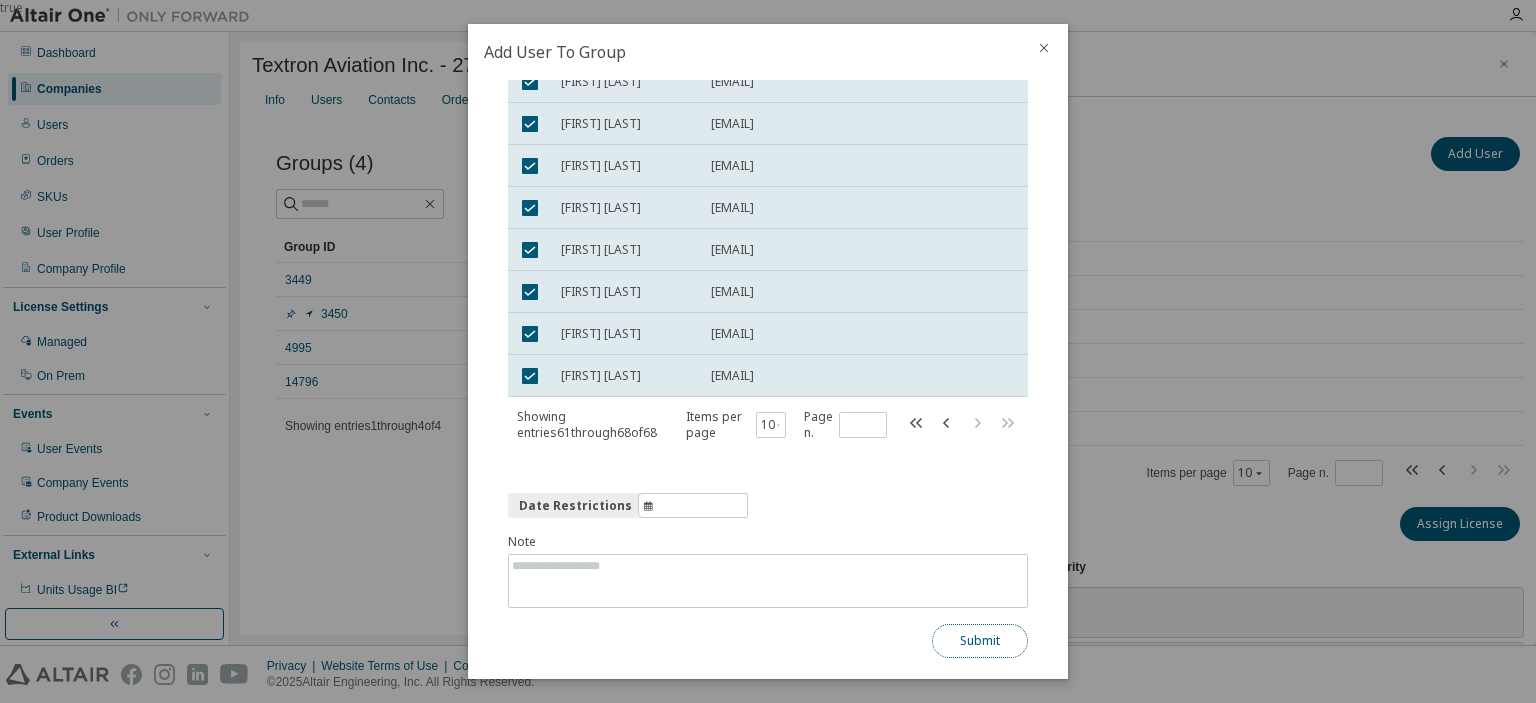 click on "Submit" at bounding box center [980, 641] 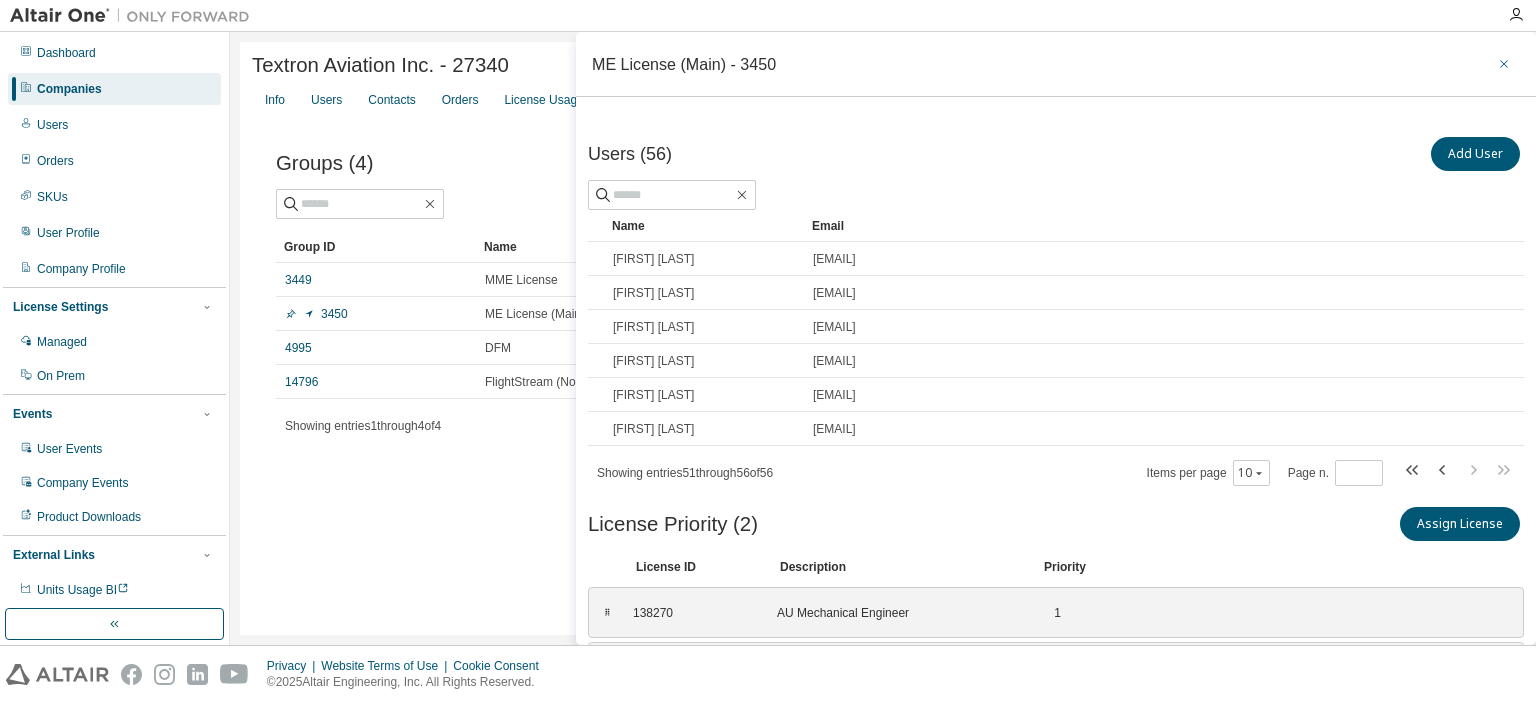 click 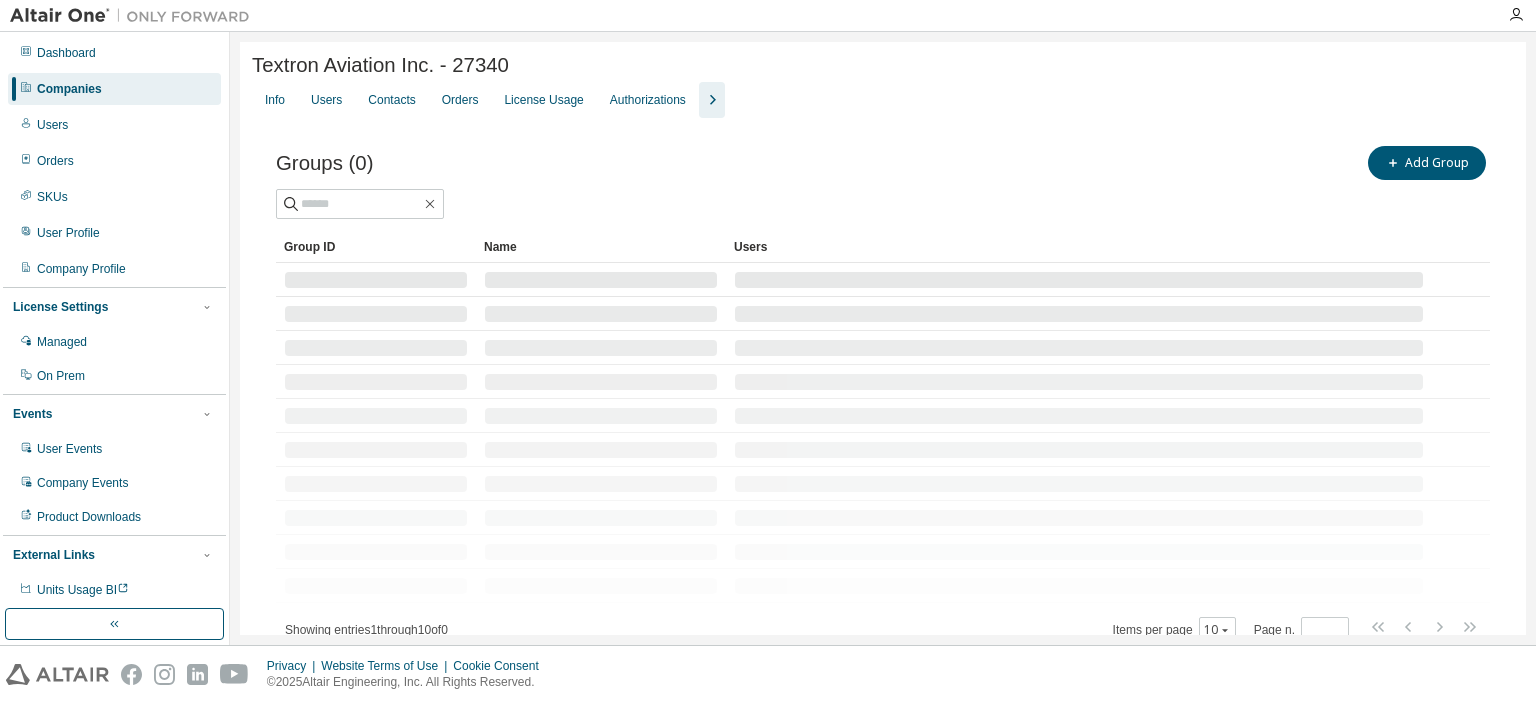 scroll, scrollTop: 0, scrollLeft: 0, axis: both 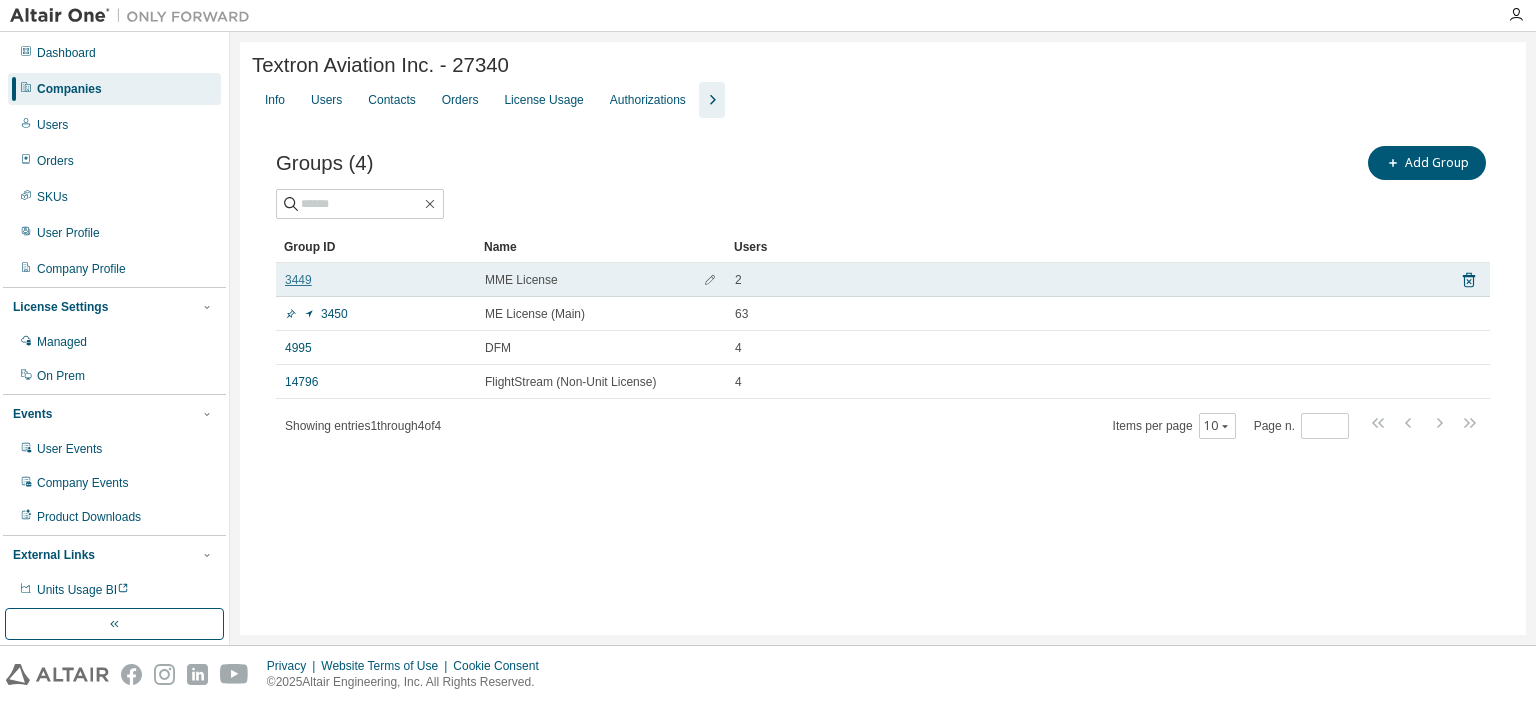 click on "3449" at bounding box center (298, 280) 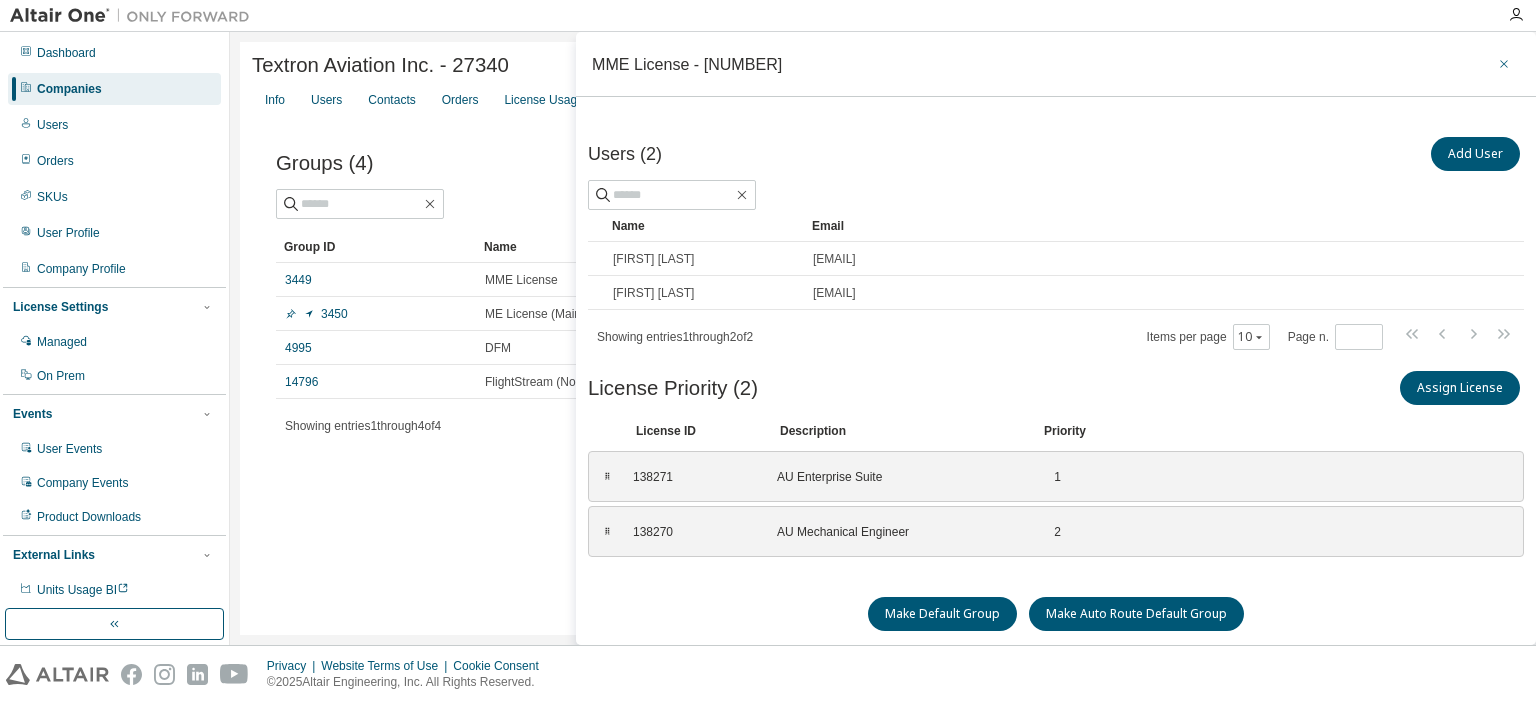 click 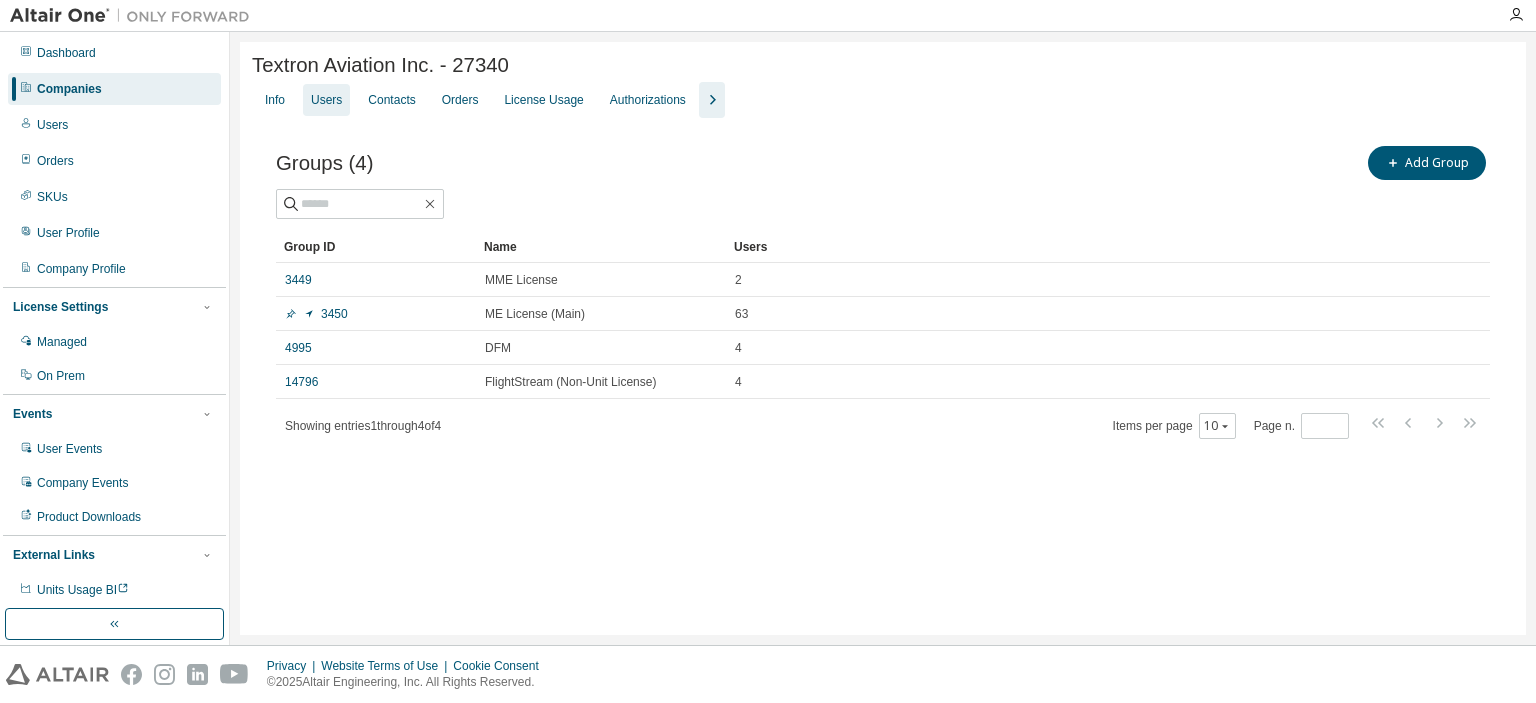click on "Users" at bounding box center (326, 100) 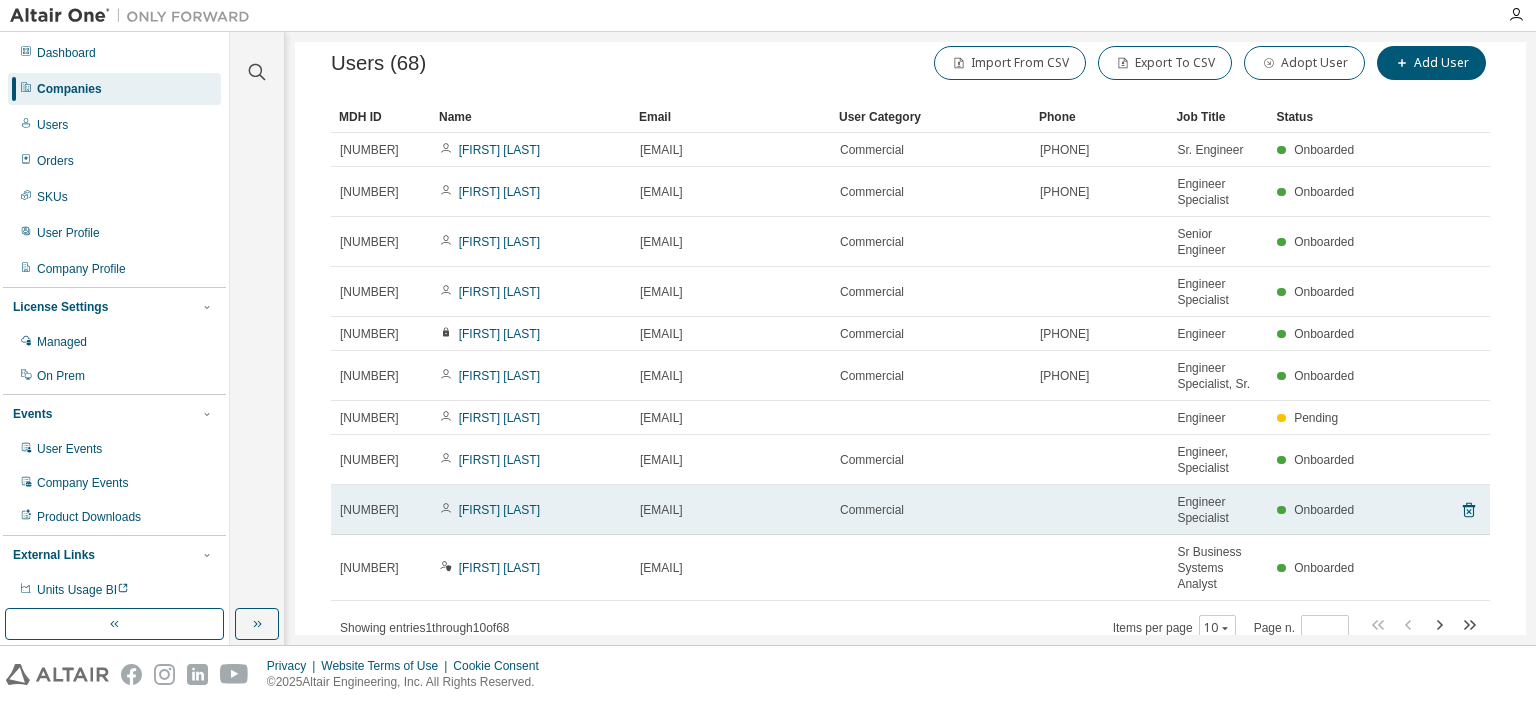 scroll, scrollTop: 173, scrollLeft: 0, axis: vertical 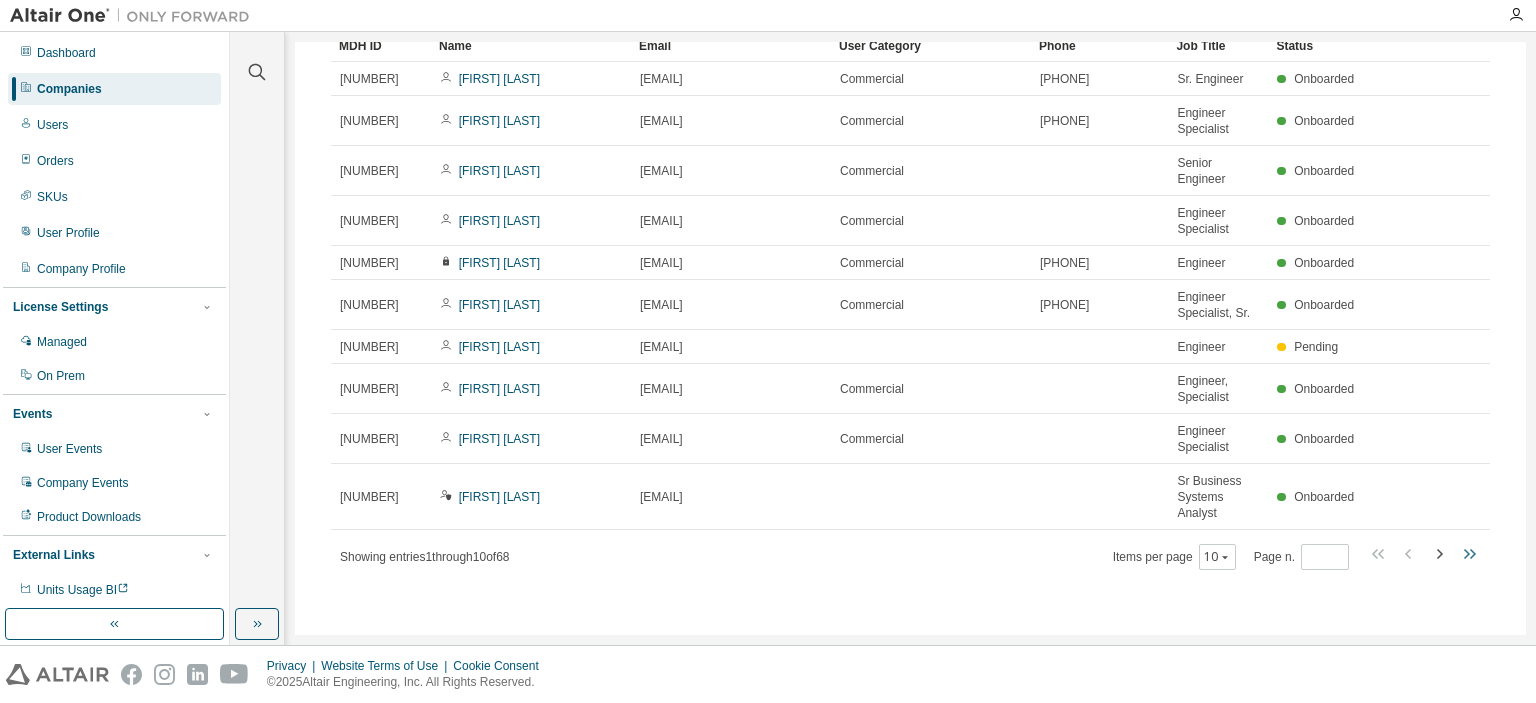 click 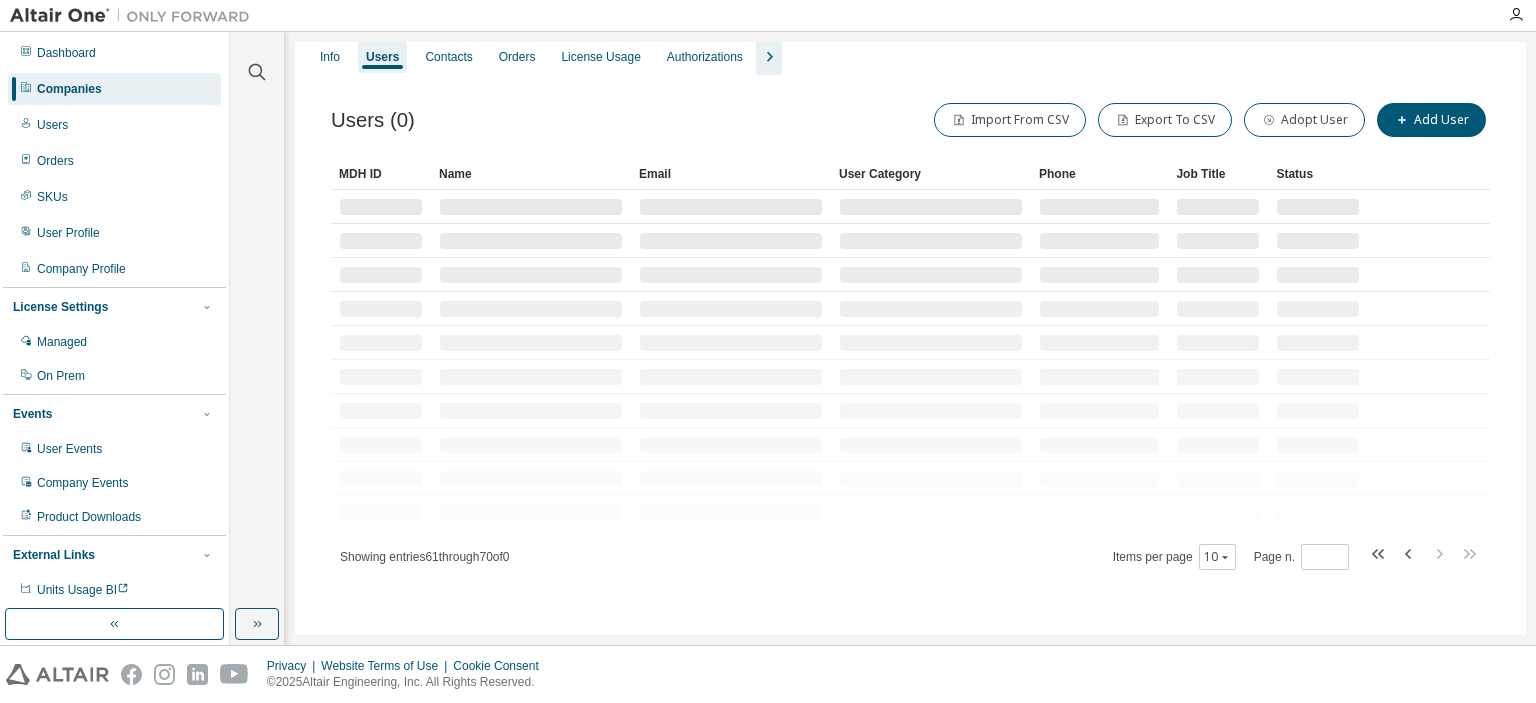 scroll, scrollTop: 105, scrollLeft: 0, axis: vertical 